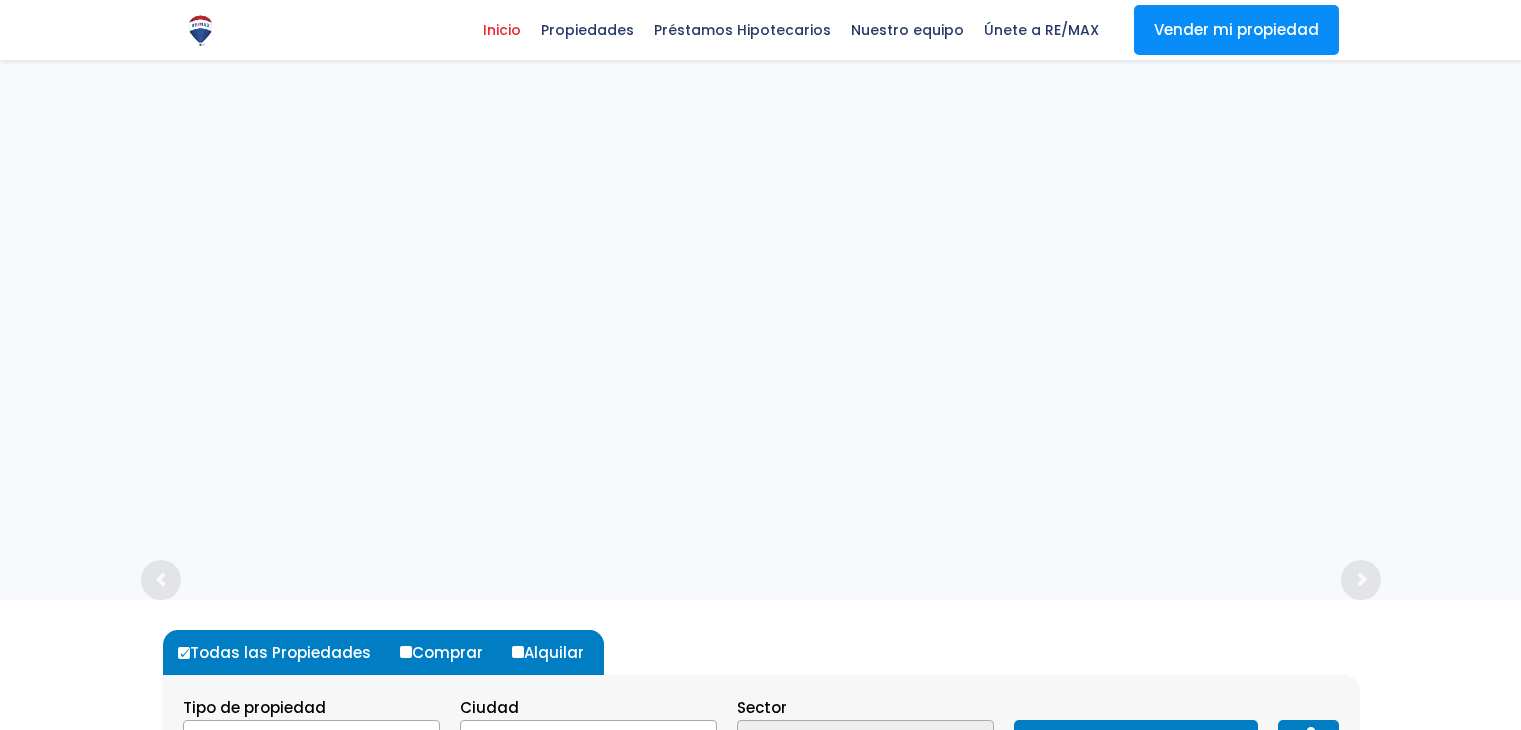 select 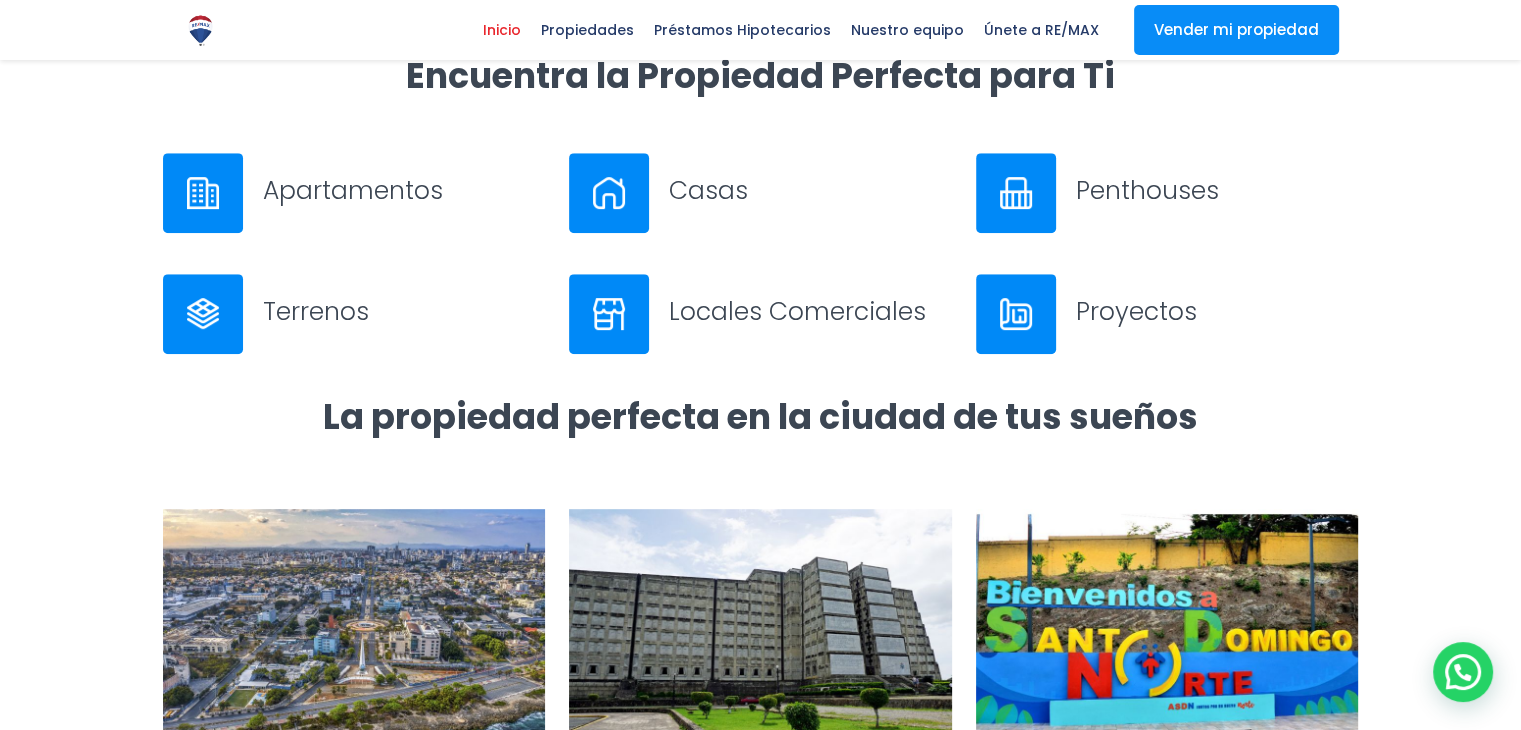 scroll, scrollTop: 800, scrollLeft: 0, axis: vertical 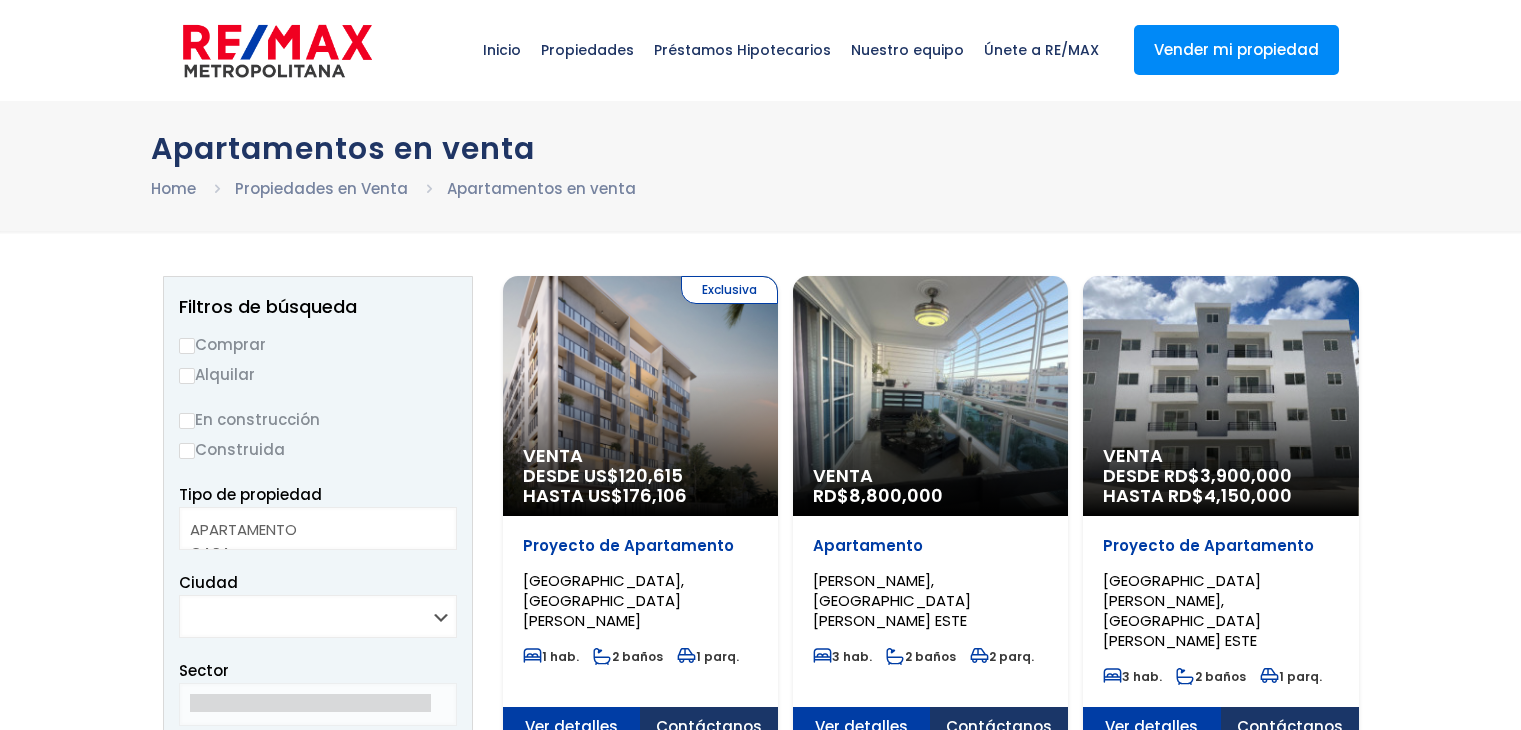 select 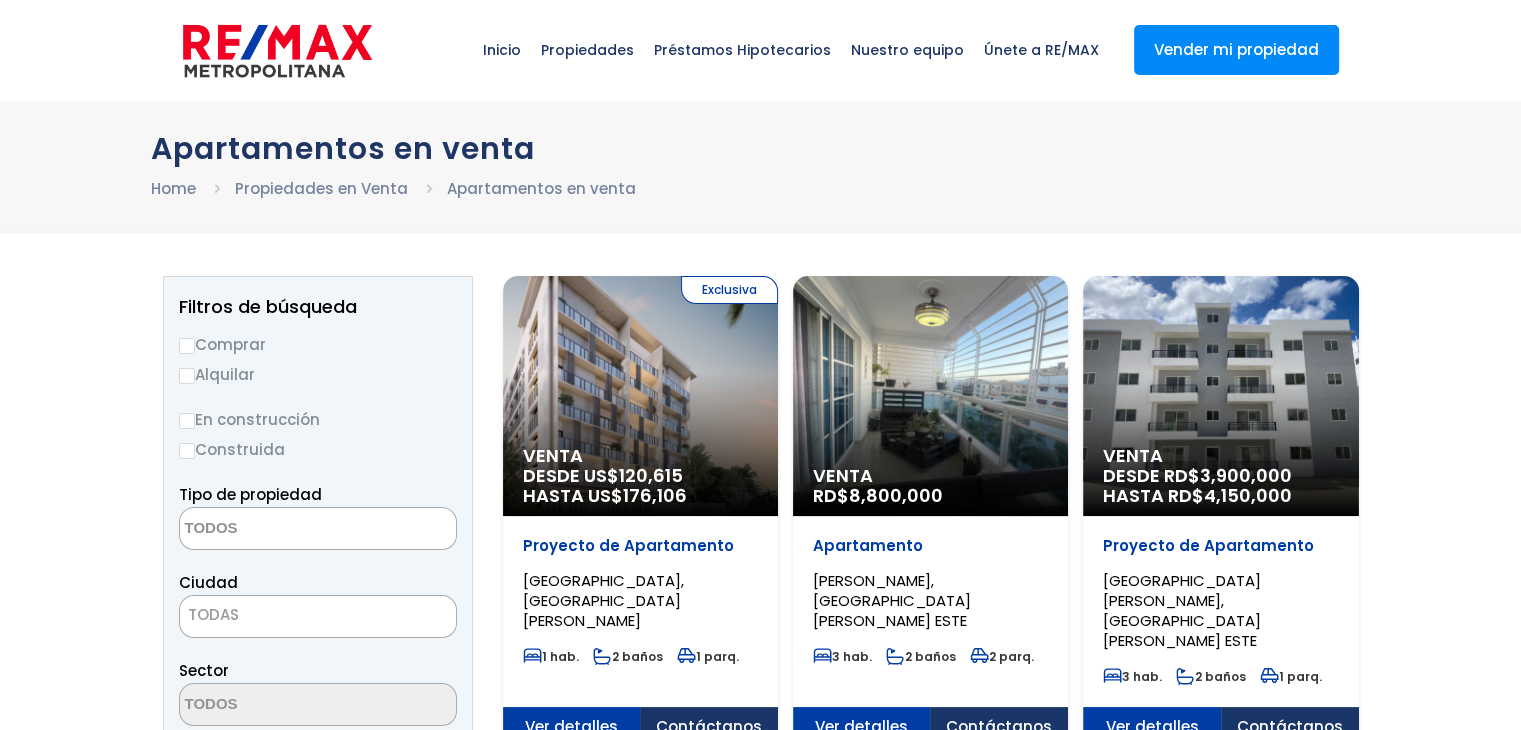 scroll, scrollTop: 0, scrollLeft: 0, axis: both 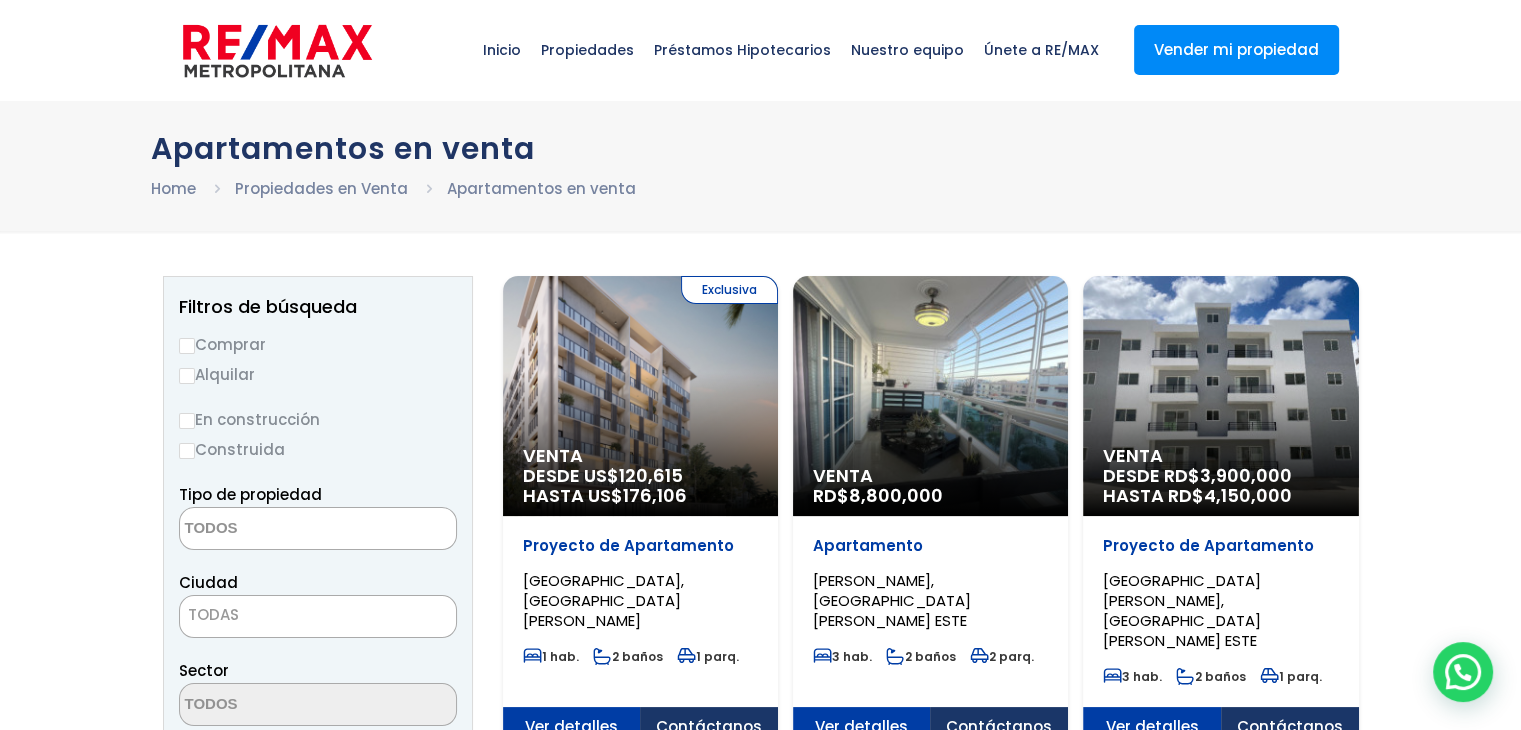 click on "Comprar" at bounding box center [187, 346] 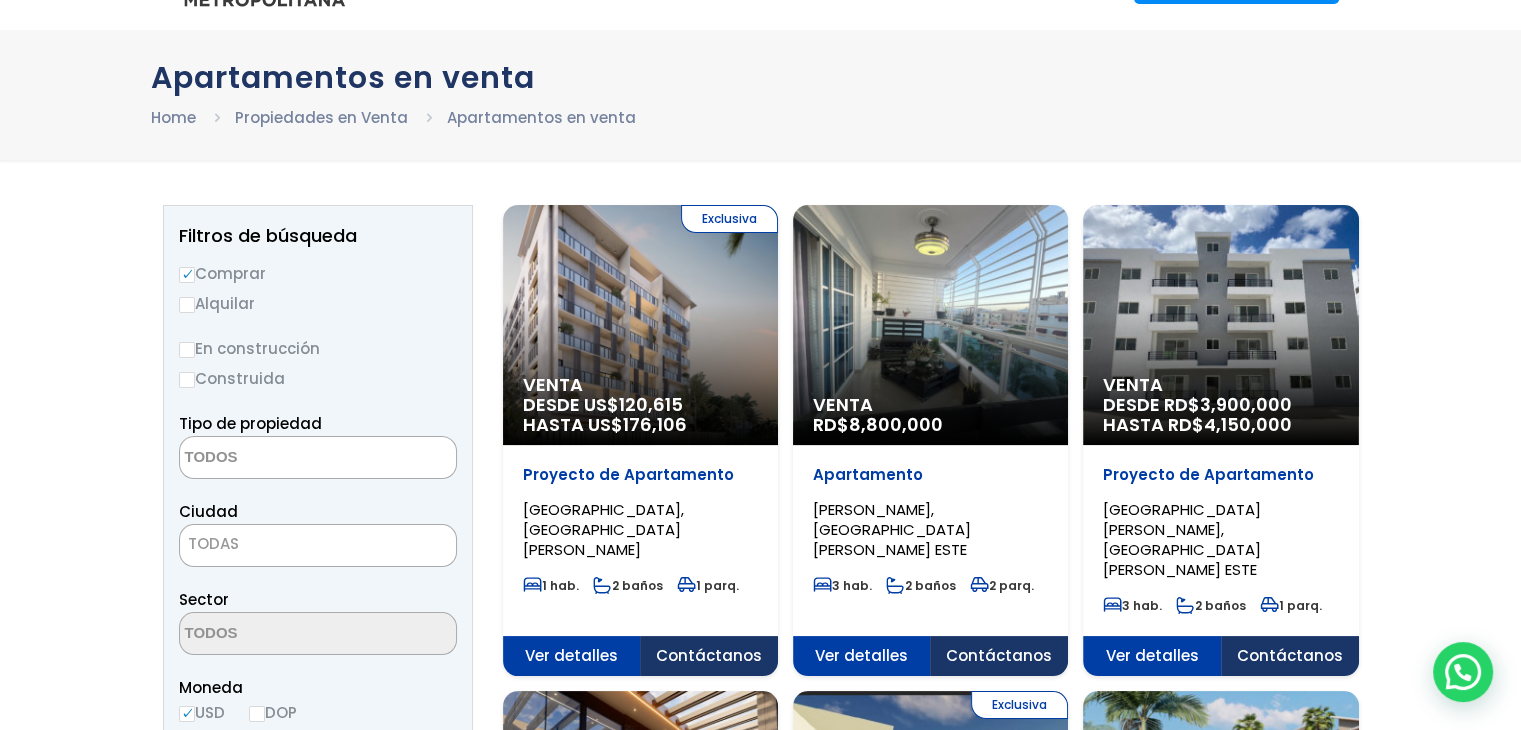 scroll, scrollTop: 100, scrollLeft: 0, axis: vertical 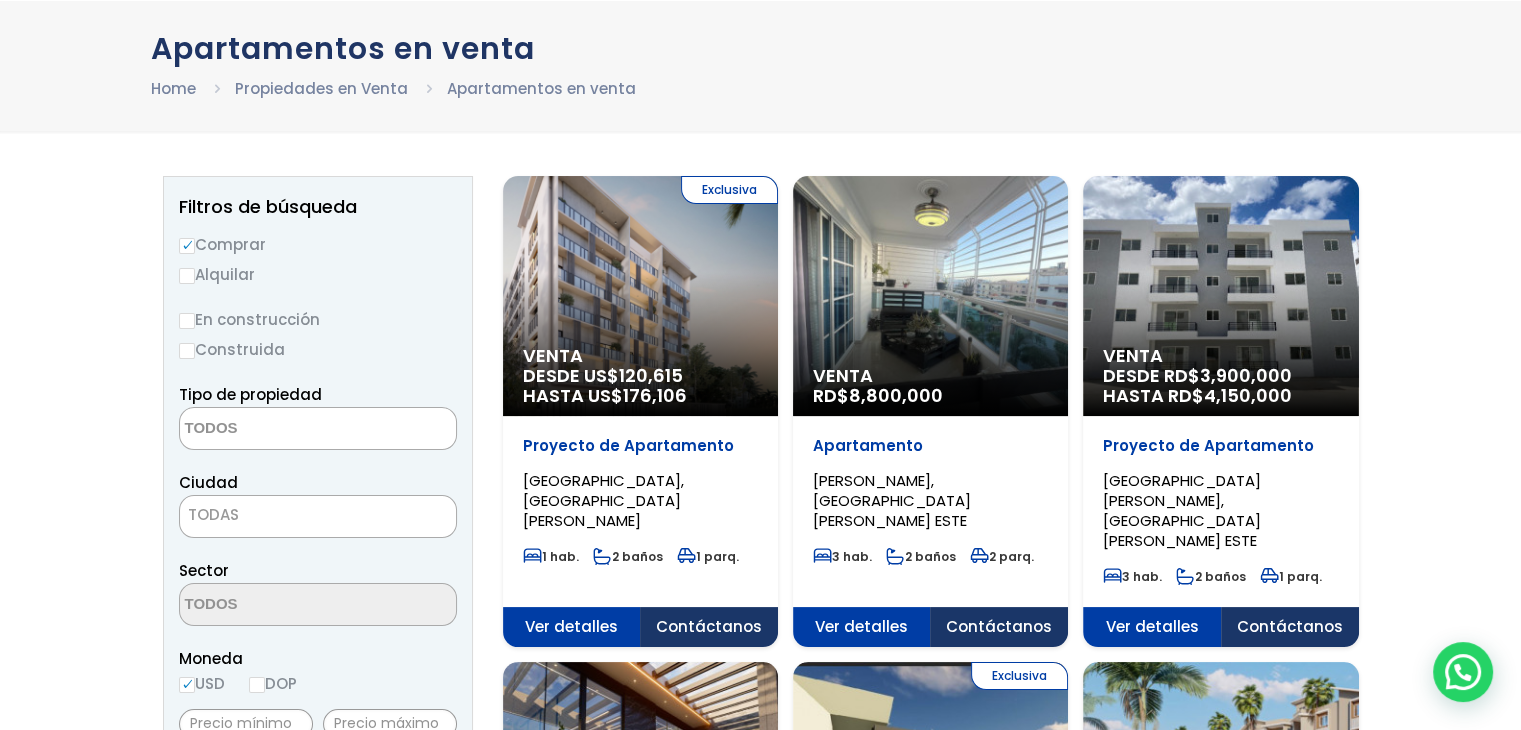 click on "TODAS" at bounding box center [318, 515] 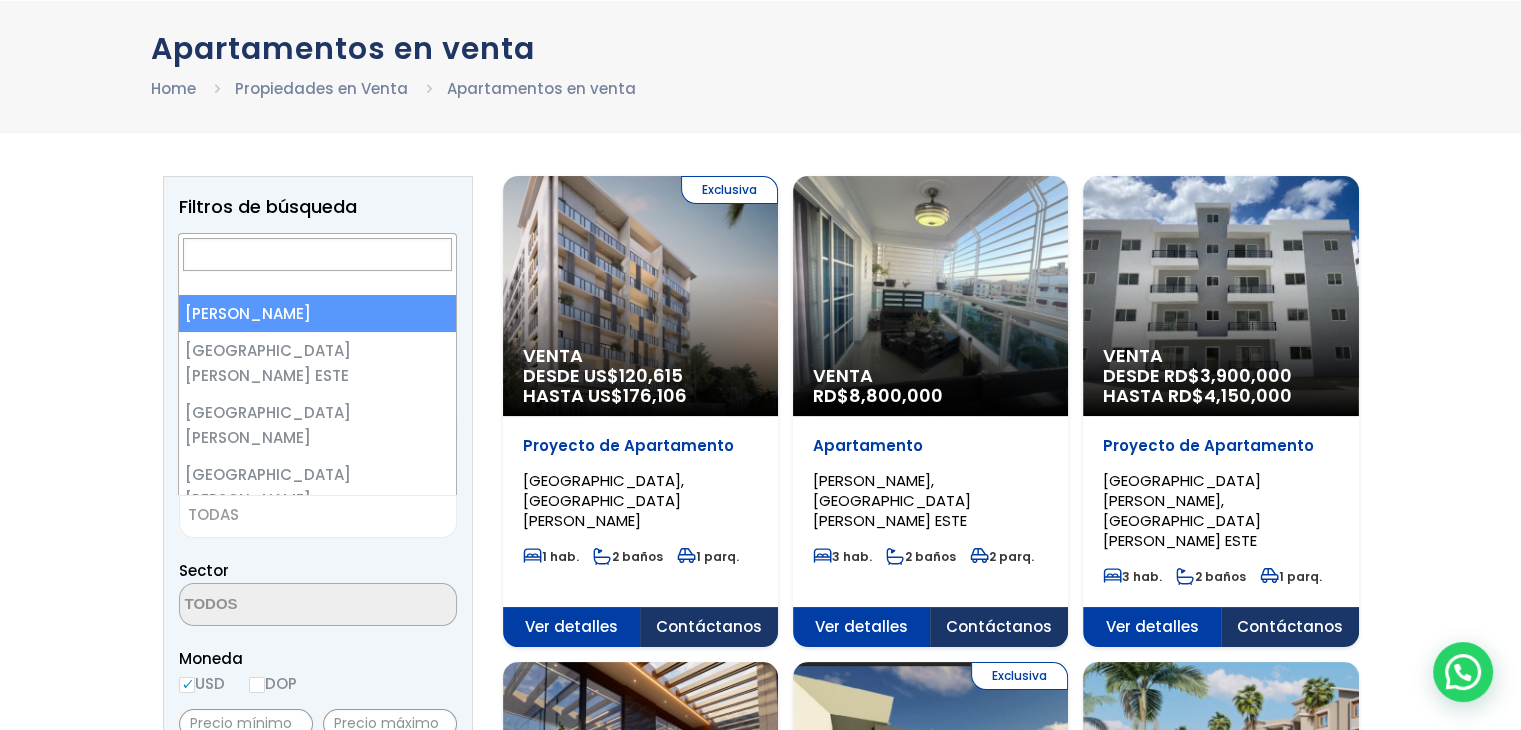 select on "1" 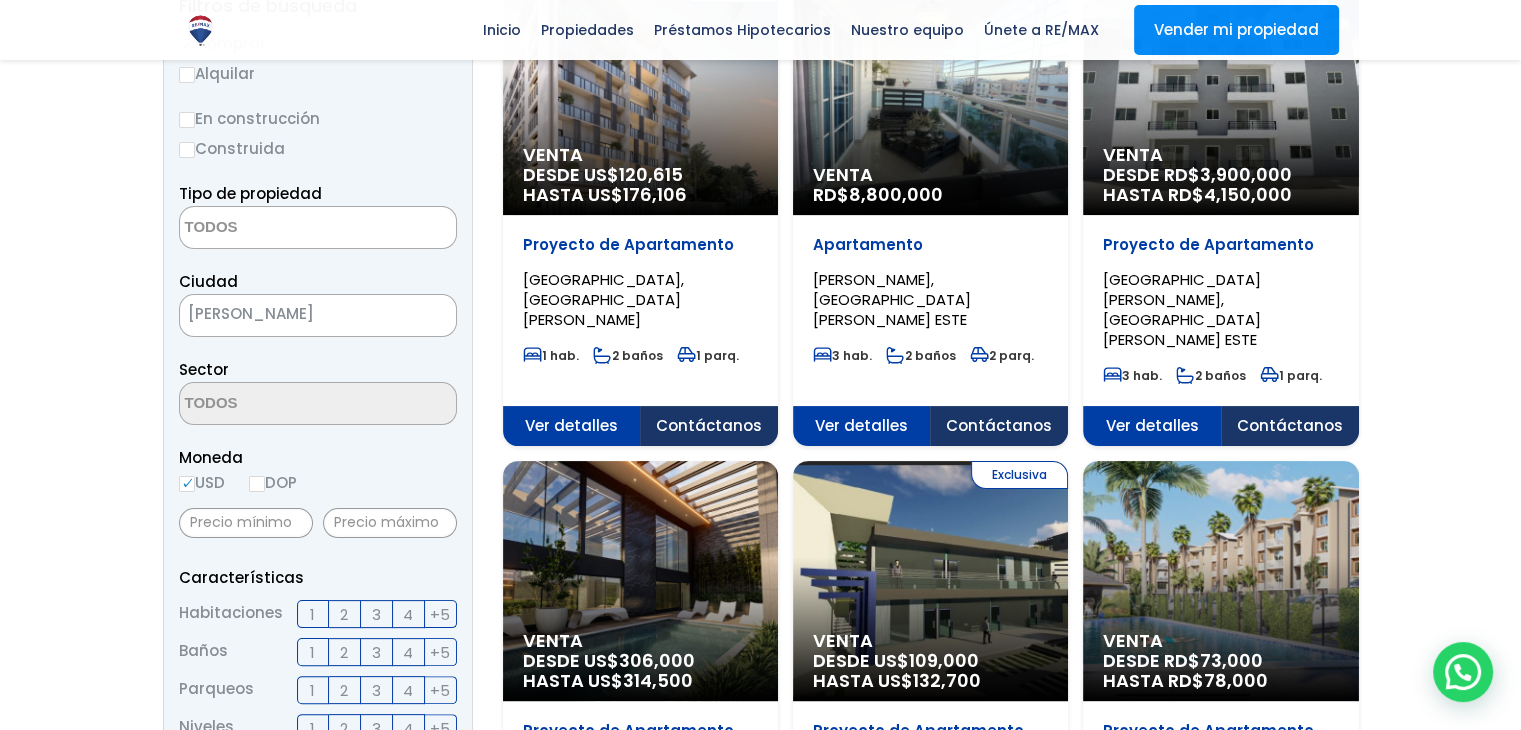 scroll, scrollTop: 300, scrollLeft: 0, axis: vertical 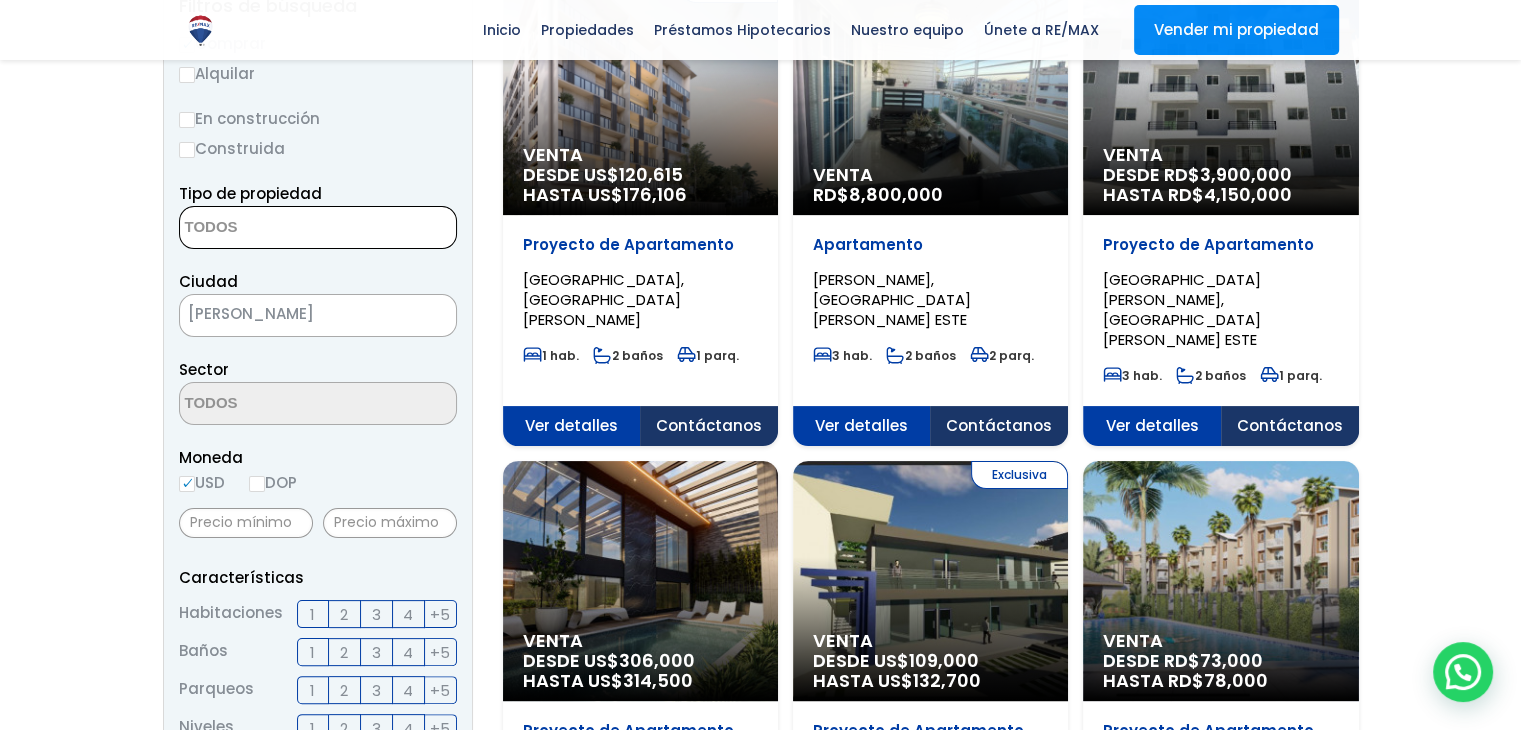 click at bounding box center [277, 228] 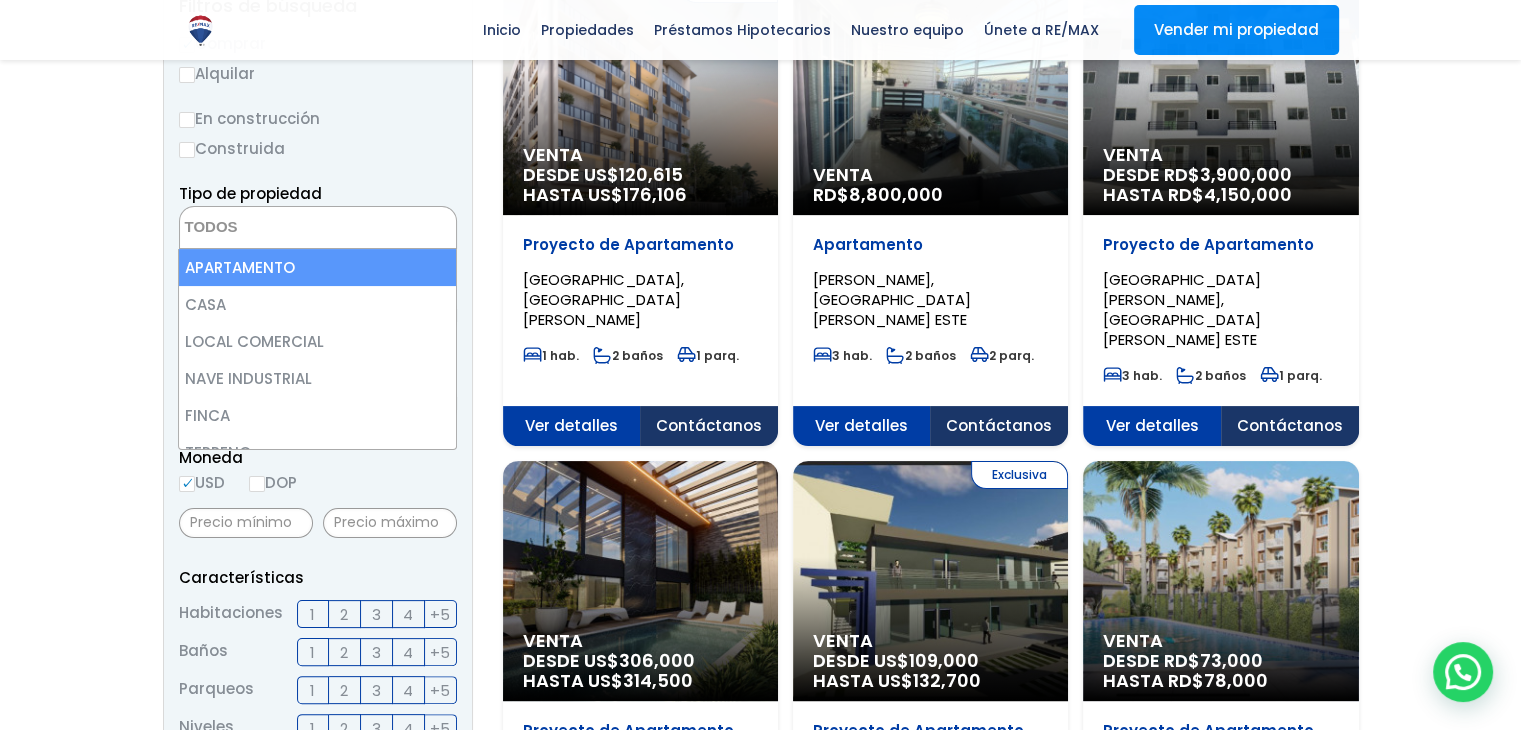 select on "apartment" 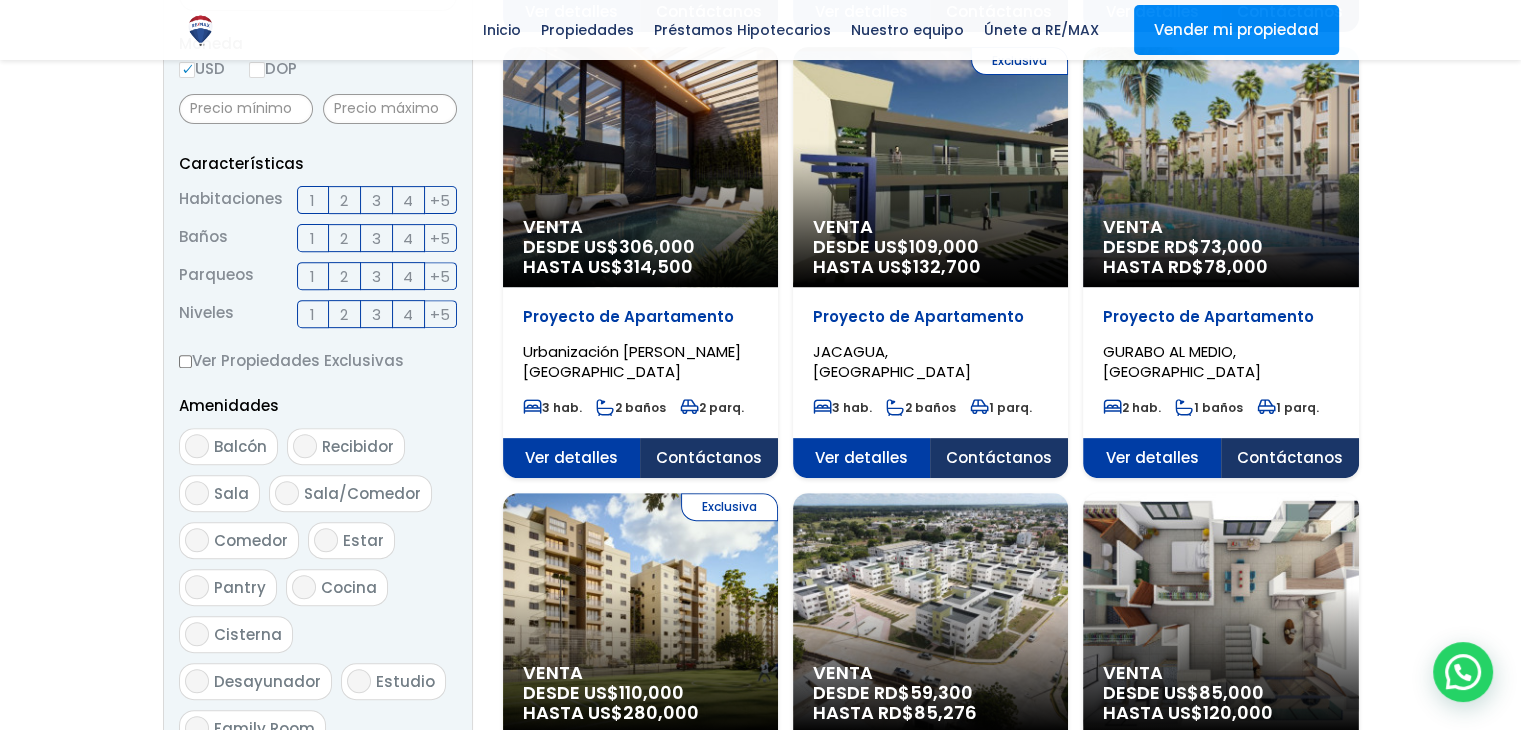 scroll, scrollTop: 600, scrollLeft: 0, axis: vertical 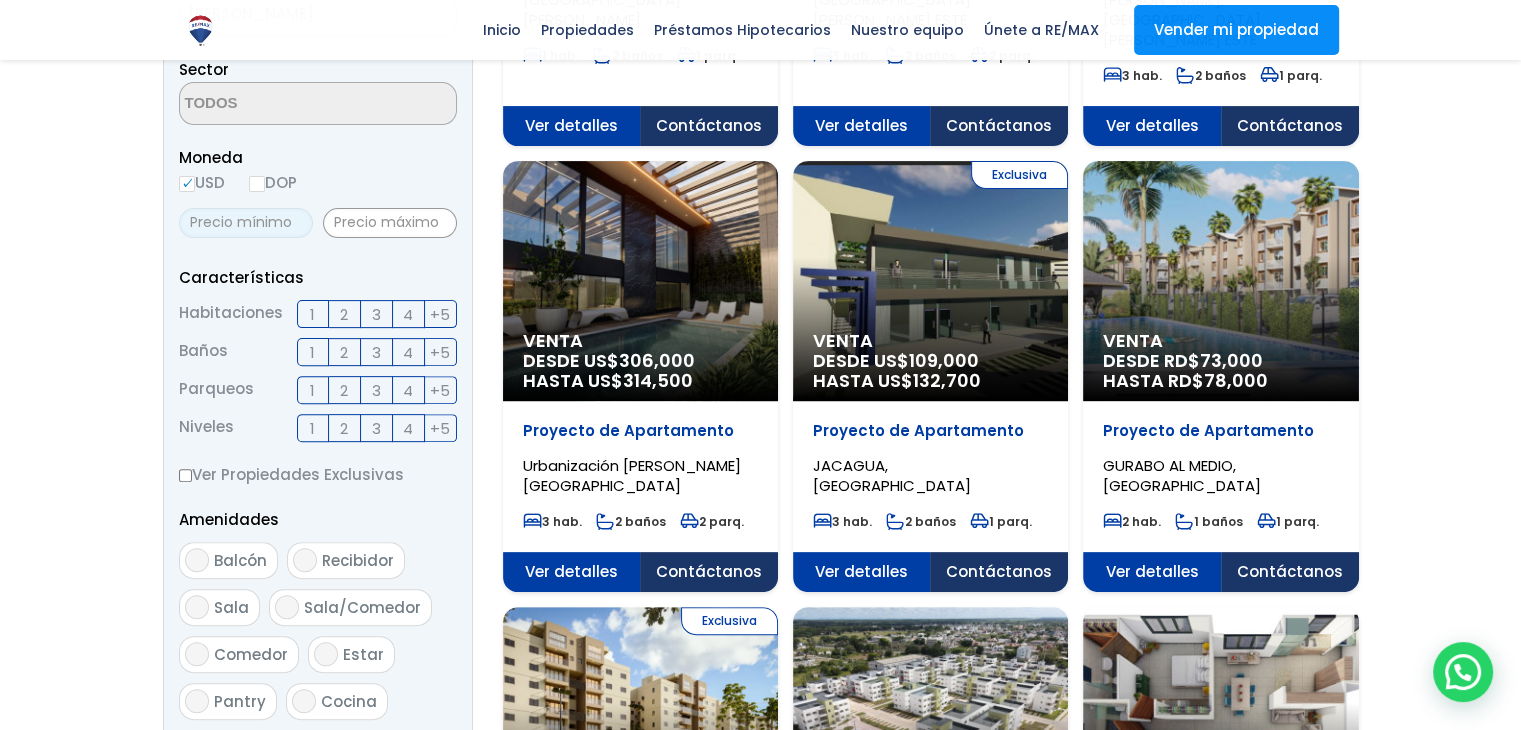 click at bounding box center (246, 223) 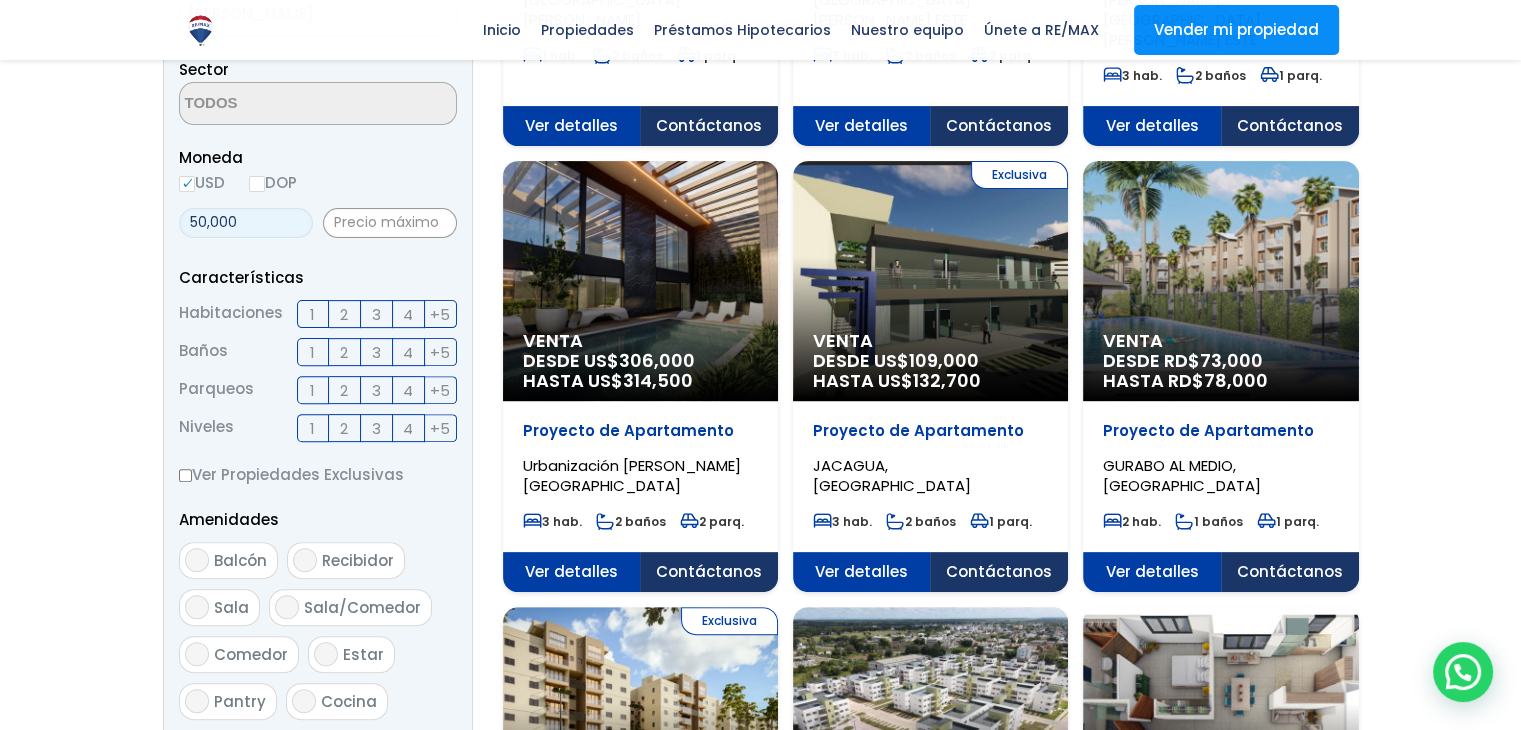 type on "50,000" 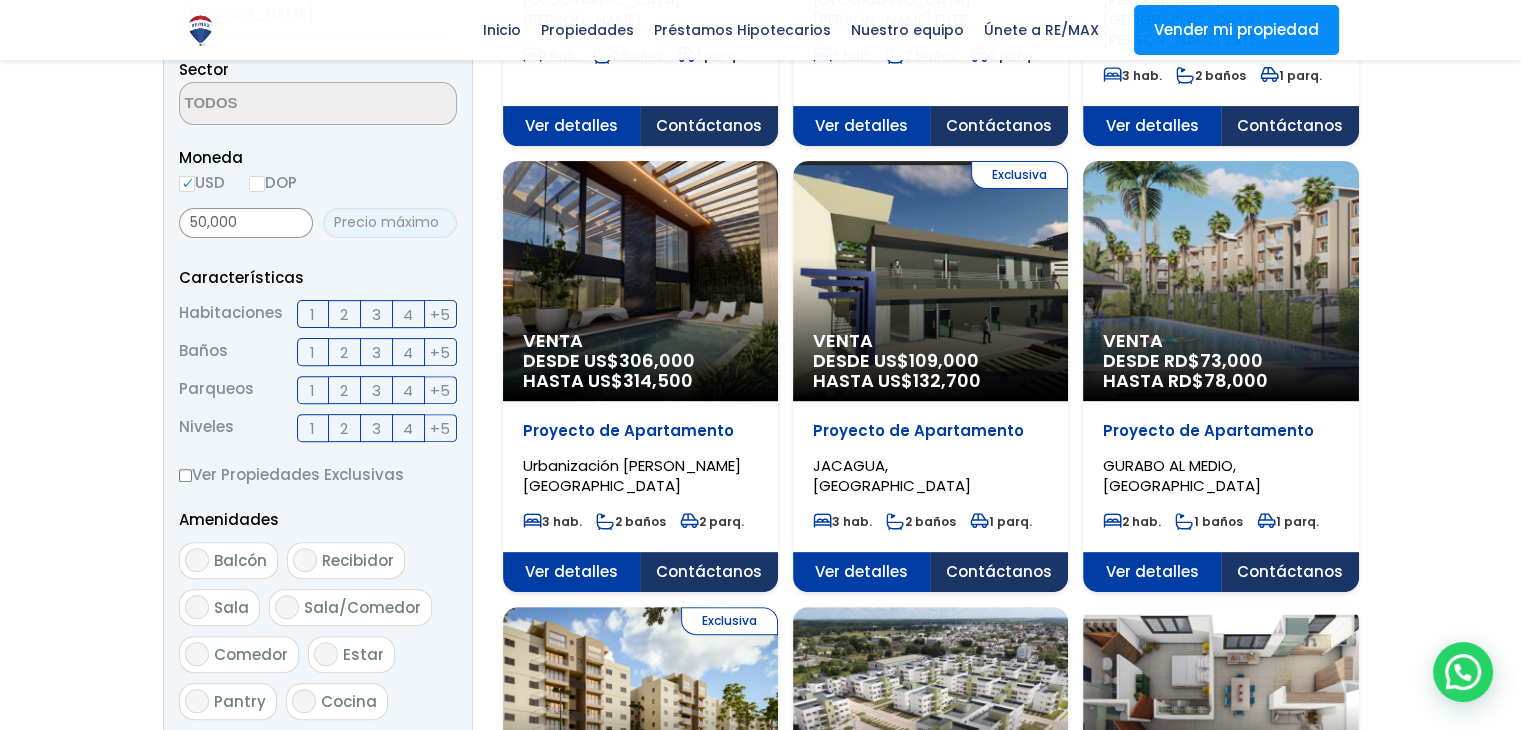 click at bounding box center [390, 223] 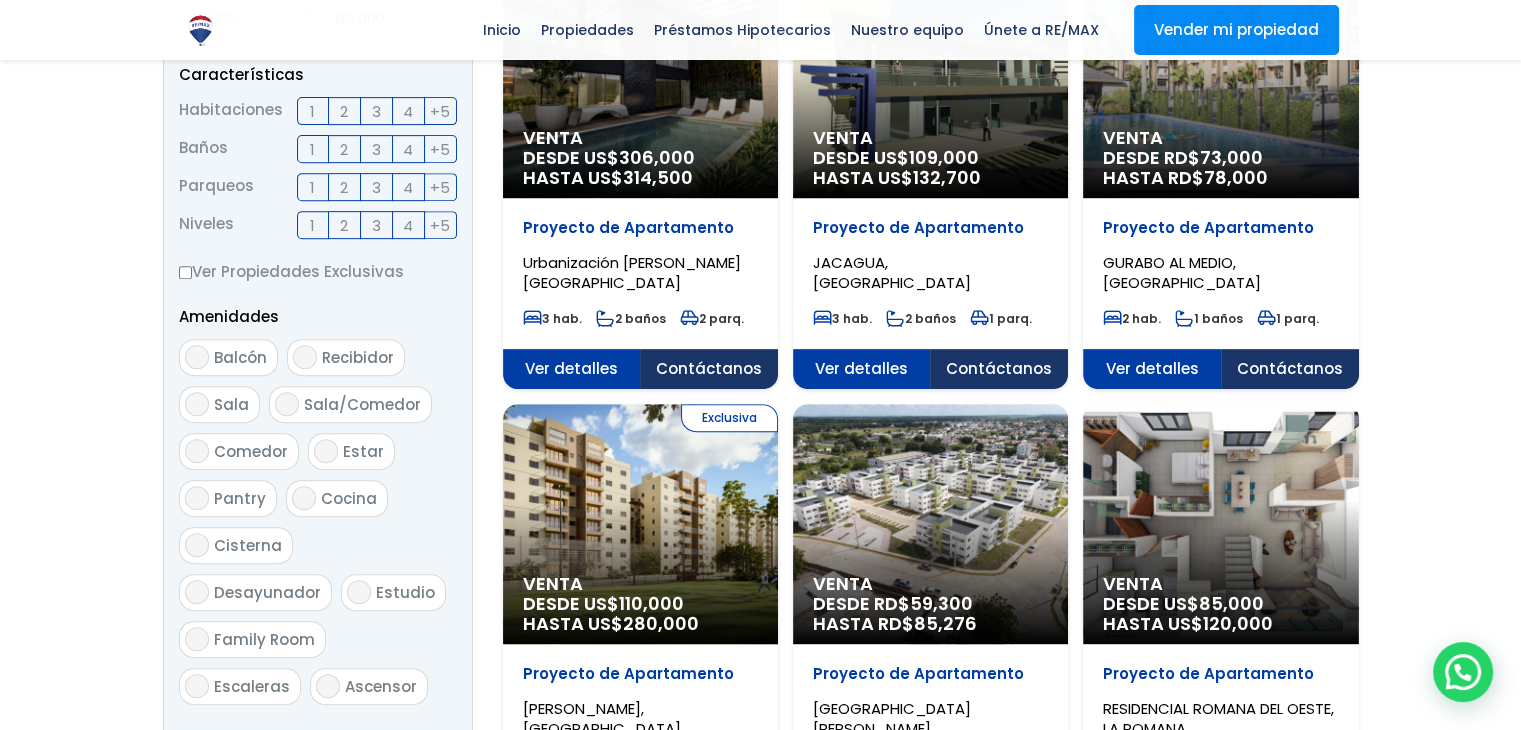 scroll, scrollTop: 900, scrollLeft: 0, axis: vertical 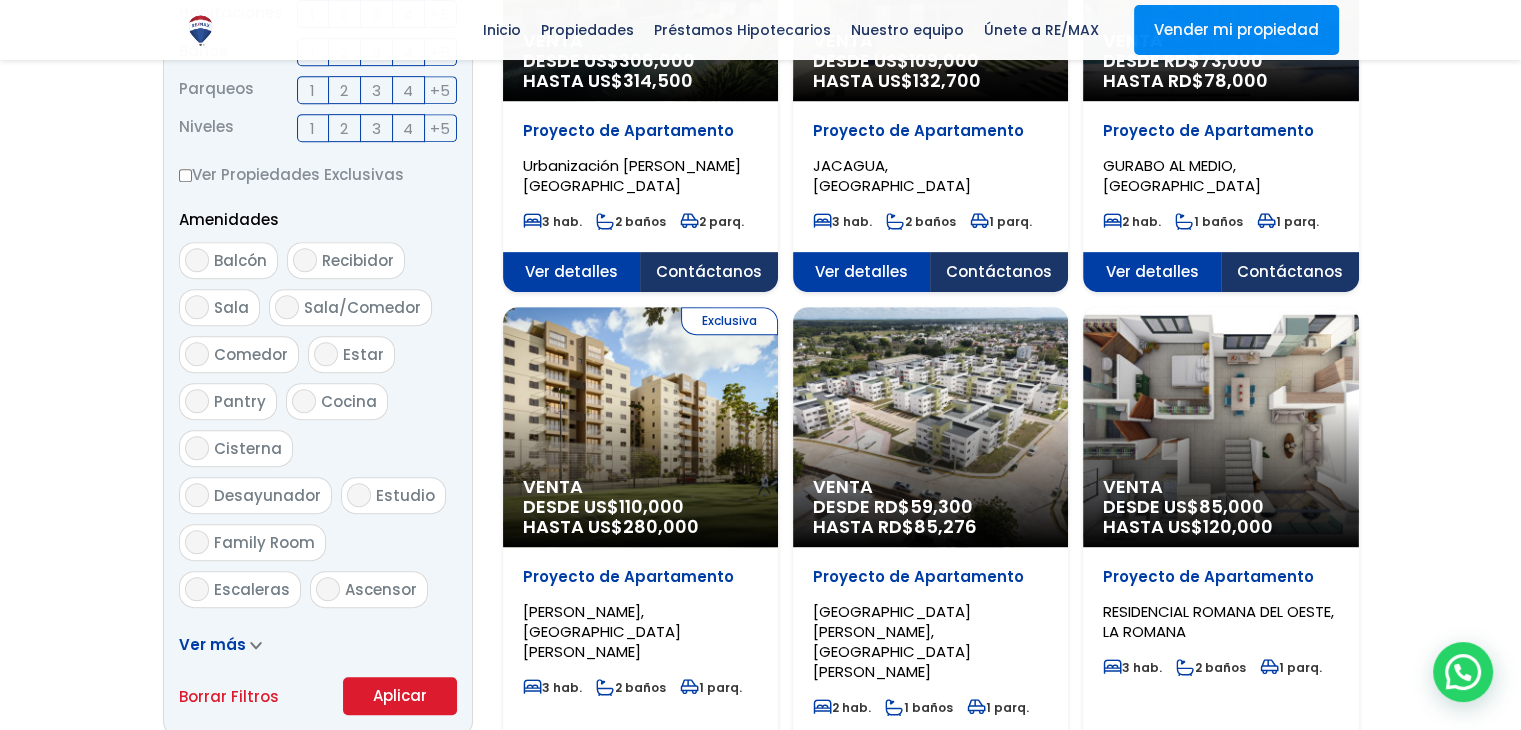 type on "130,000" 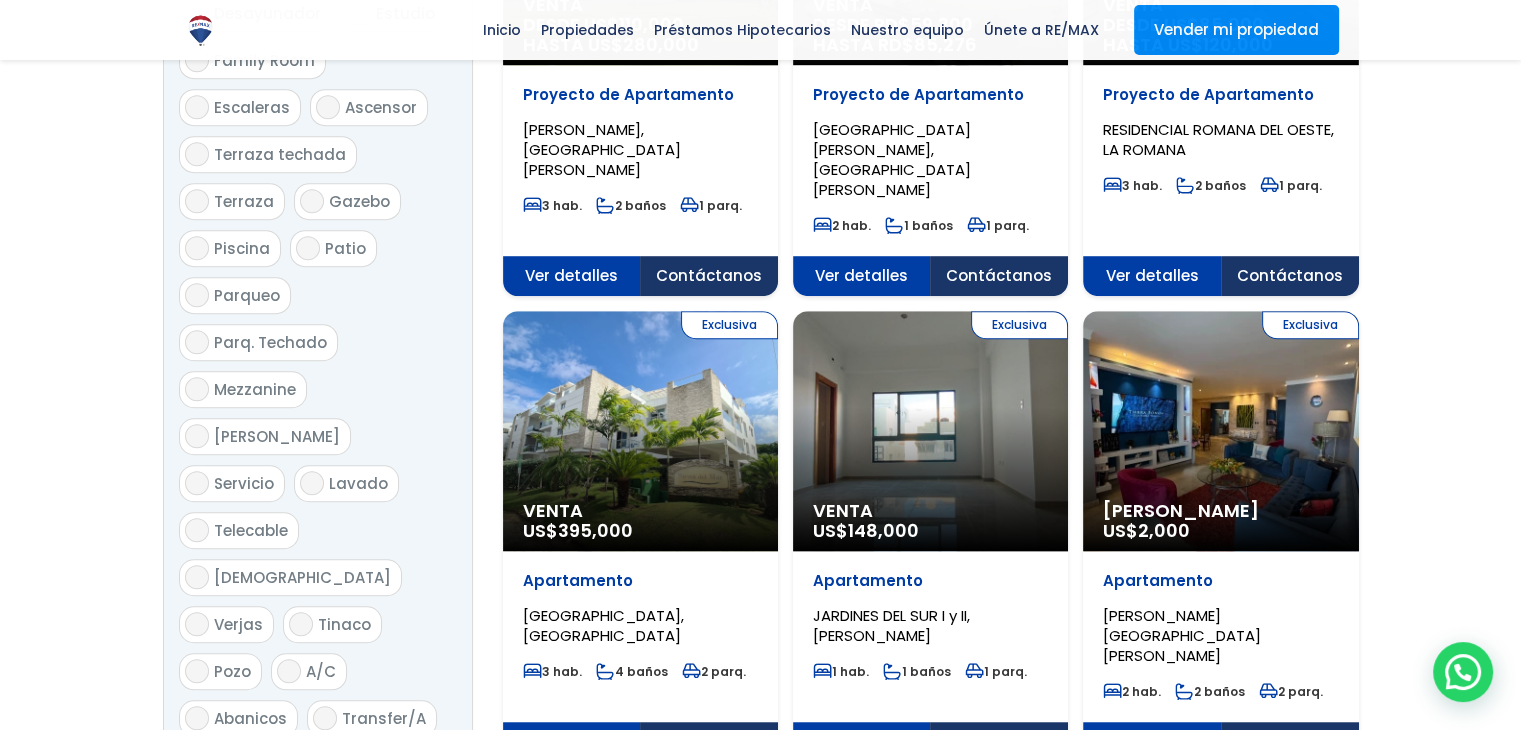 scroll, scrollTop: 1400, scrollLeft: 0, axis: vertical 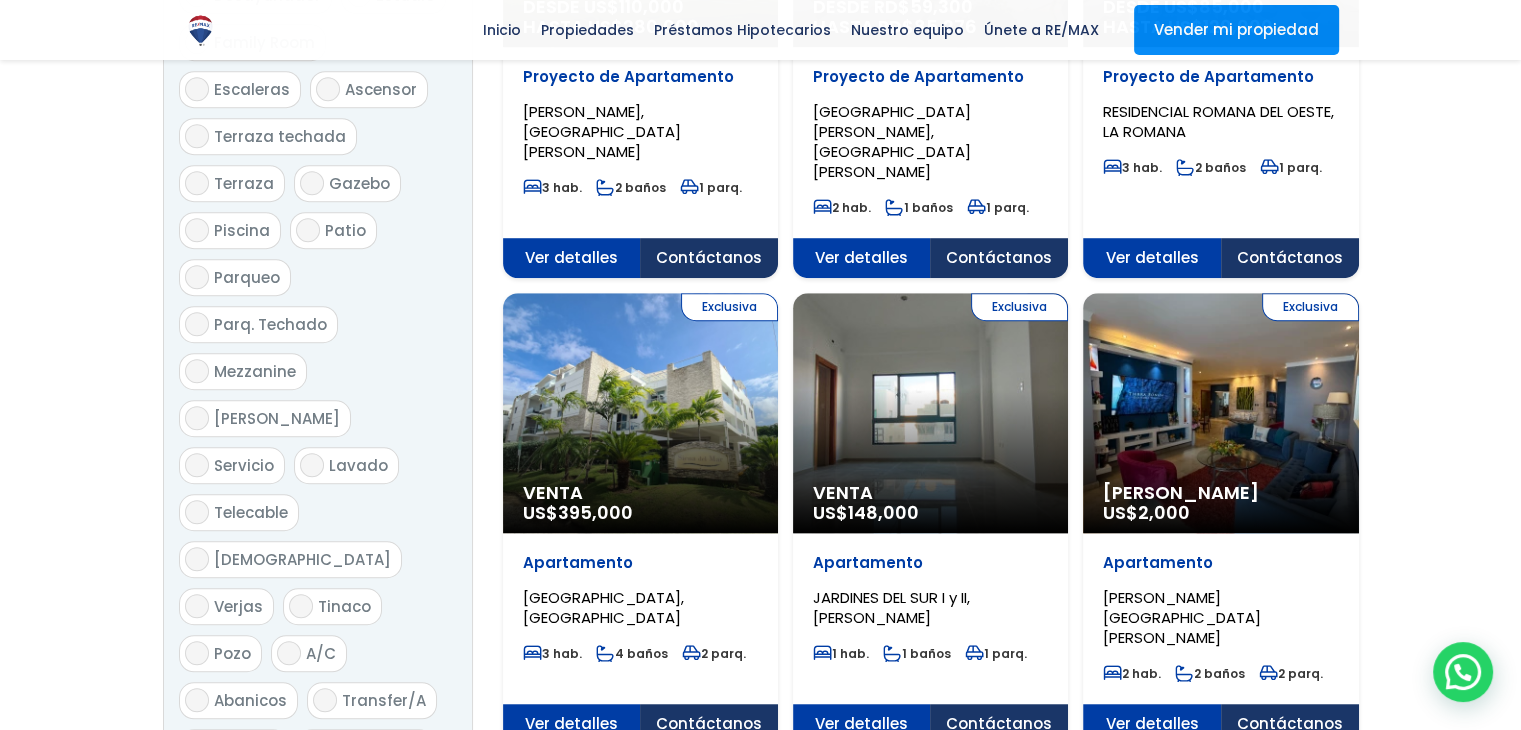 click on "Jacuzzi" at bounding box center (197, 418) 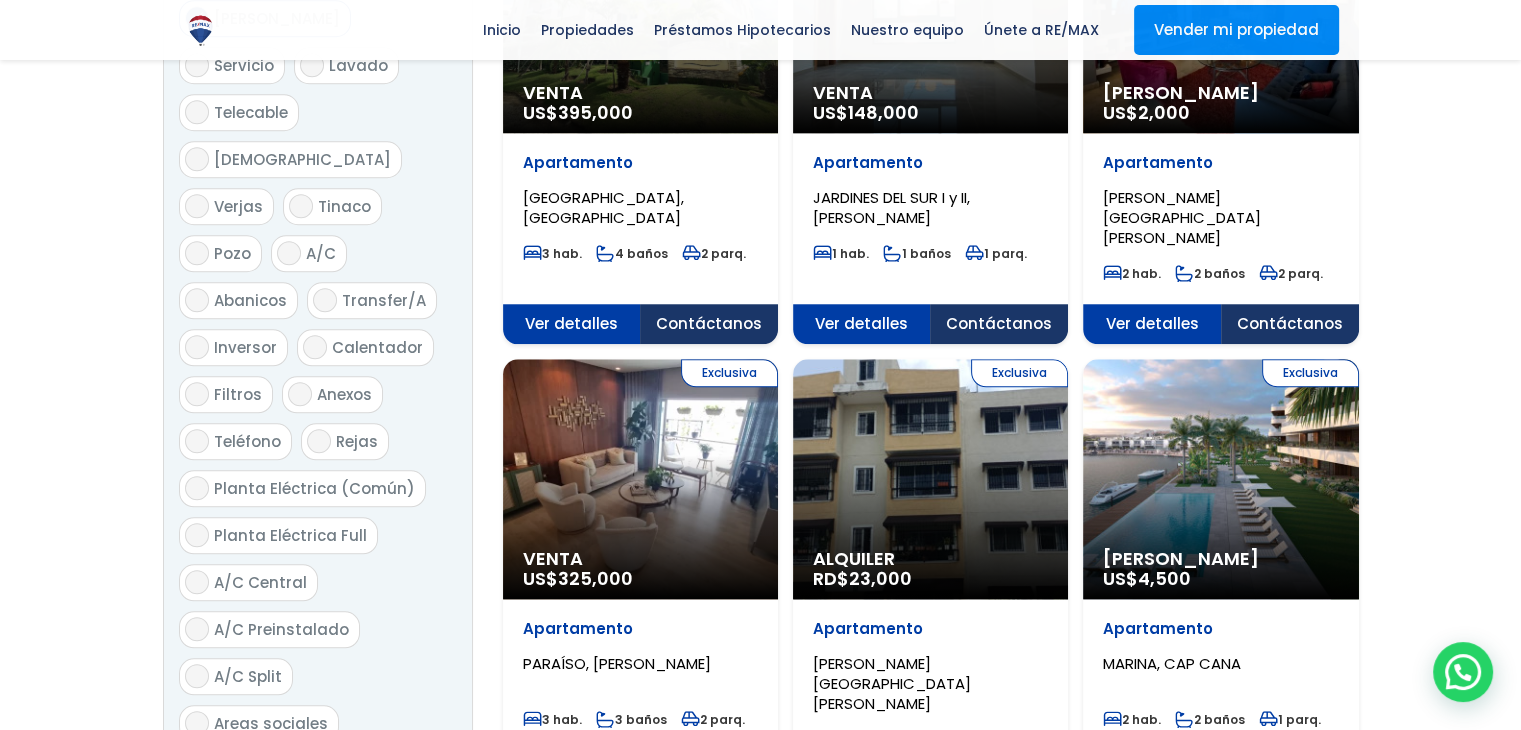 scroll, scrollTop: 2200, scrollLeft: 0, axis: vertical 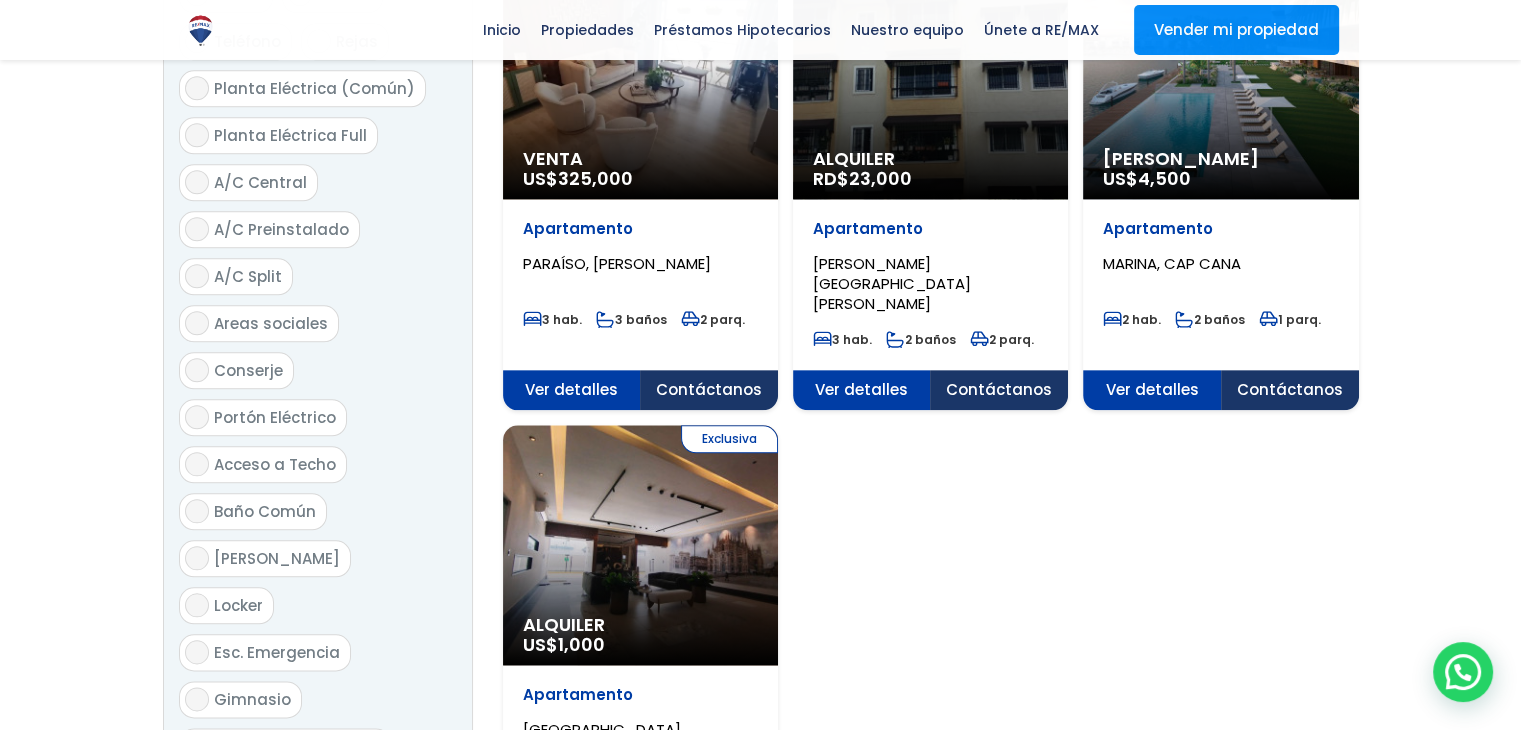click on "Ver menos" at bounding box center [222, 807] 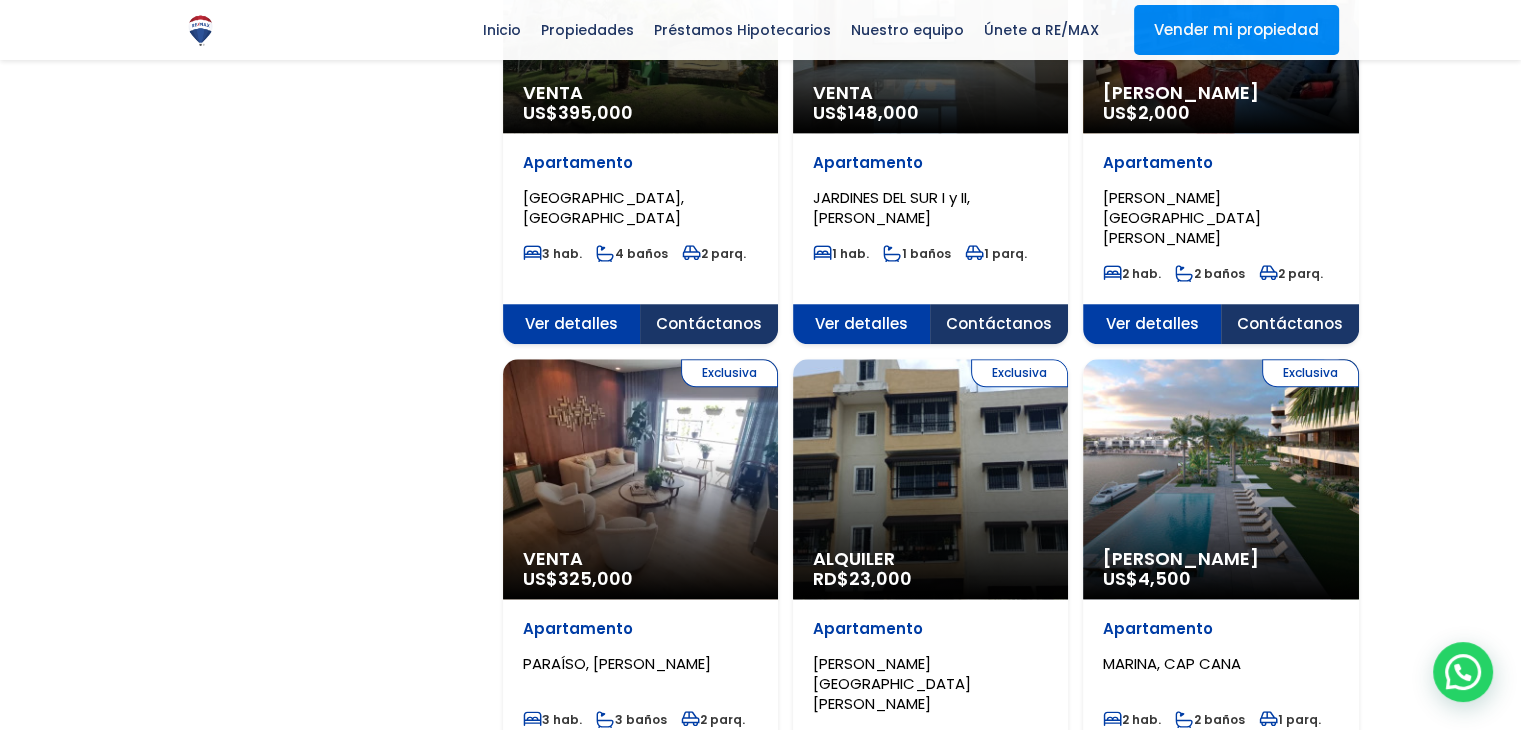 scroll, scrollTop: 1300, scrollLeft: 0, axis: vertical 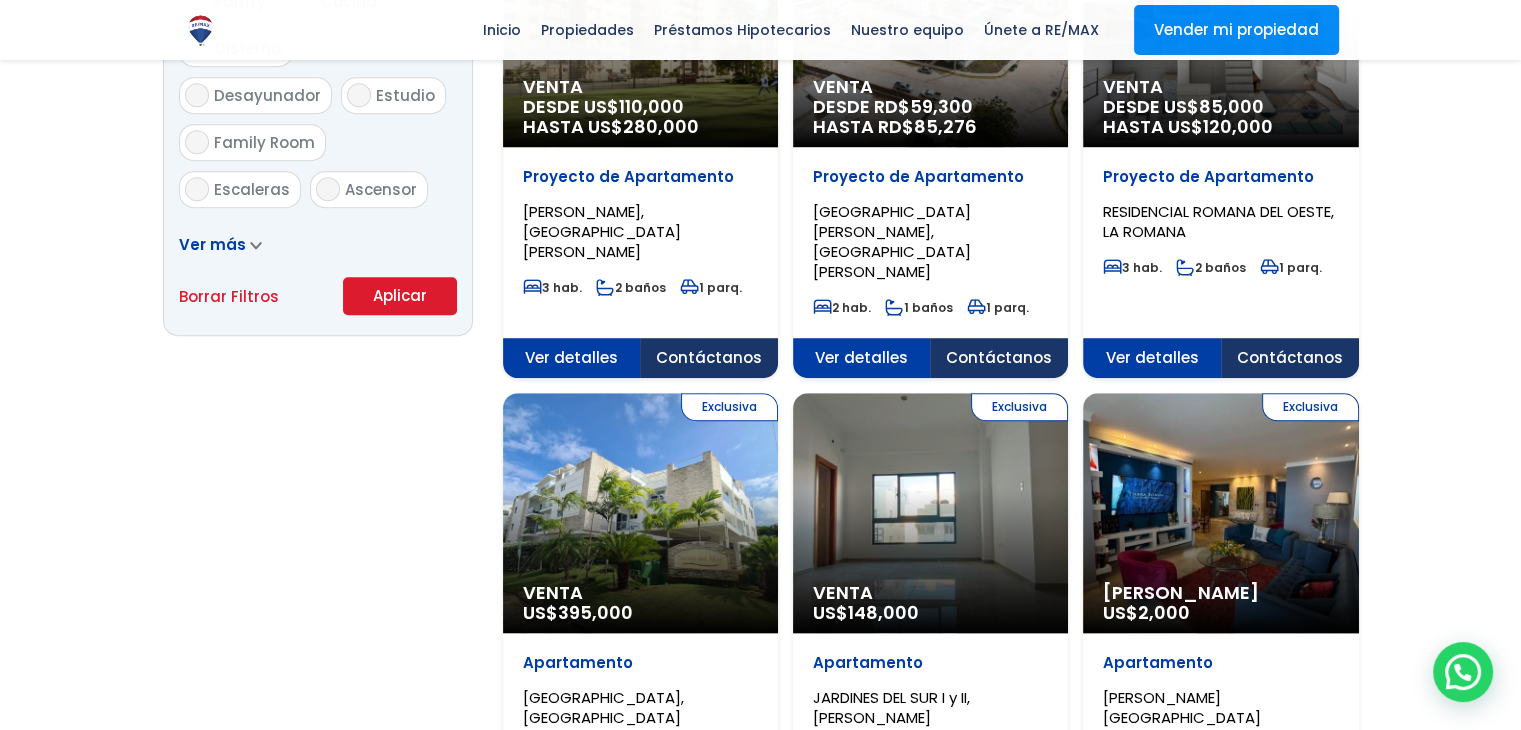 click on "Ver más" at bounding box center (212, 244) 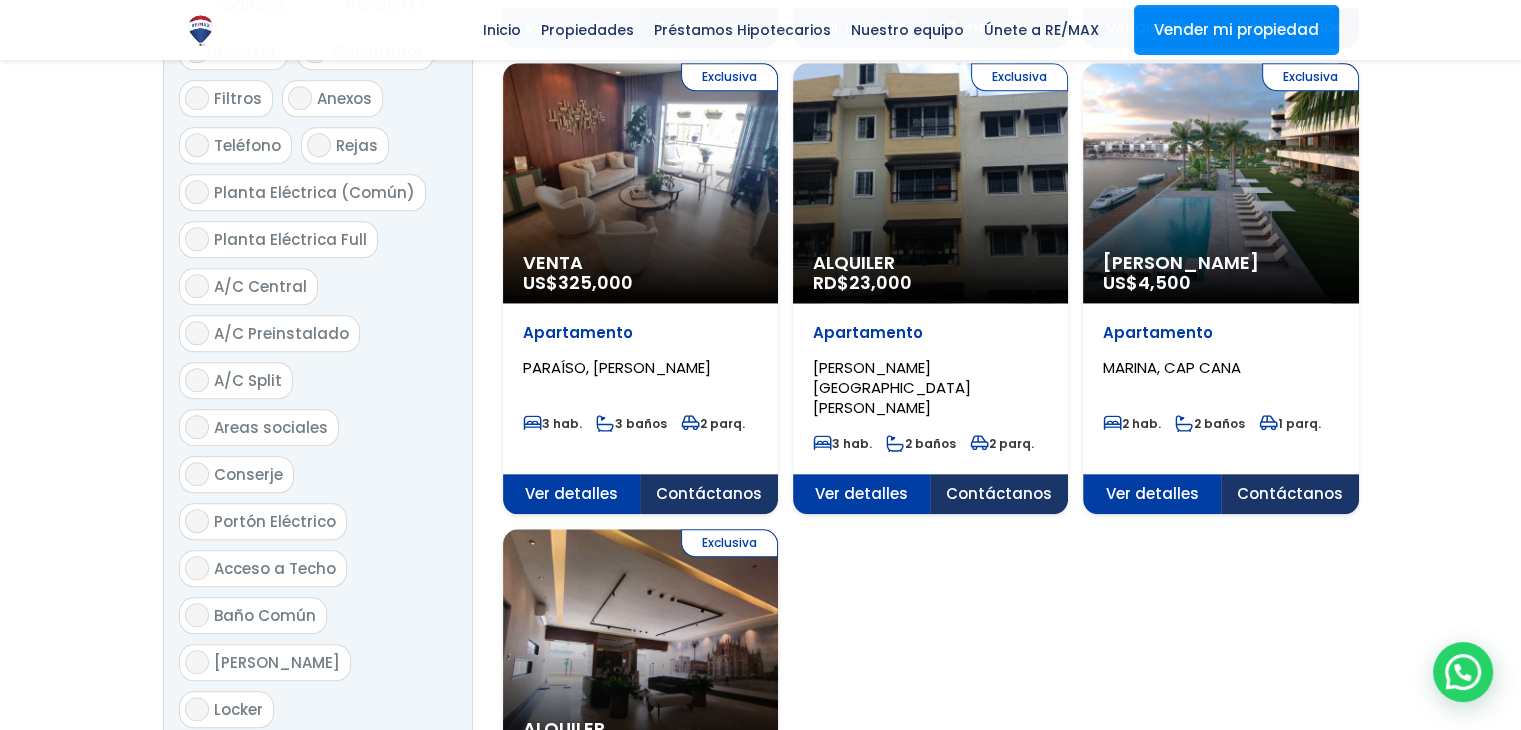 scroll, scrollTop: 2100, scrollLeft: 0, axis: vertical 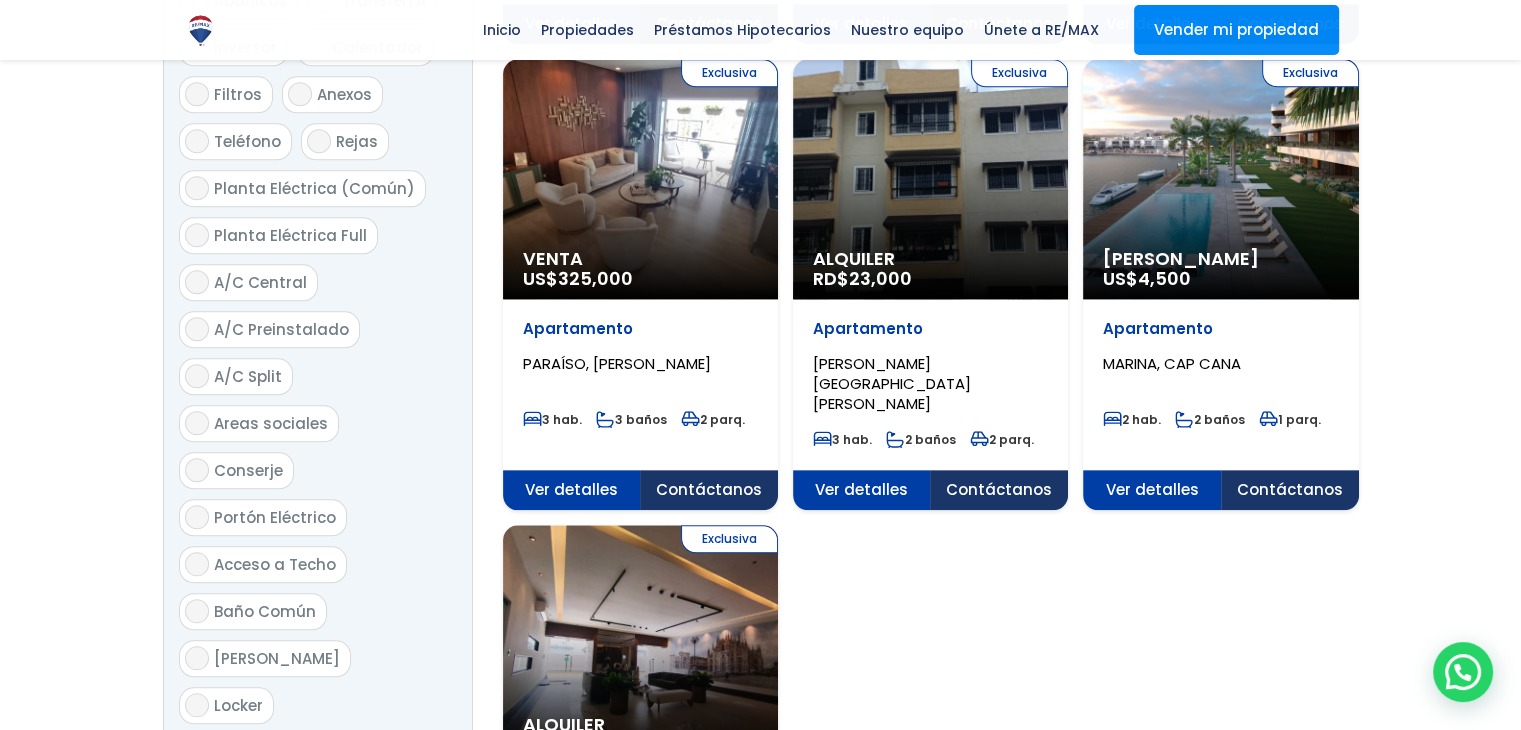 click on "Gimnasio" at bounding box center [197, 799] 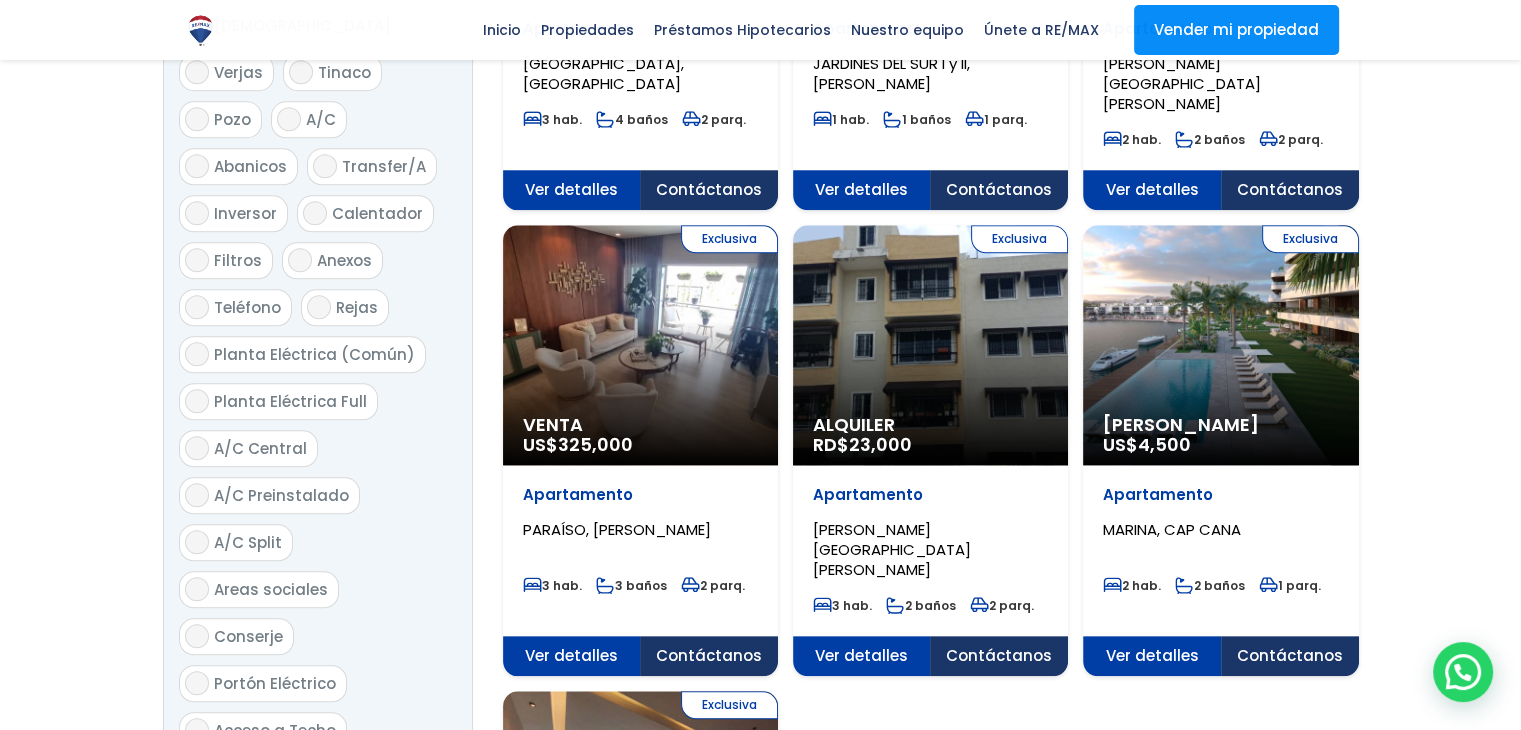 scroll, scrollTop: 1900, scrollLeft: 0, axis: vertical 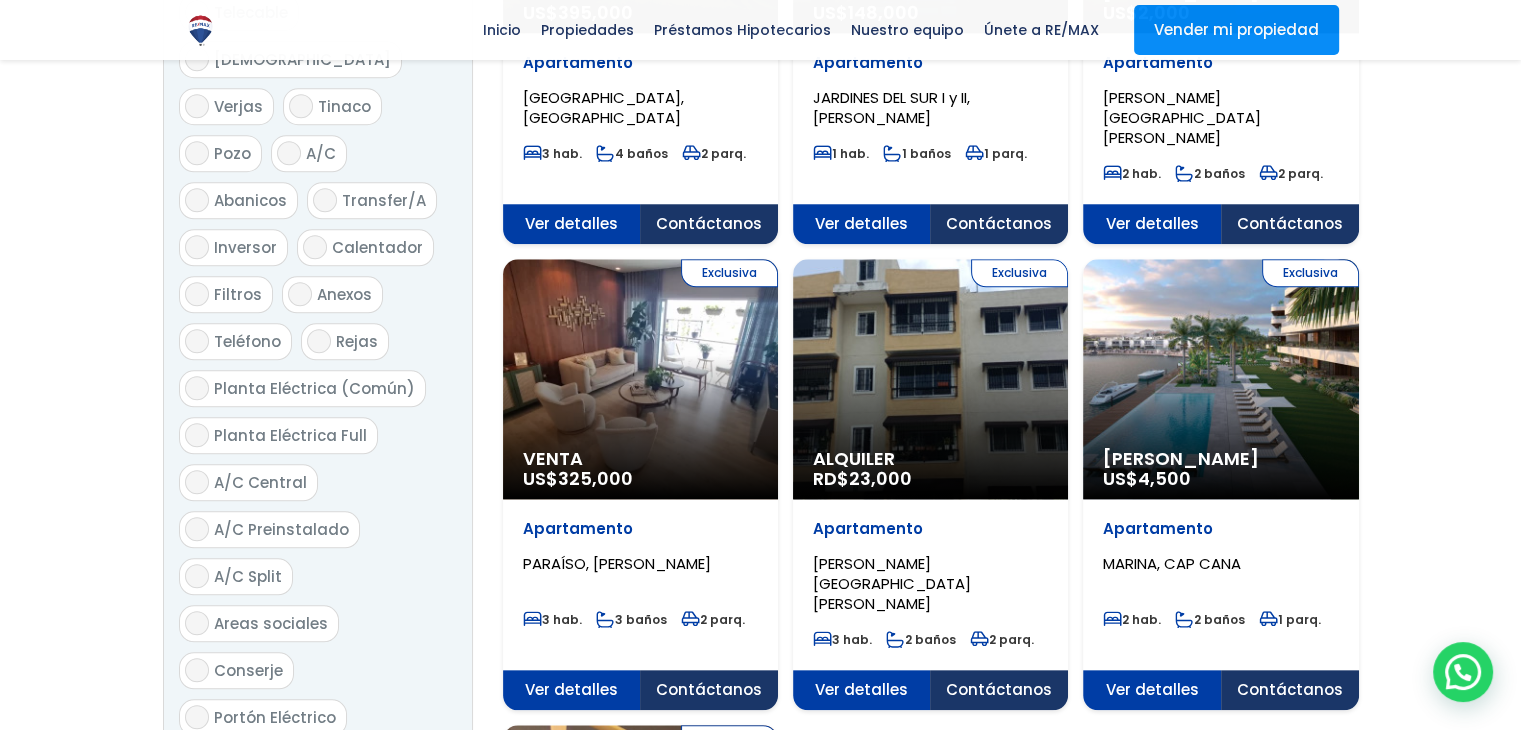 click on "Areas sociales" at bounding box center (197, 623) 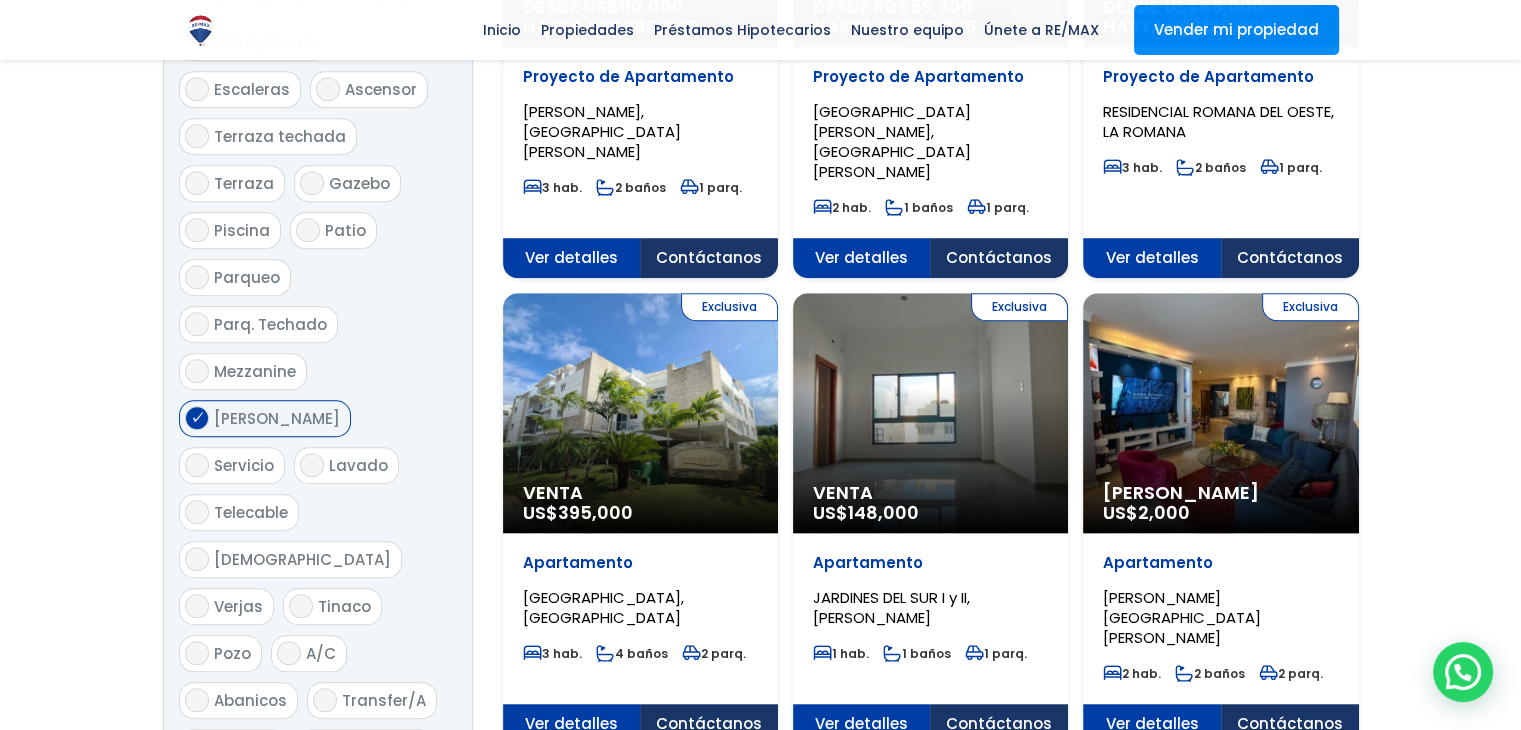 scroll, scrollTop: 1300, scrollLeft: 0, axis: vertical 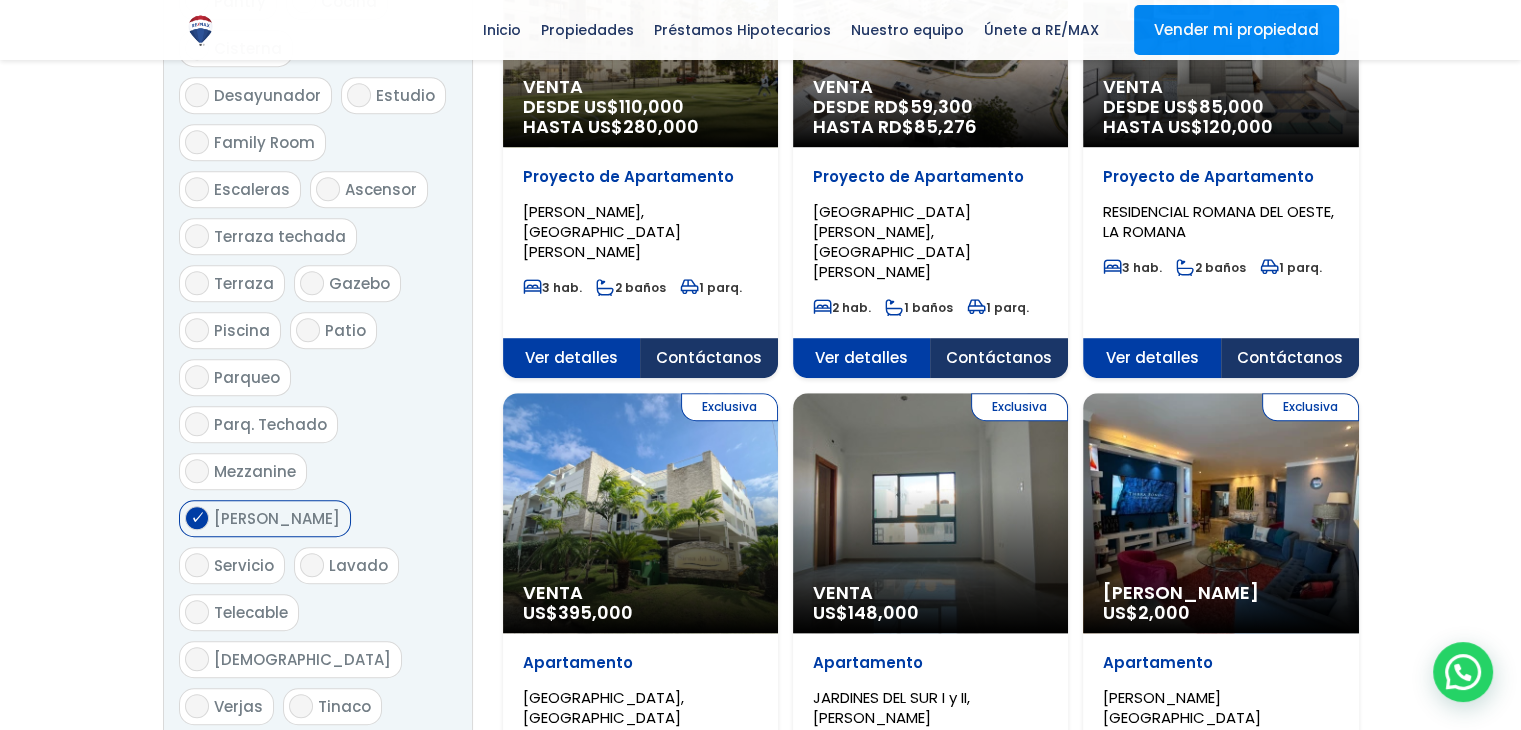 click on "Piscina" at bounding box center (197, 330) 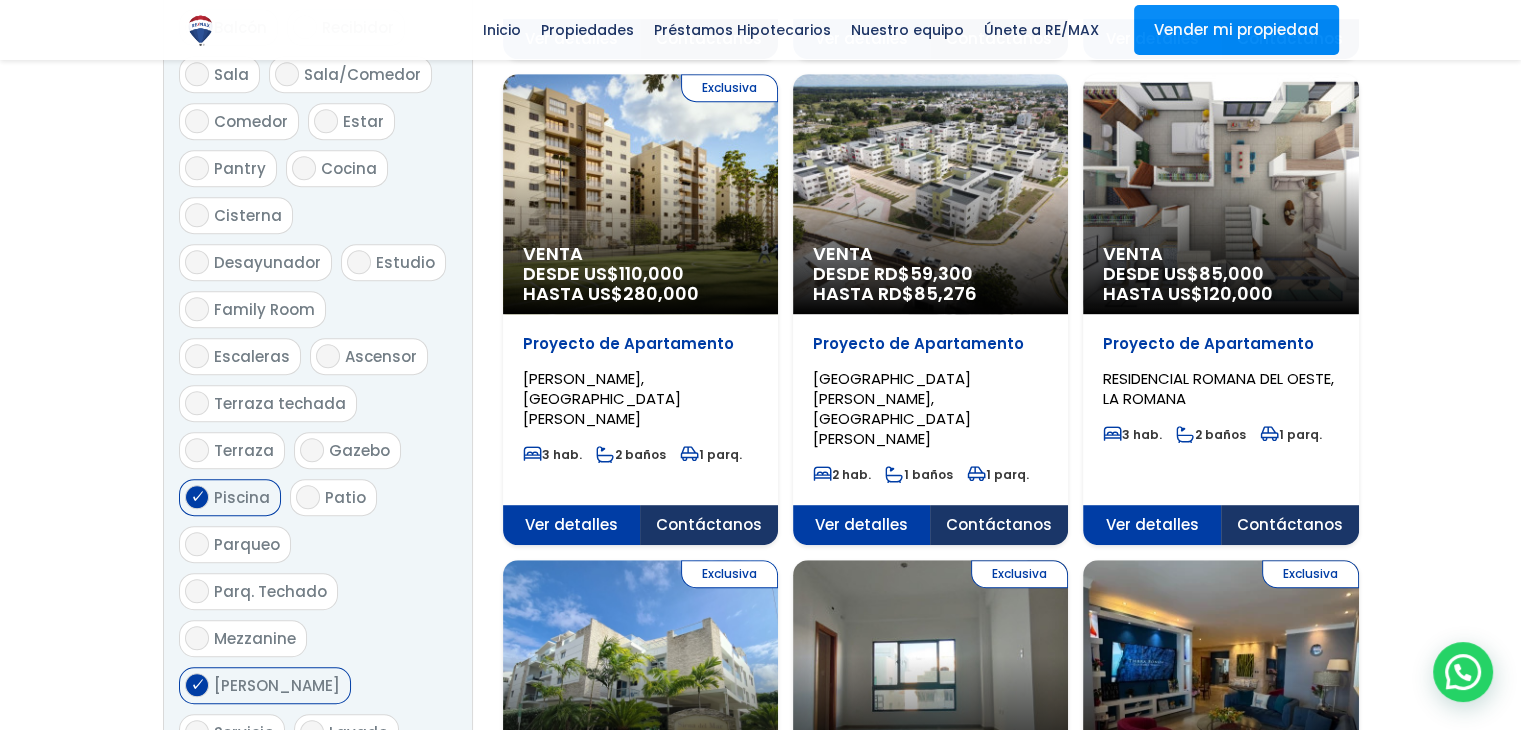 scroll, scrollTop: 1100, scrollLeft: 0, axis: vertical 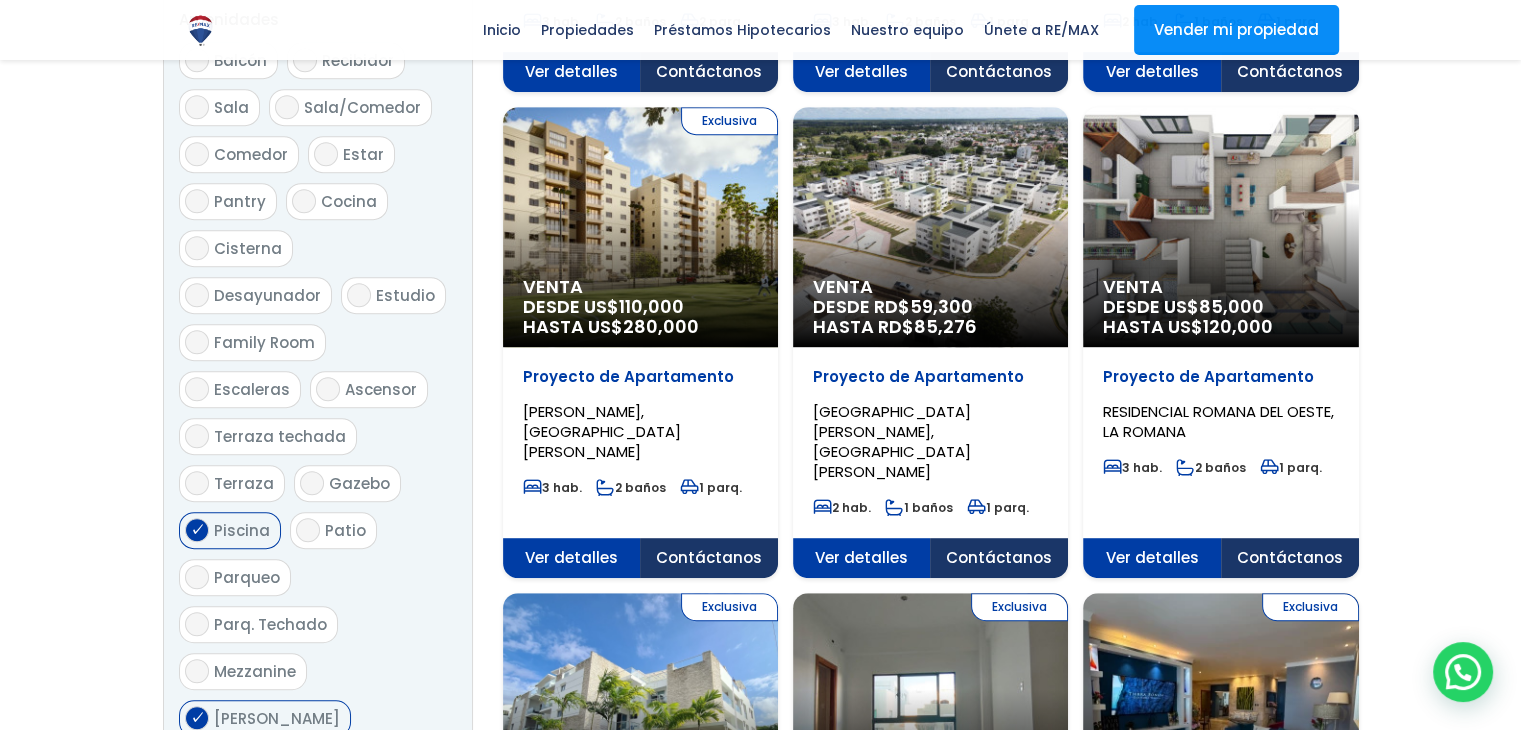 click on "Ascensor" at bounding box center (369, 389) 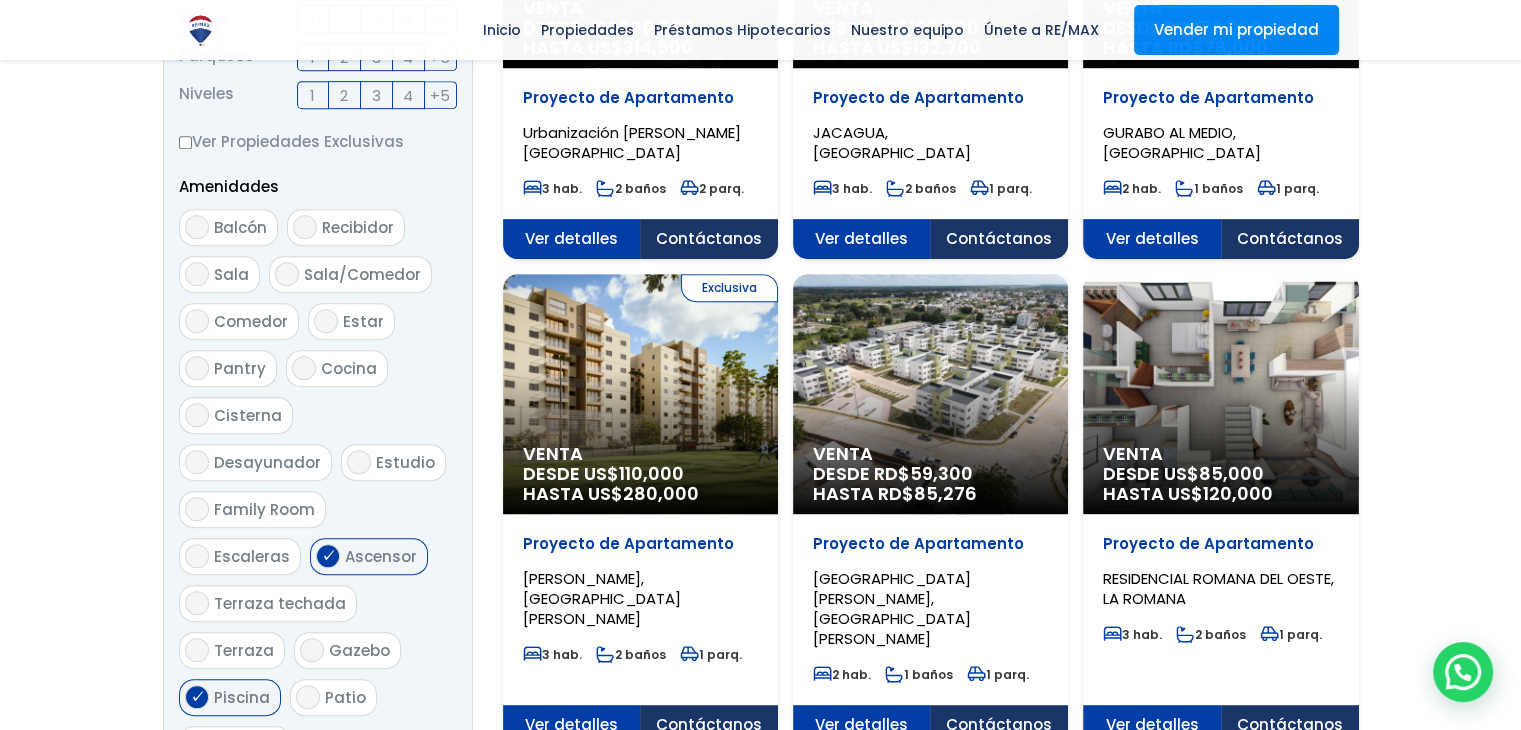 scroll, scrollTop: 900, scrollLeft: 0, axis: vertical 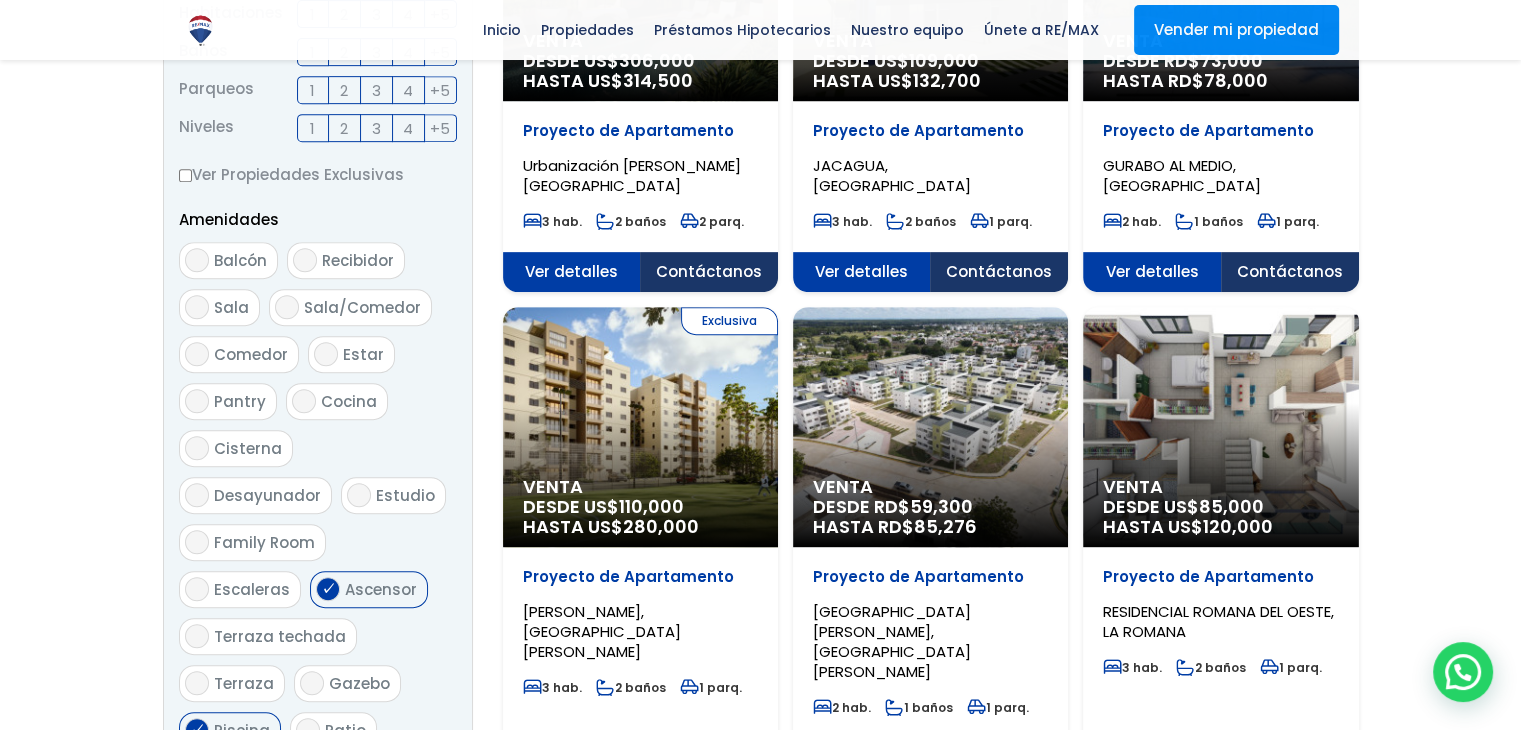 click on "Sala" at bounding box center (197, 307) 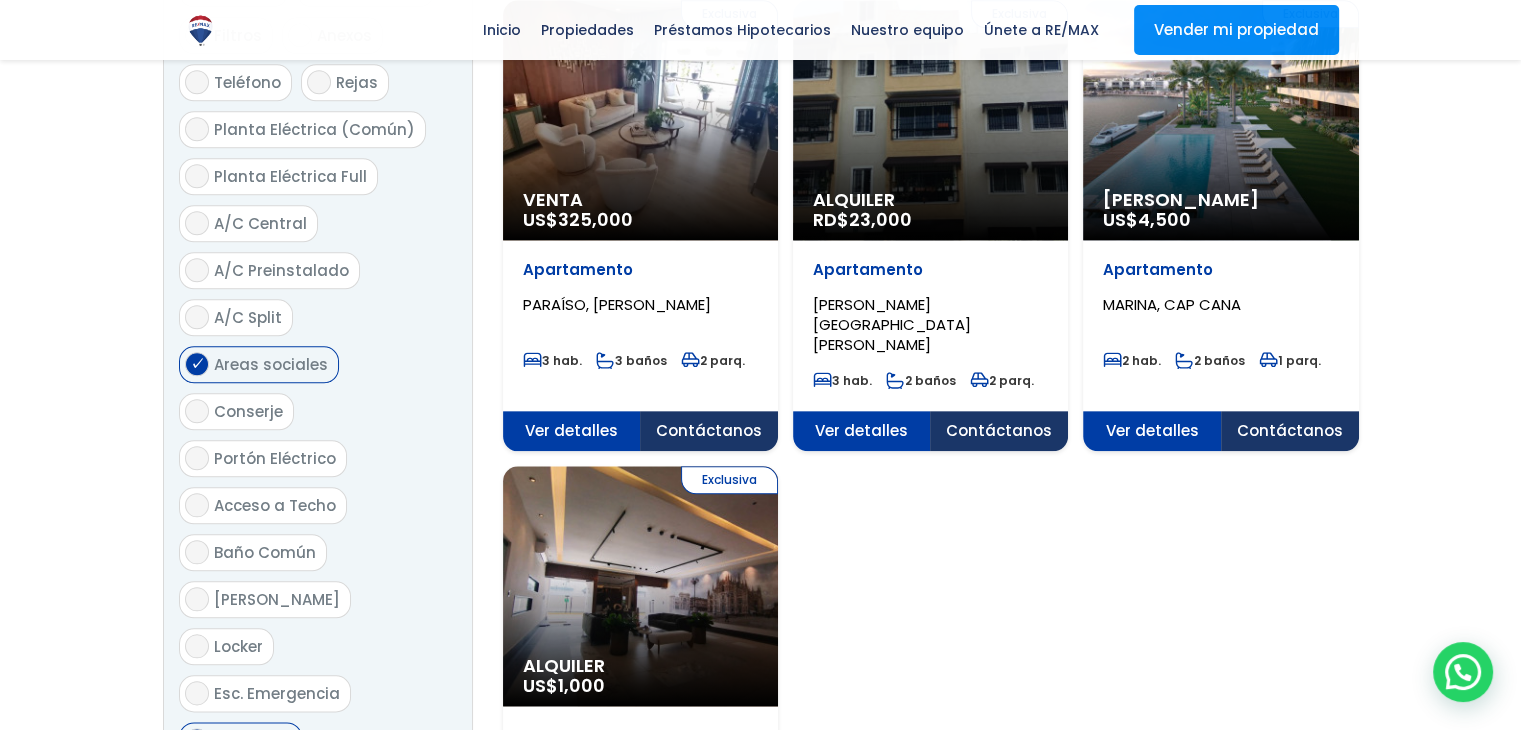 scroll, scrollTop: 2300, scrollLeft: 0, axis: vertical 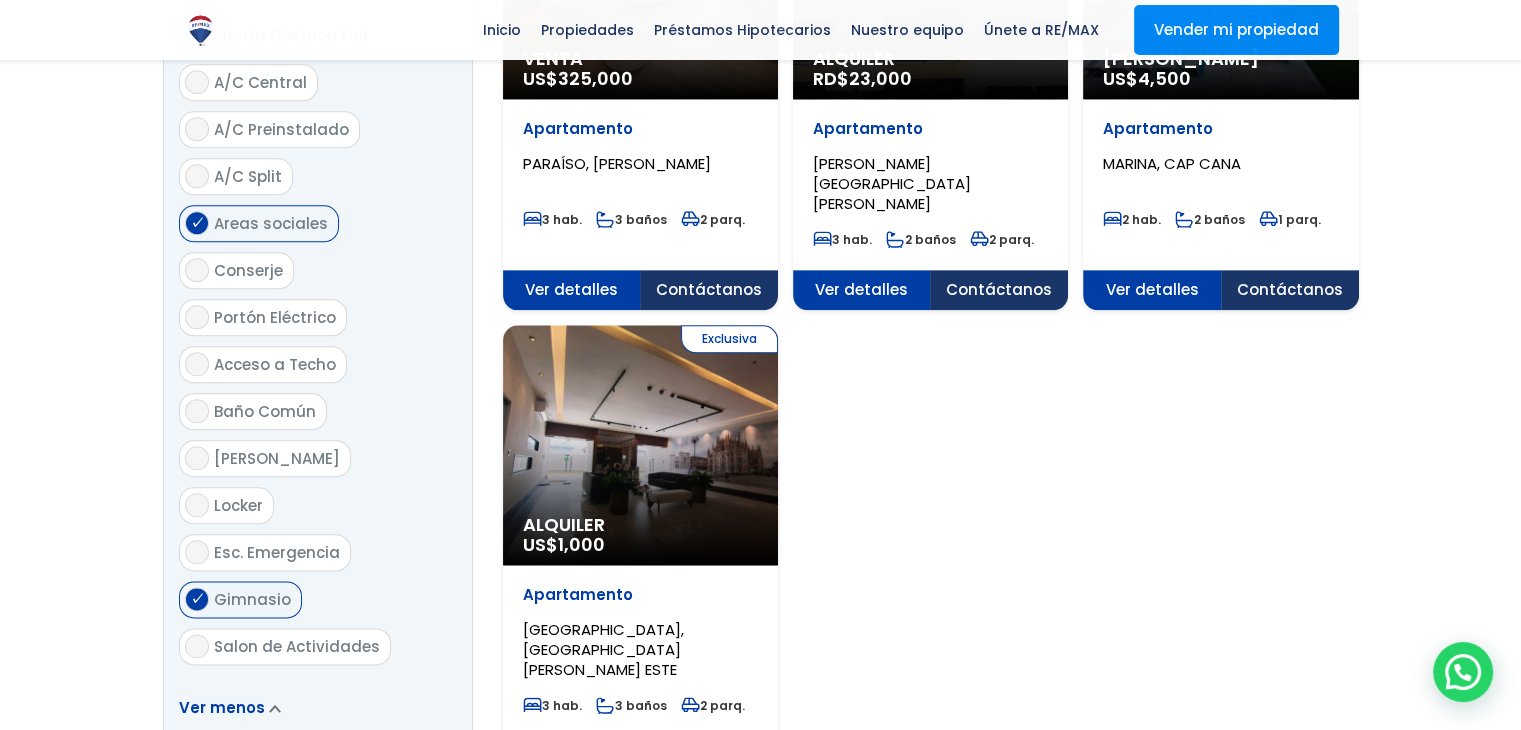 click on "Aplicar" at bounding box center (400, 759) 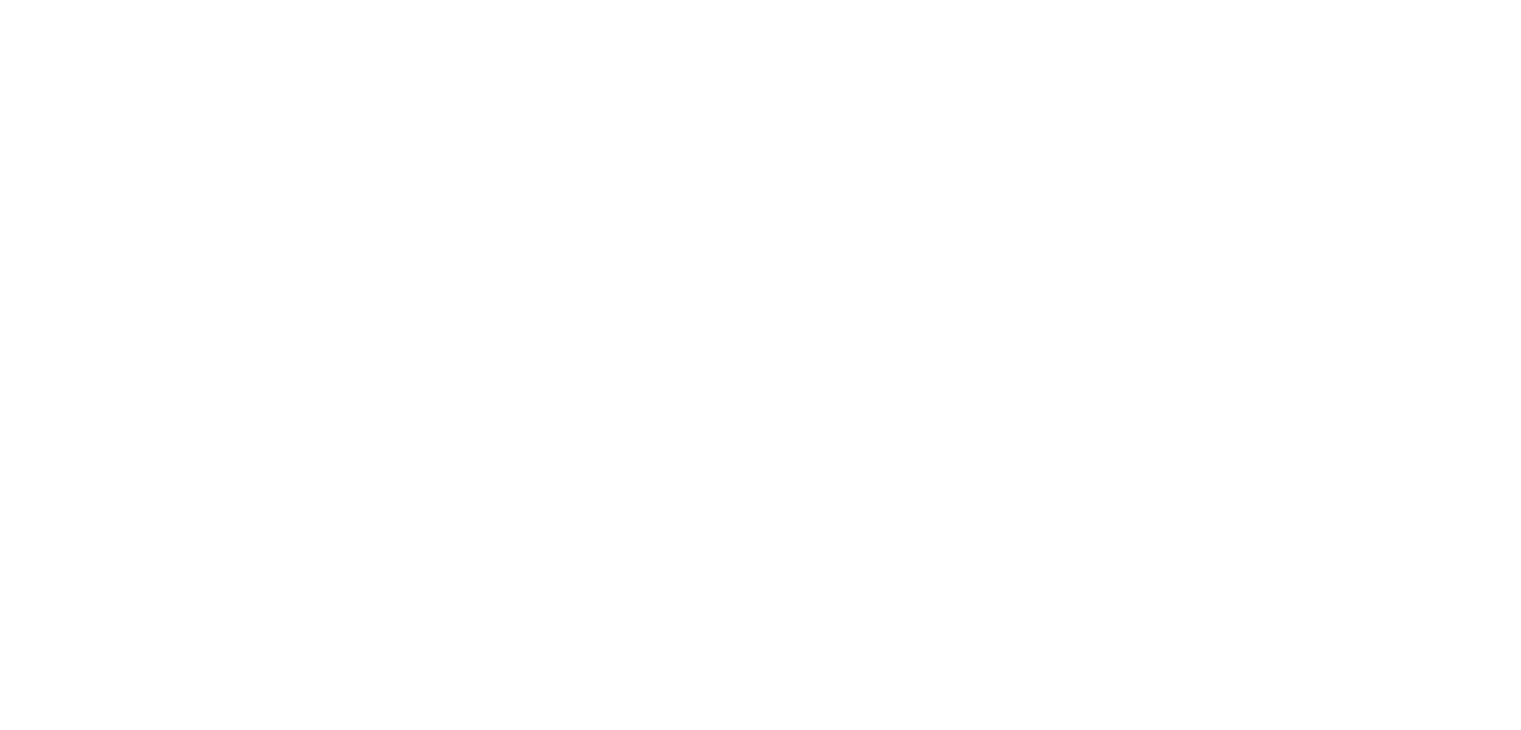 scroll, scrollTop: 0, scrollLeft: 0, axis: both 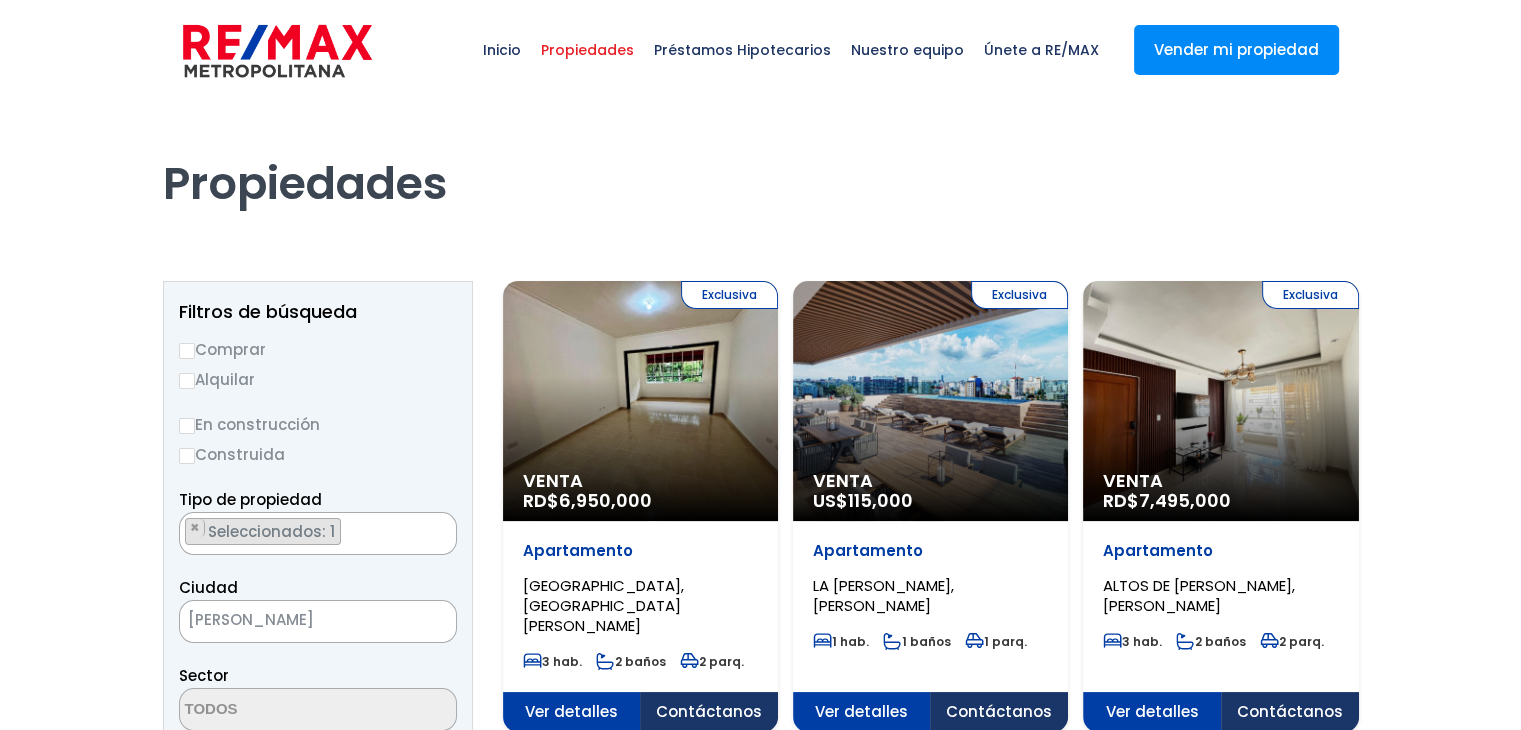 select 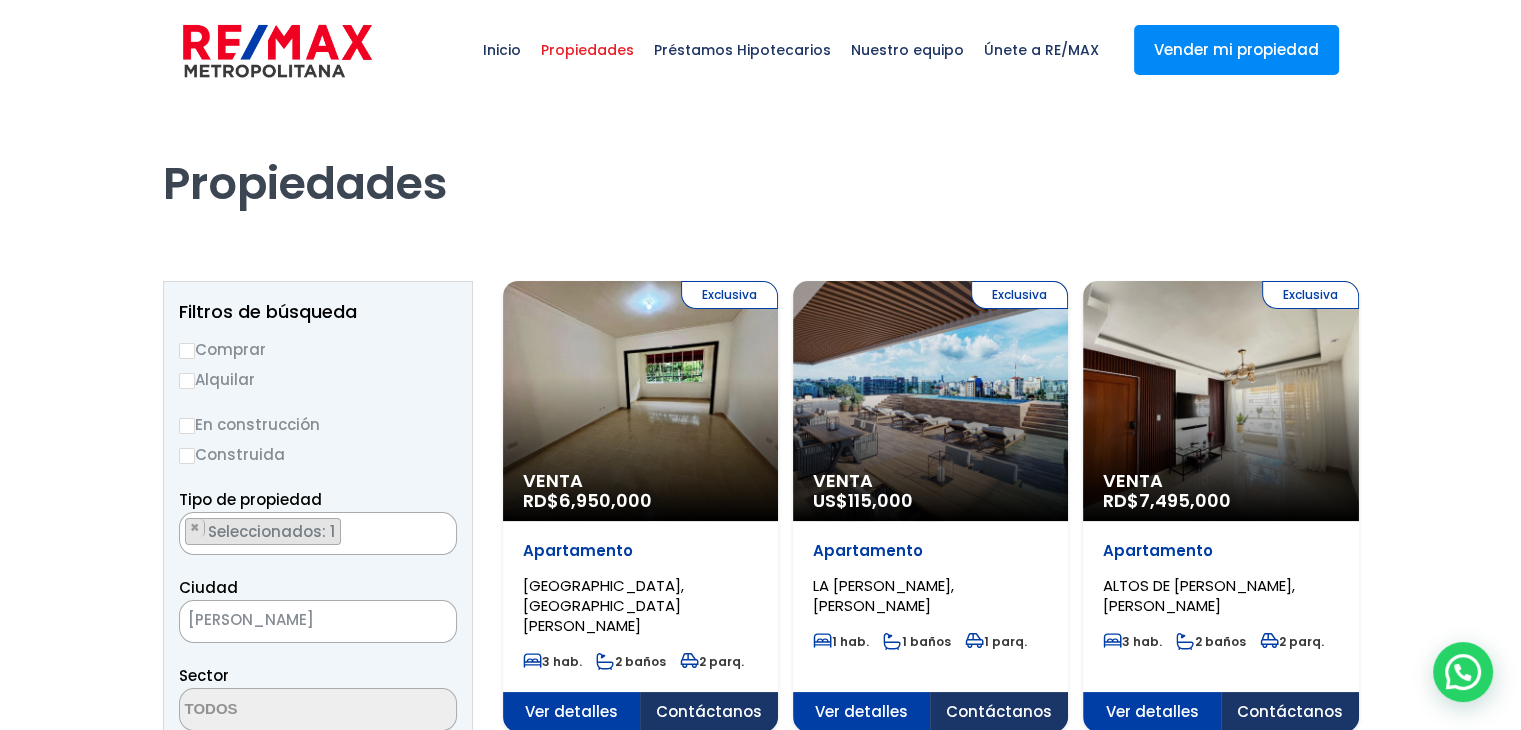 scroll, scrollTop: 100, scrollLeft: 0, axis: vertical 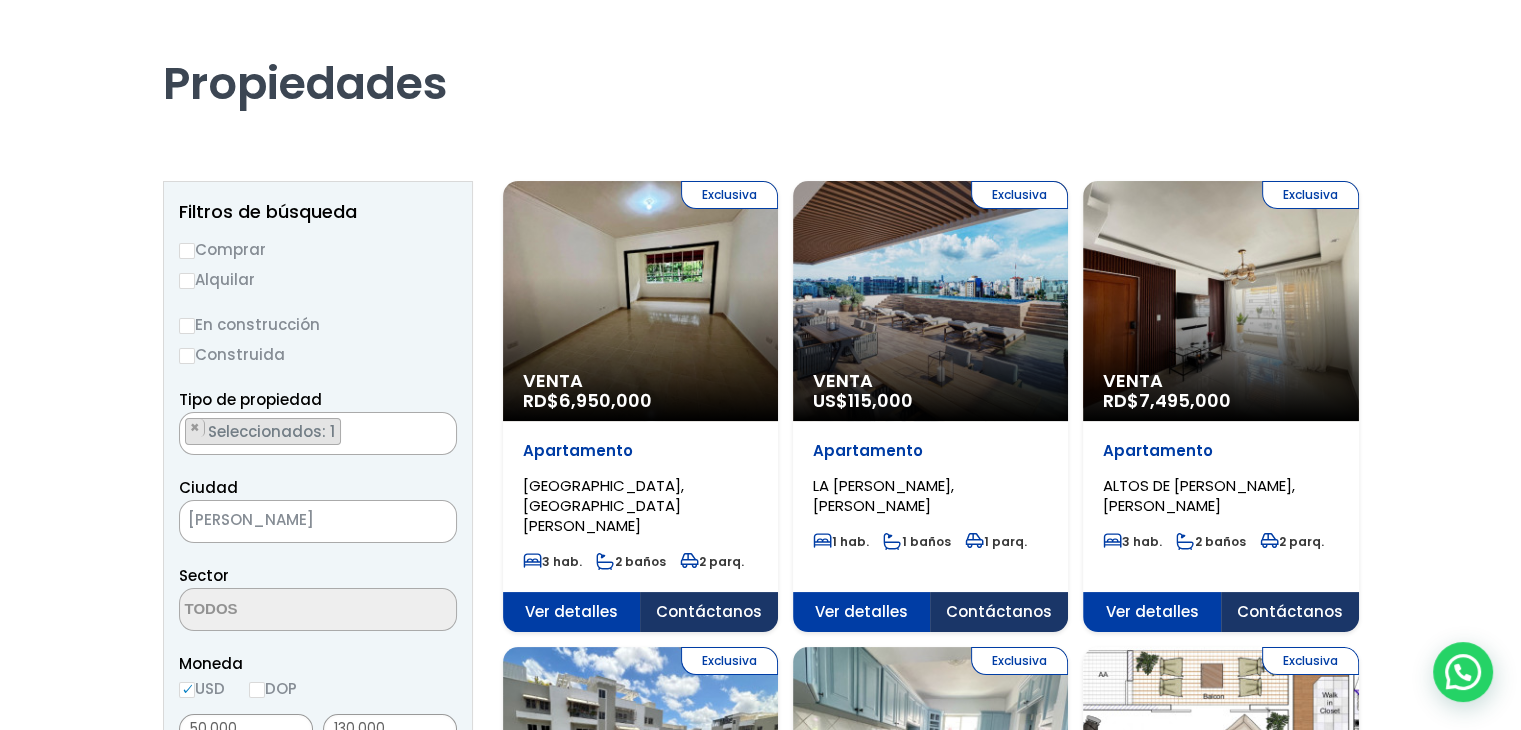 click on "Exclusiva
Venta
US$  115,000" at bounding box center [640, 301] 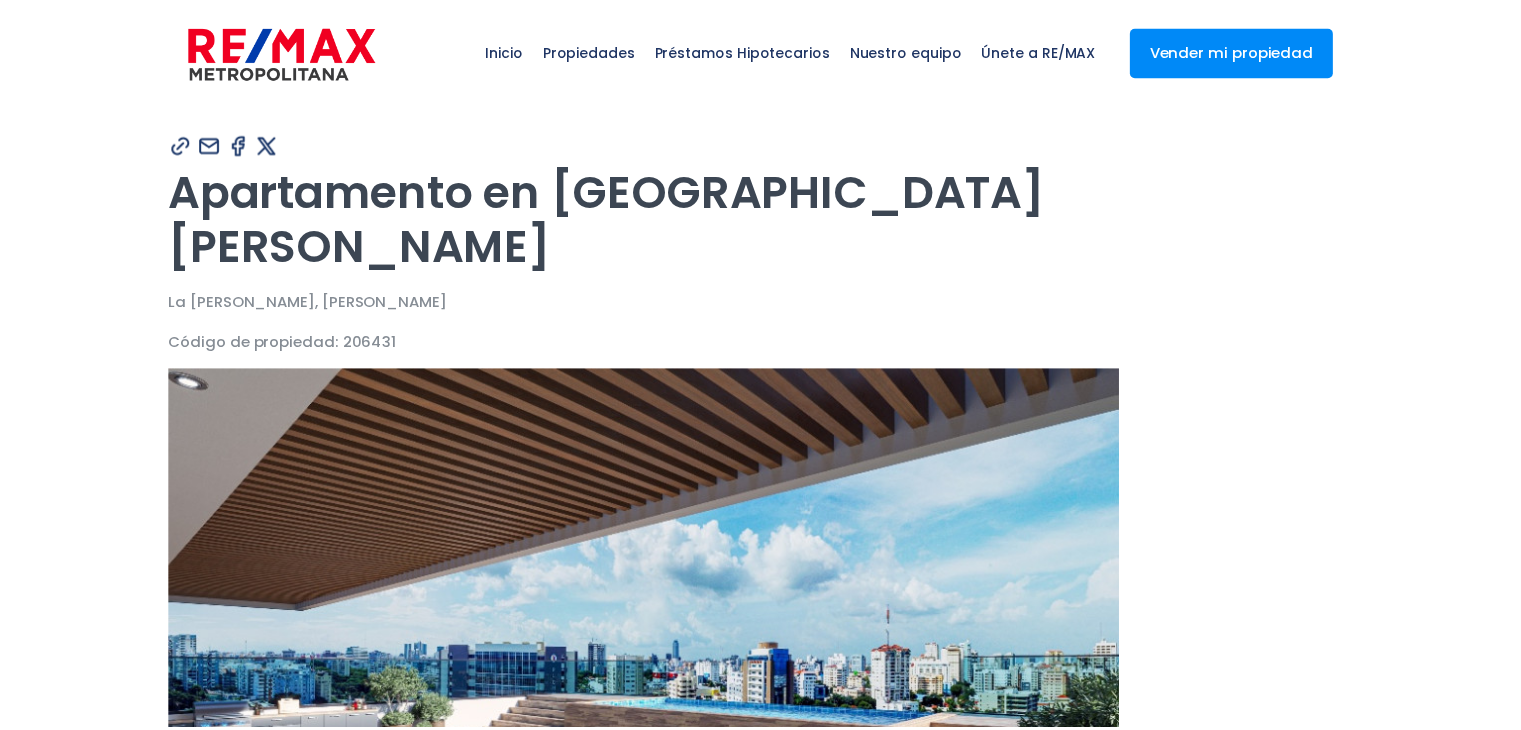 scroll, scrollTop: 0, scrollLeft: 0, axis: both 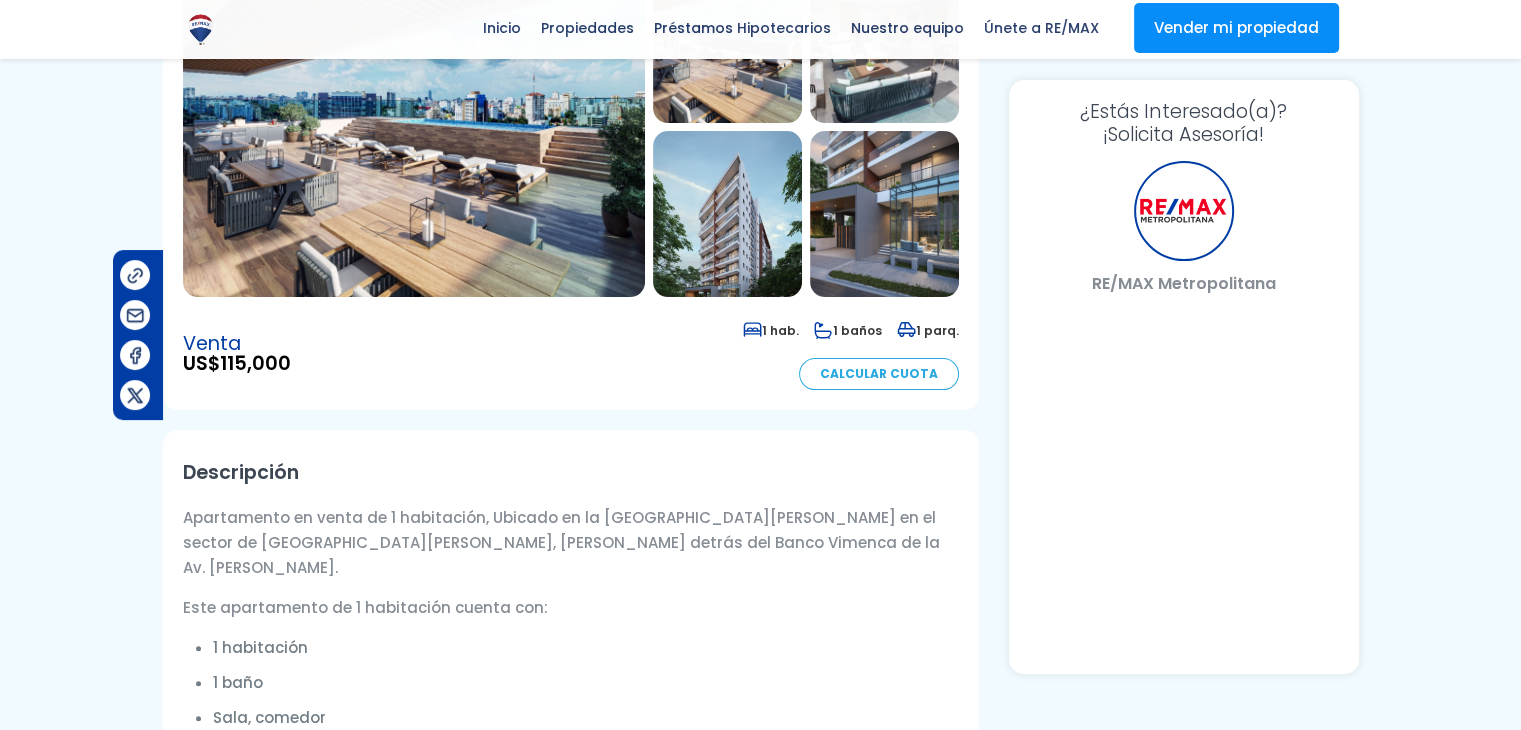select on "IT" 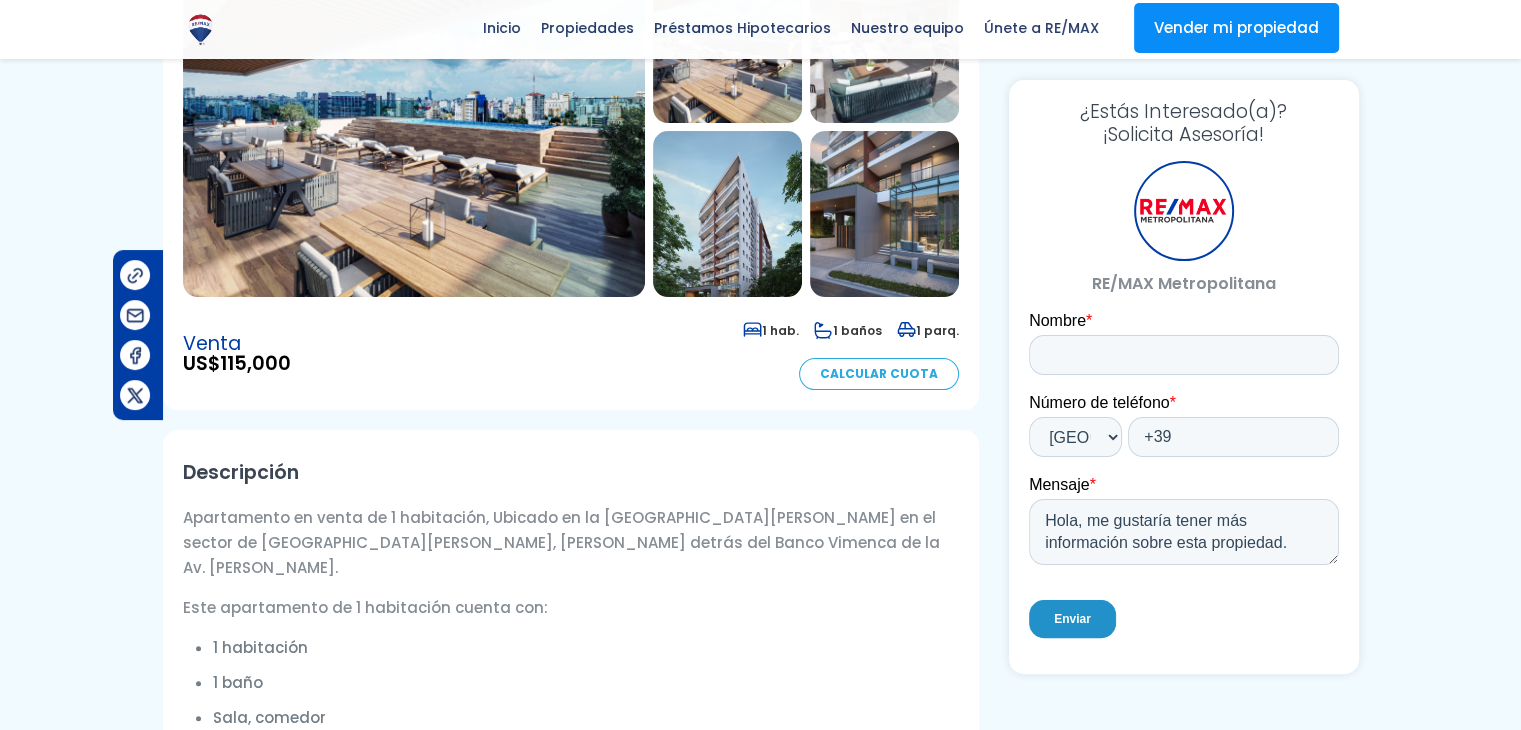 scroll, scrollTop: 0, scrollLeft: 0, axis: both 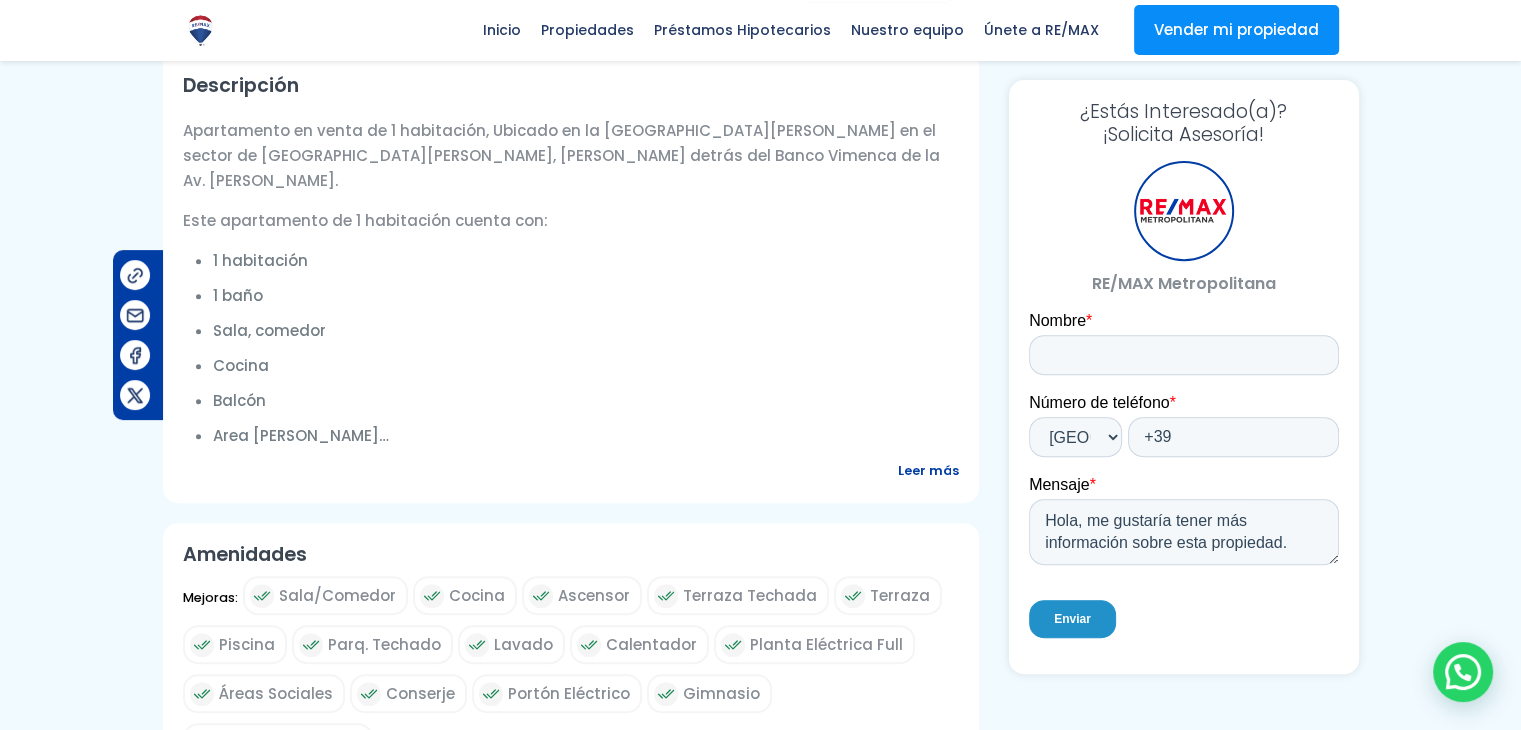 click on "Leer más" at bounding box center (928, 470) 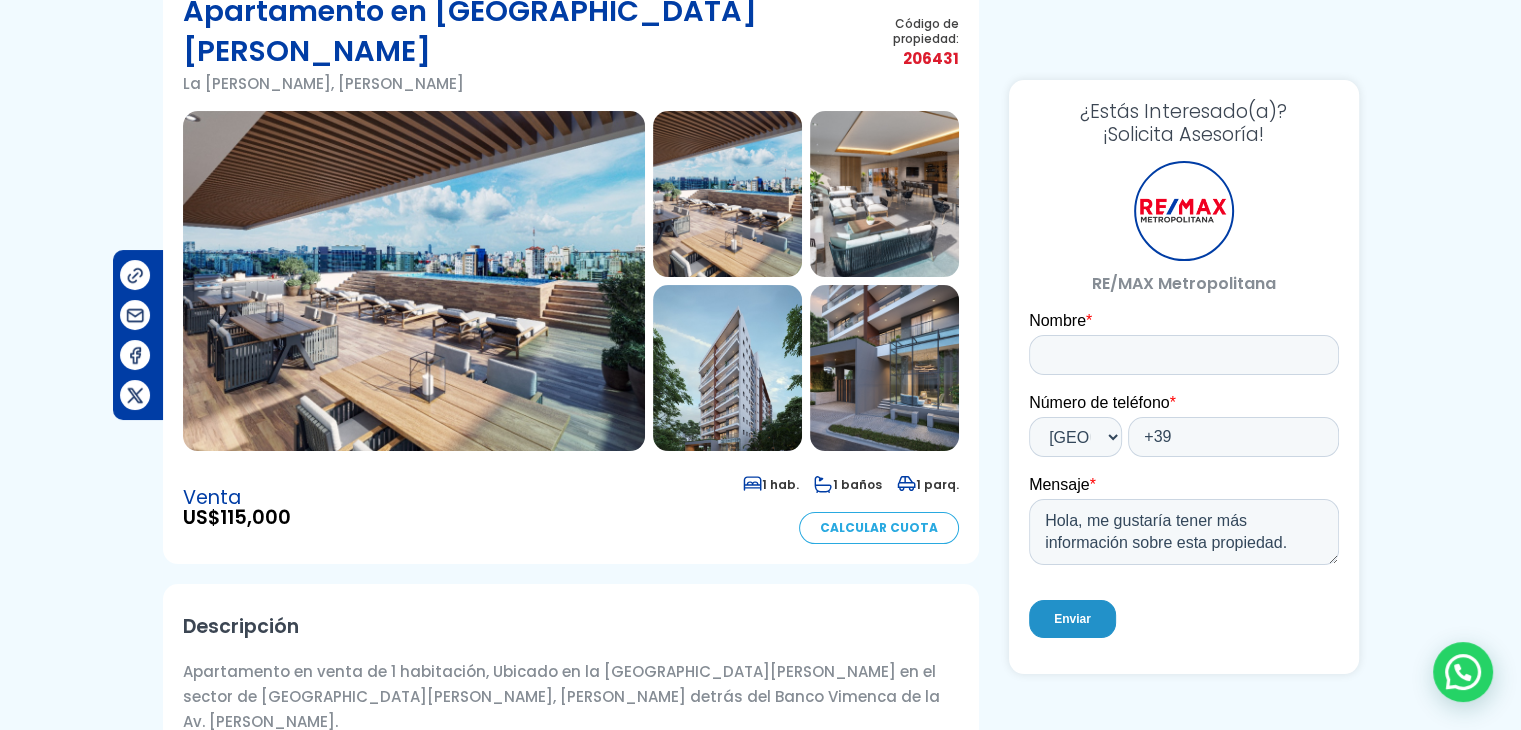 scroll, scrollTop: 0, scrollLeft: 0, axis: both 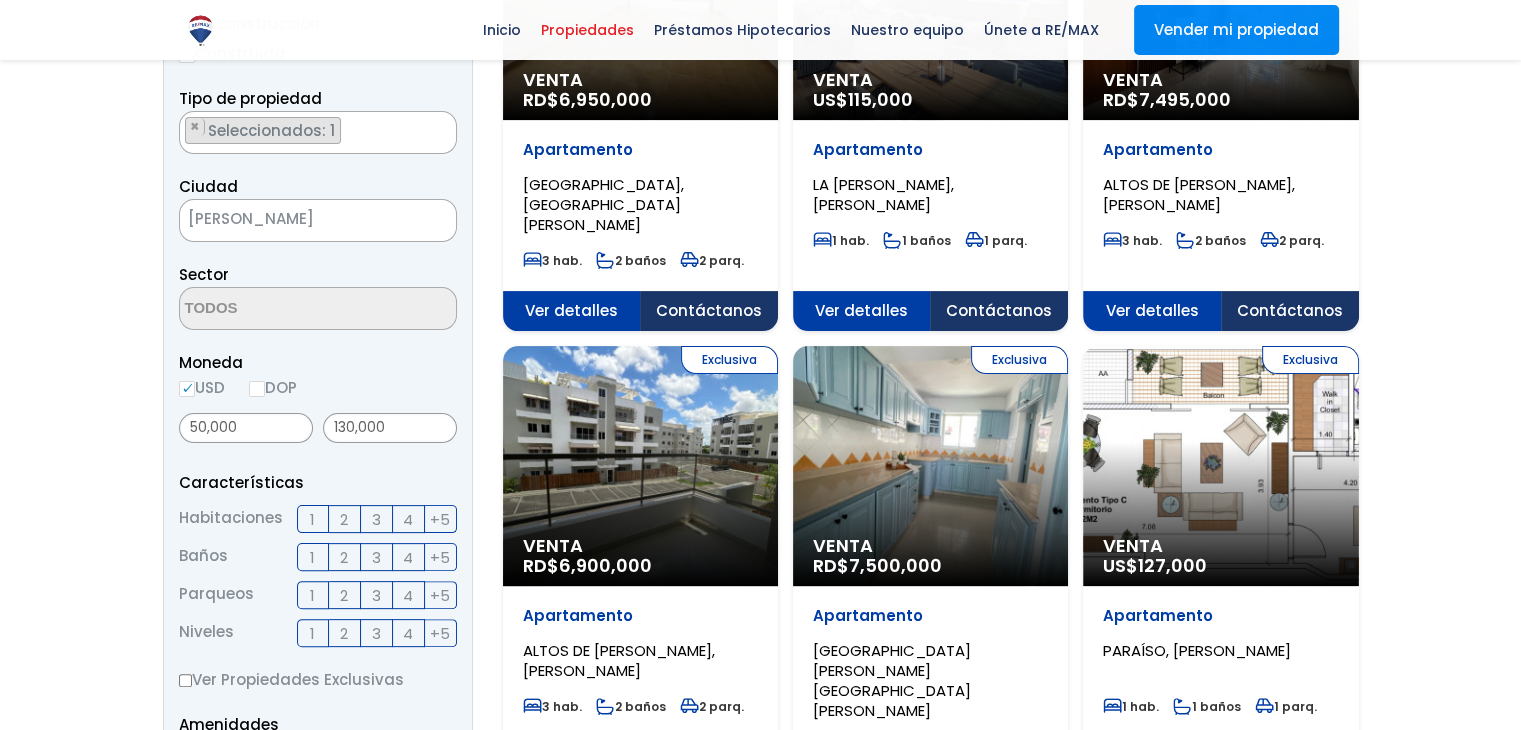 select 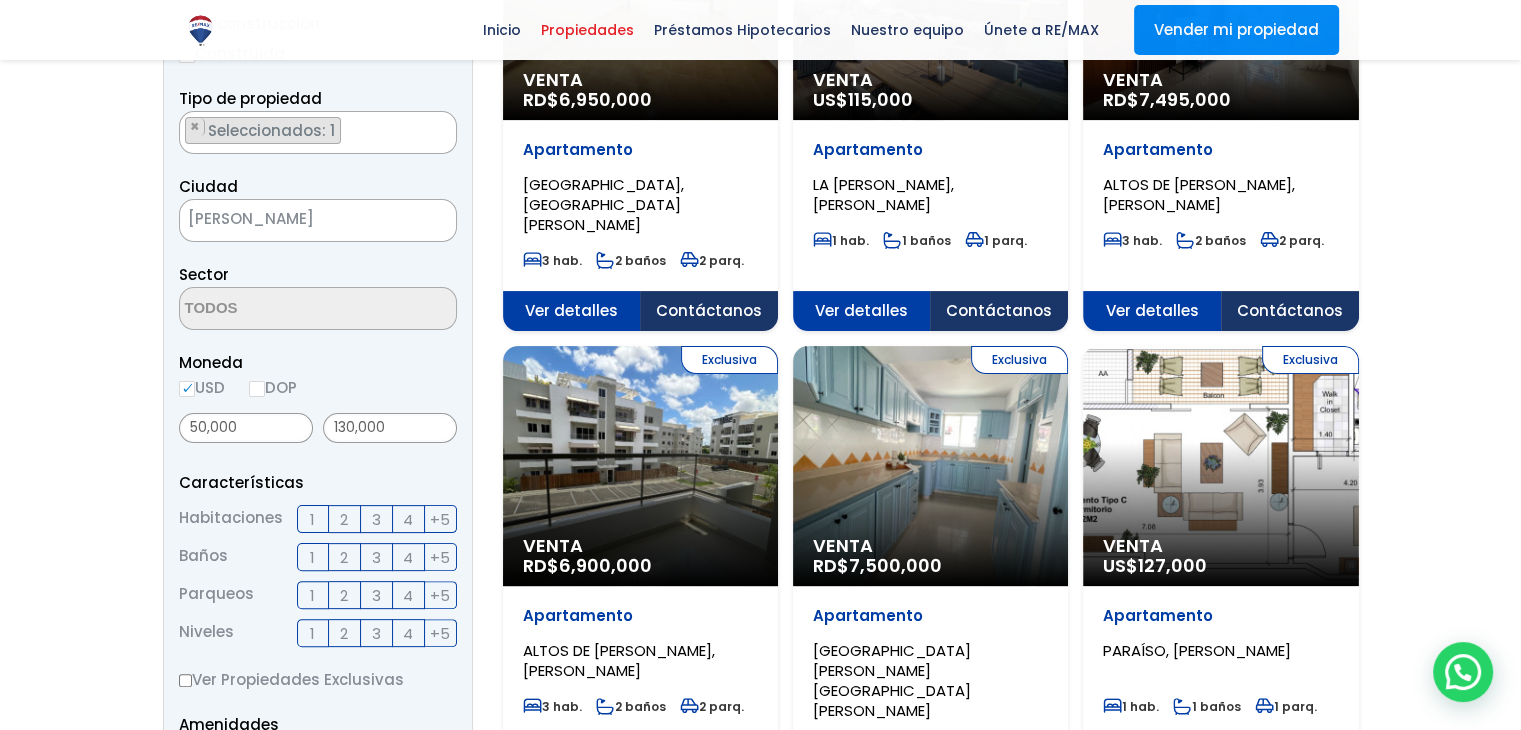 click on "Exclusiva
Venta
US$  127,000" at bounding box center [640, 0] 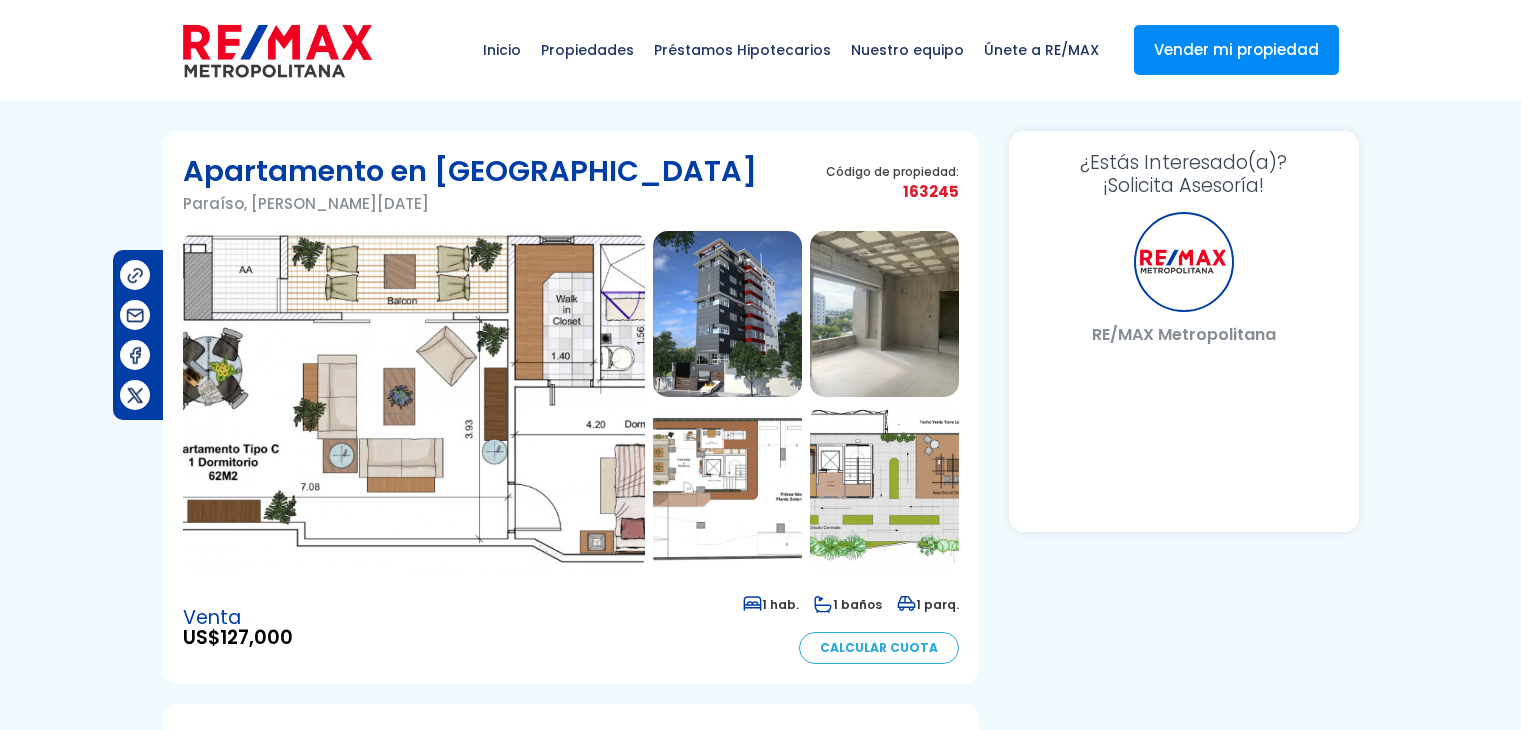 scroll, scrollTop: 0, scrollLeft: 0, axis: both 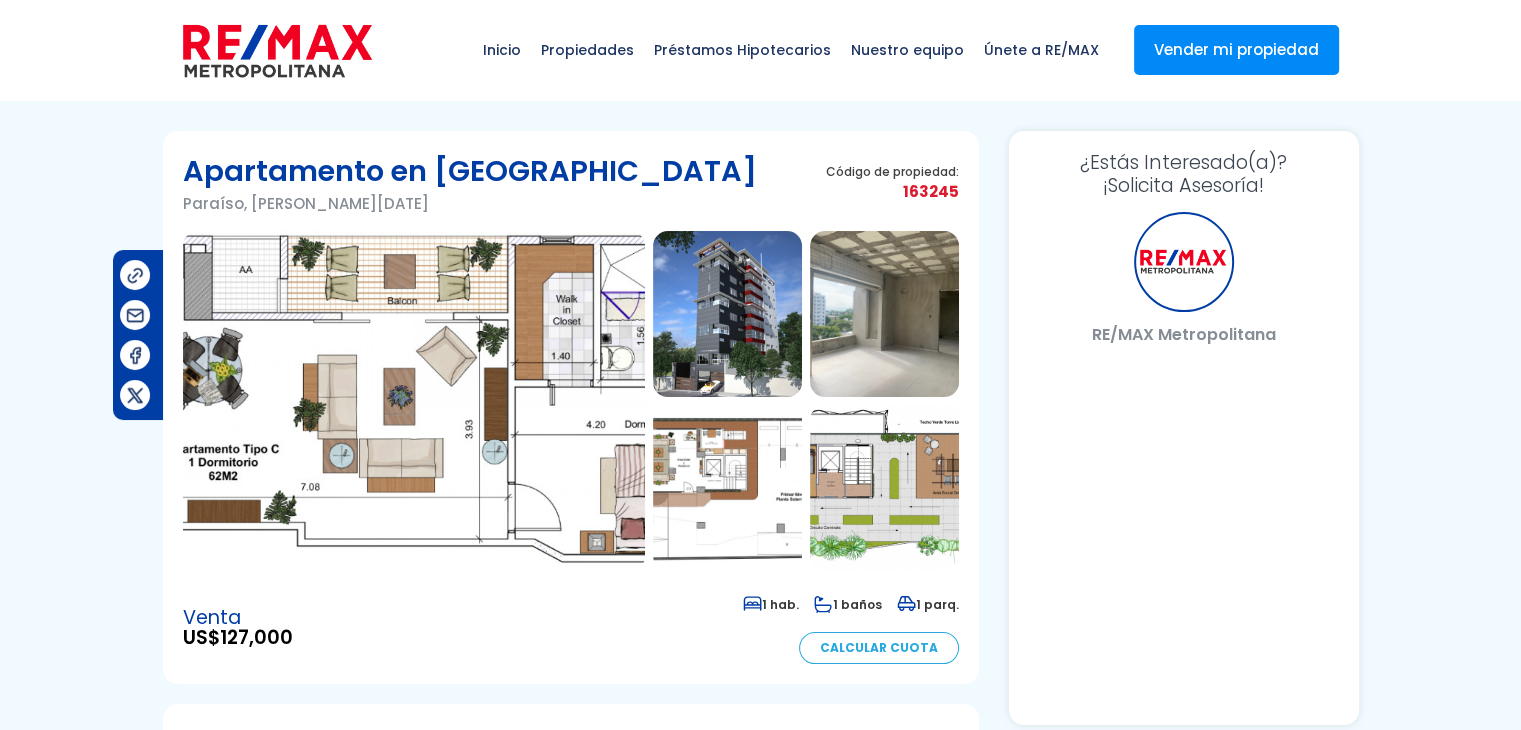 select on "IT" 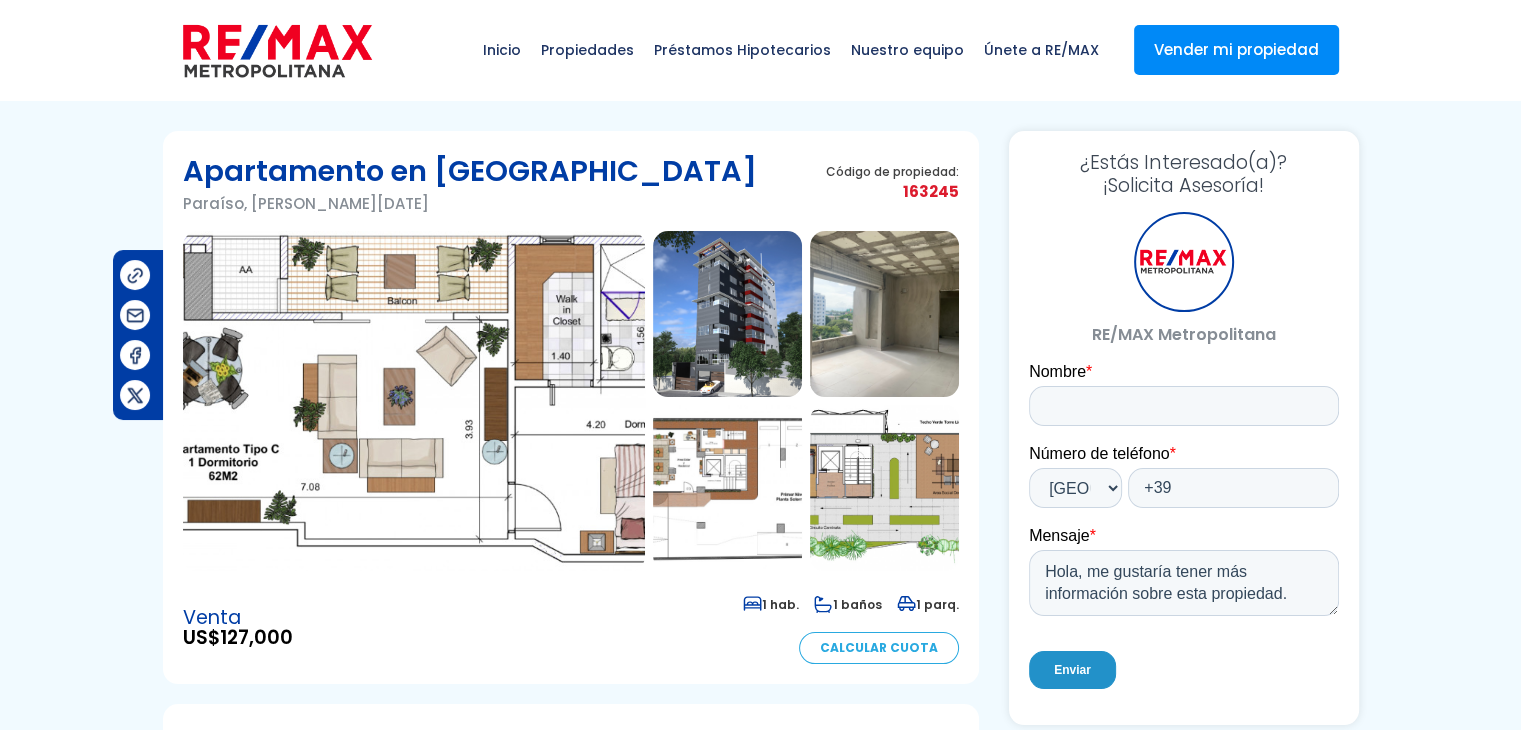 scroll, scrollTop: 0, scrollLeft: 0, axis: both 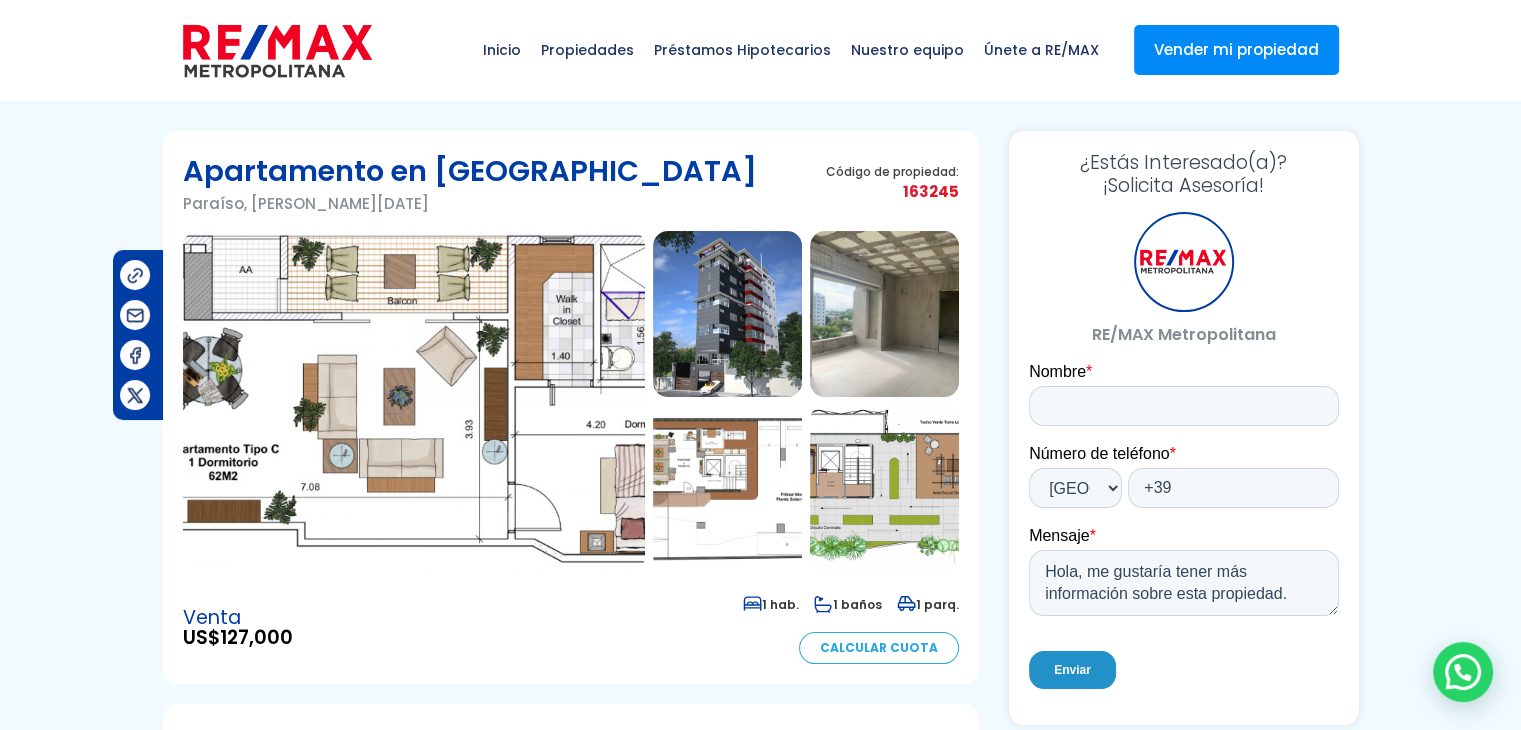 click at bounding box center (414, 401) 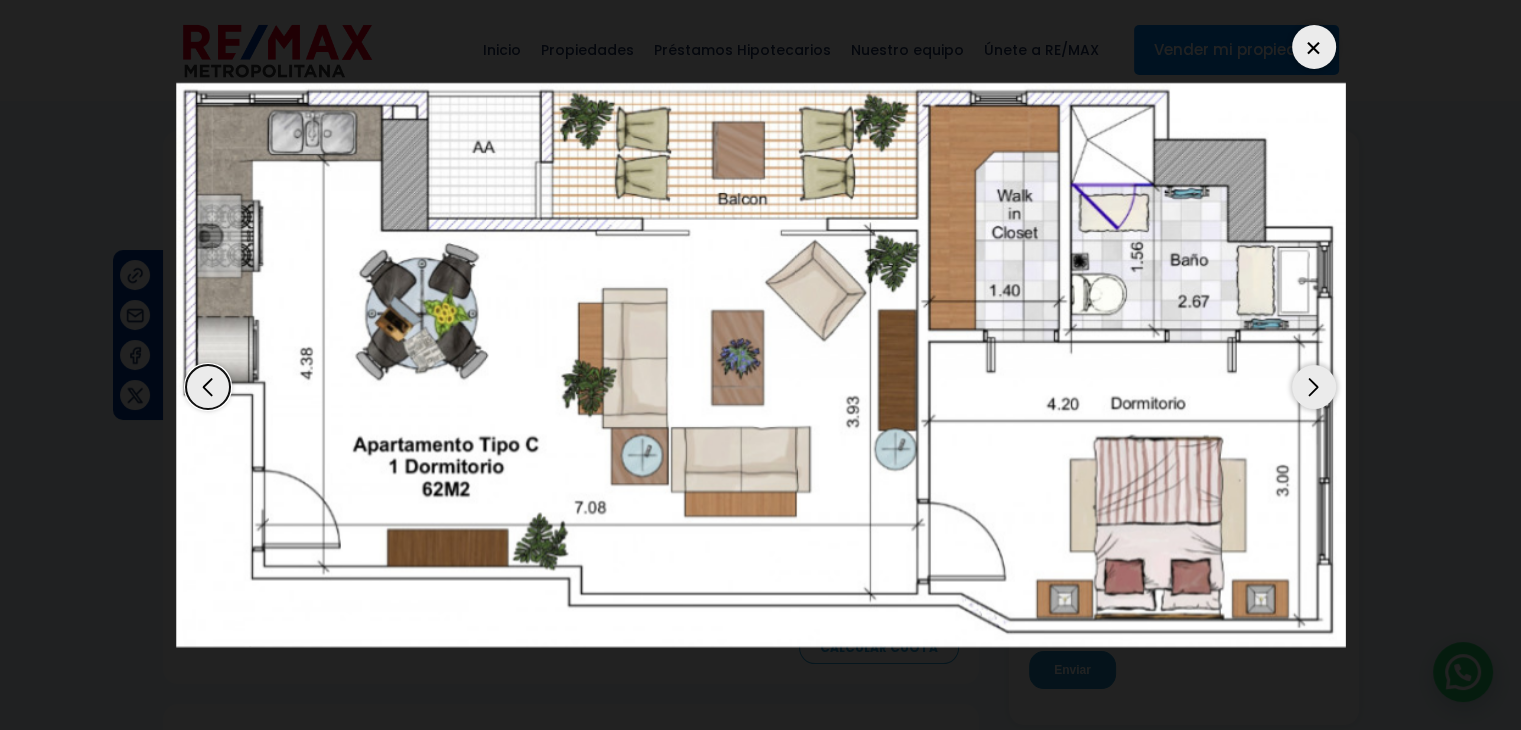 click at bounding box center [1314, 387] 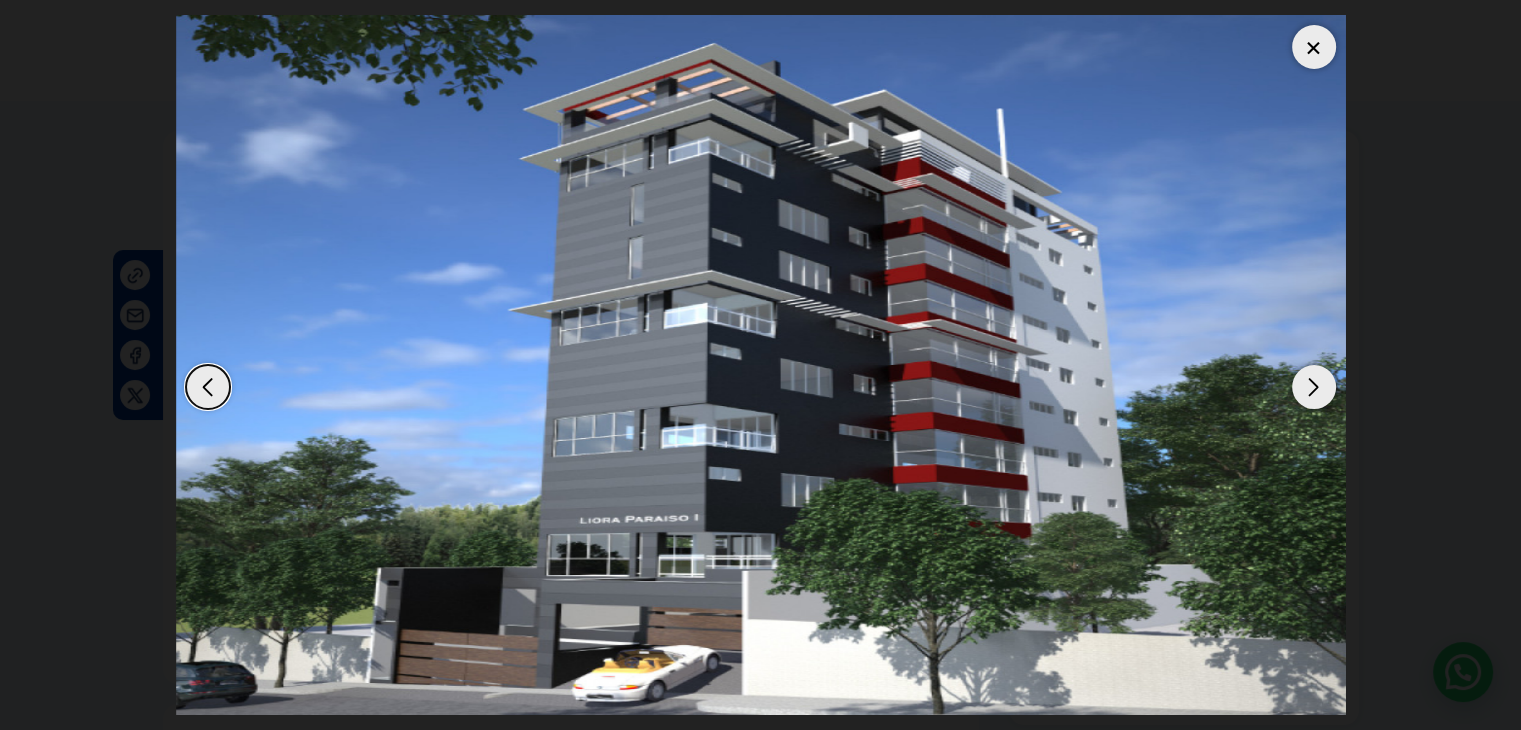 click at bounding box center [1314, 387] 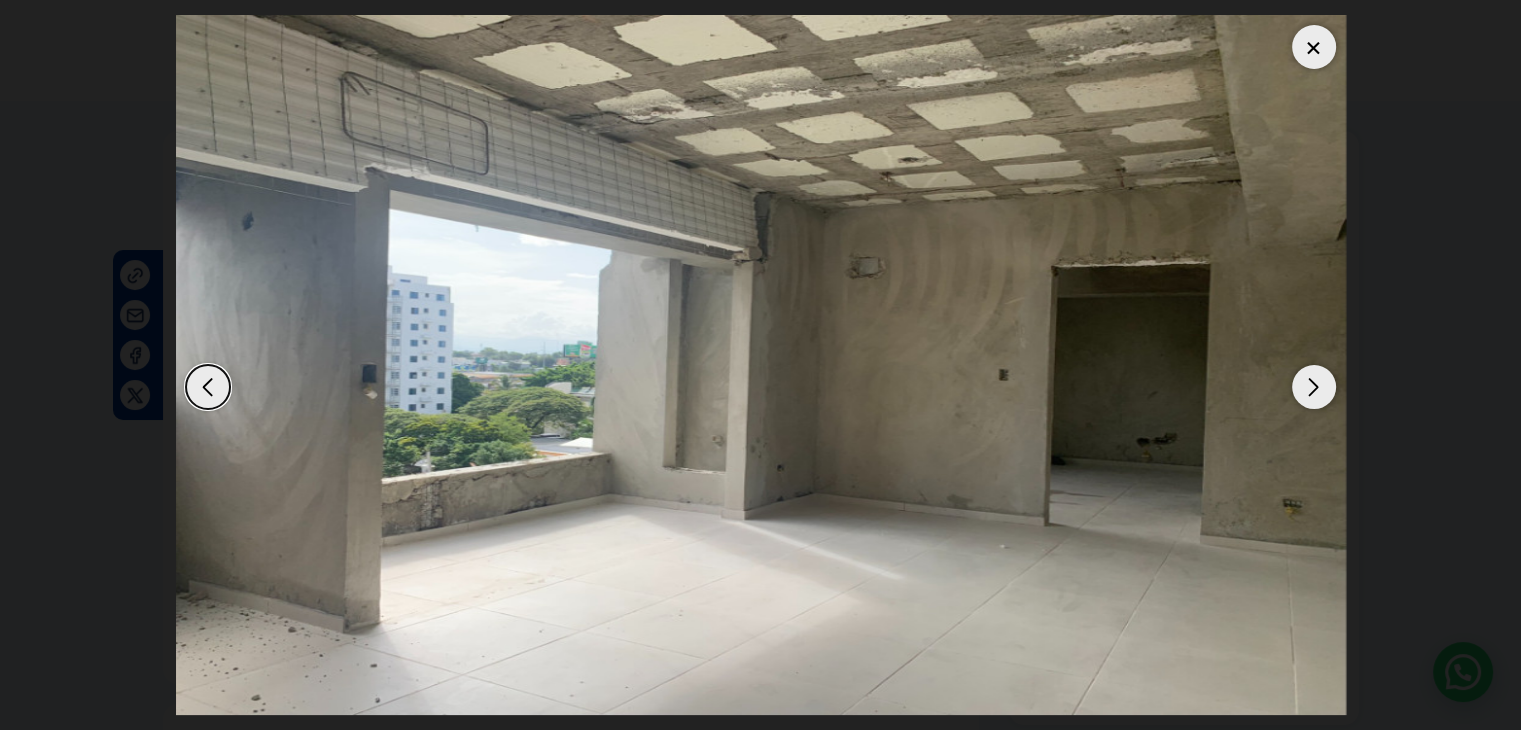 click at bounding box center [1314, 387] 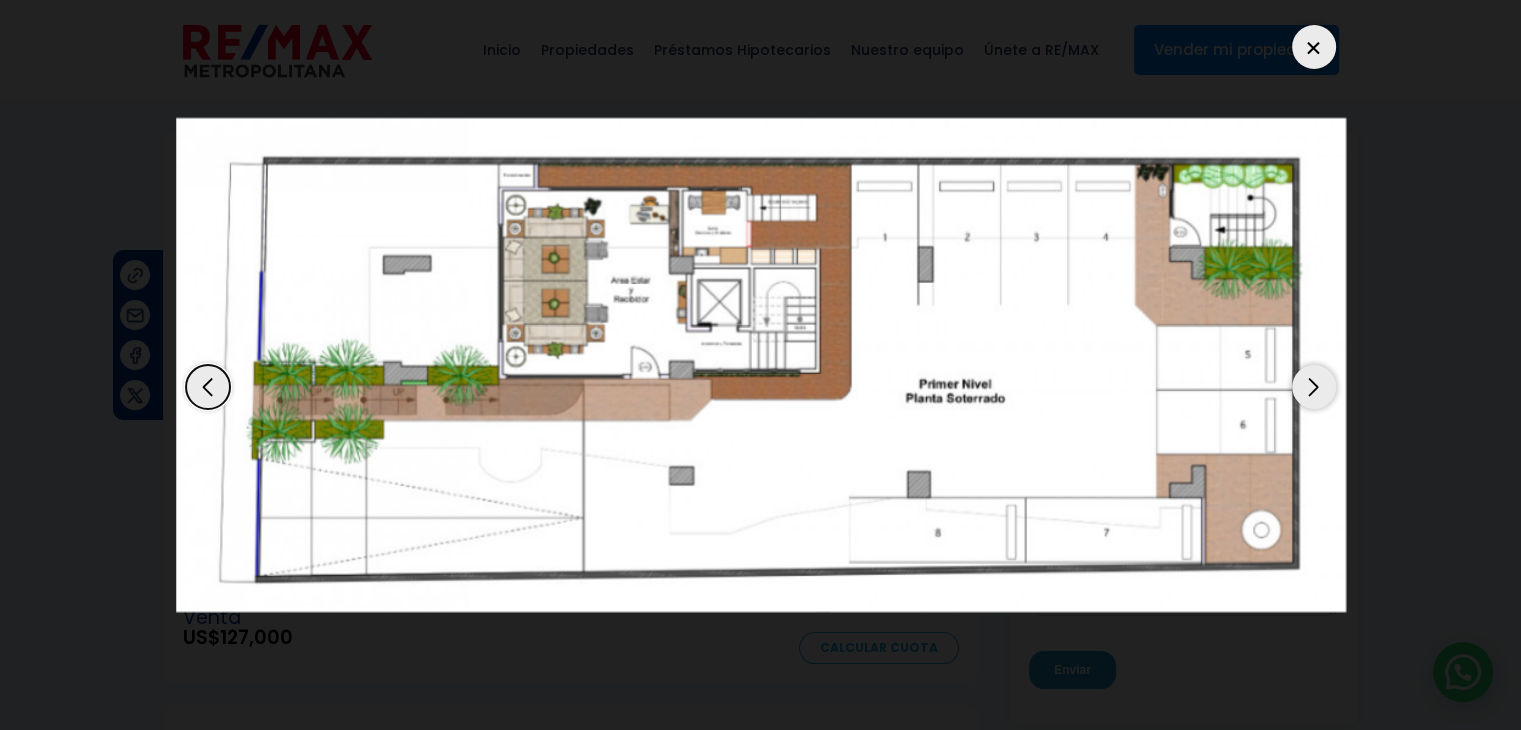 click at bounding box center [1314, 387] 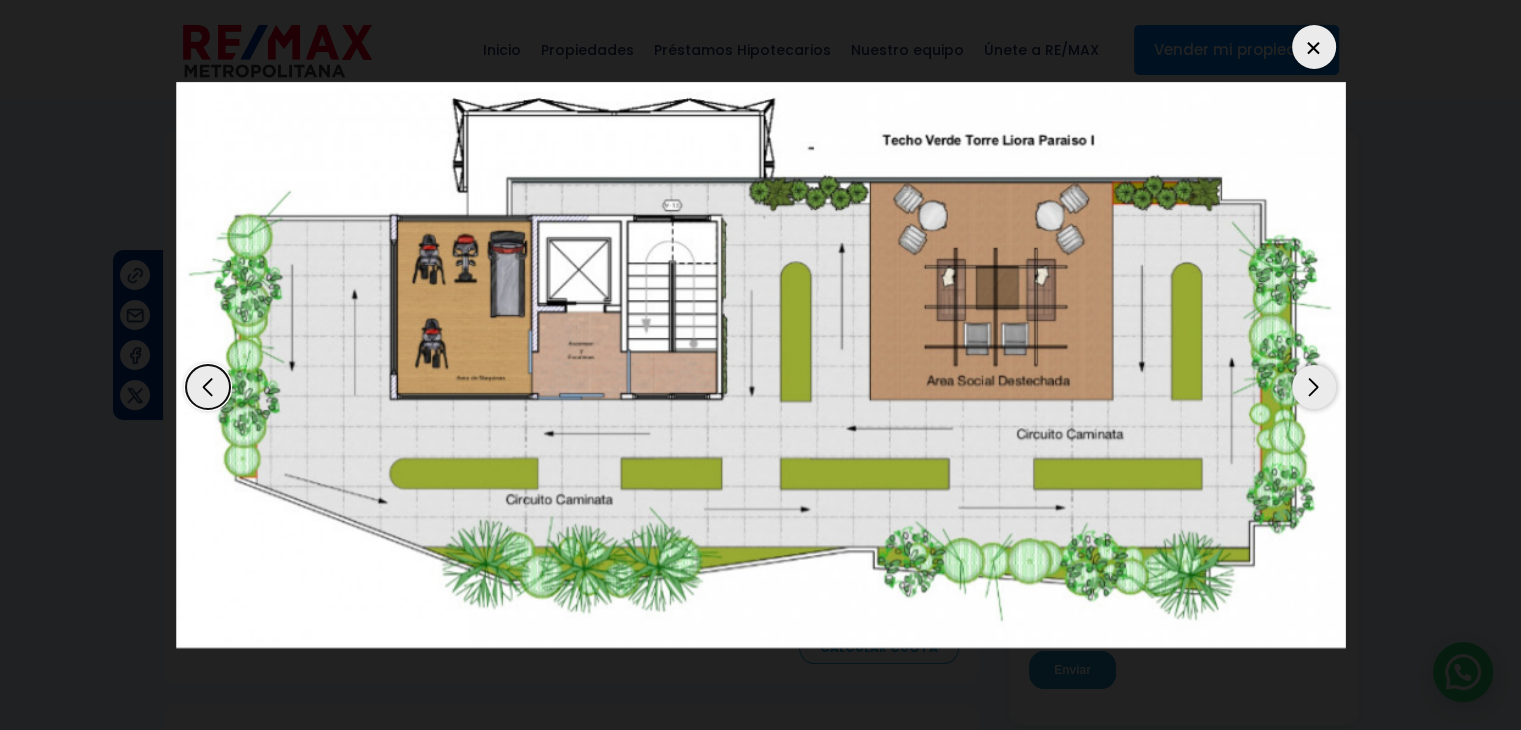 click at bounding box center (1314, 387) 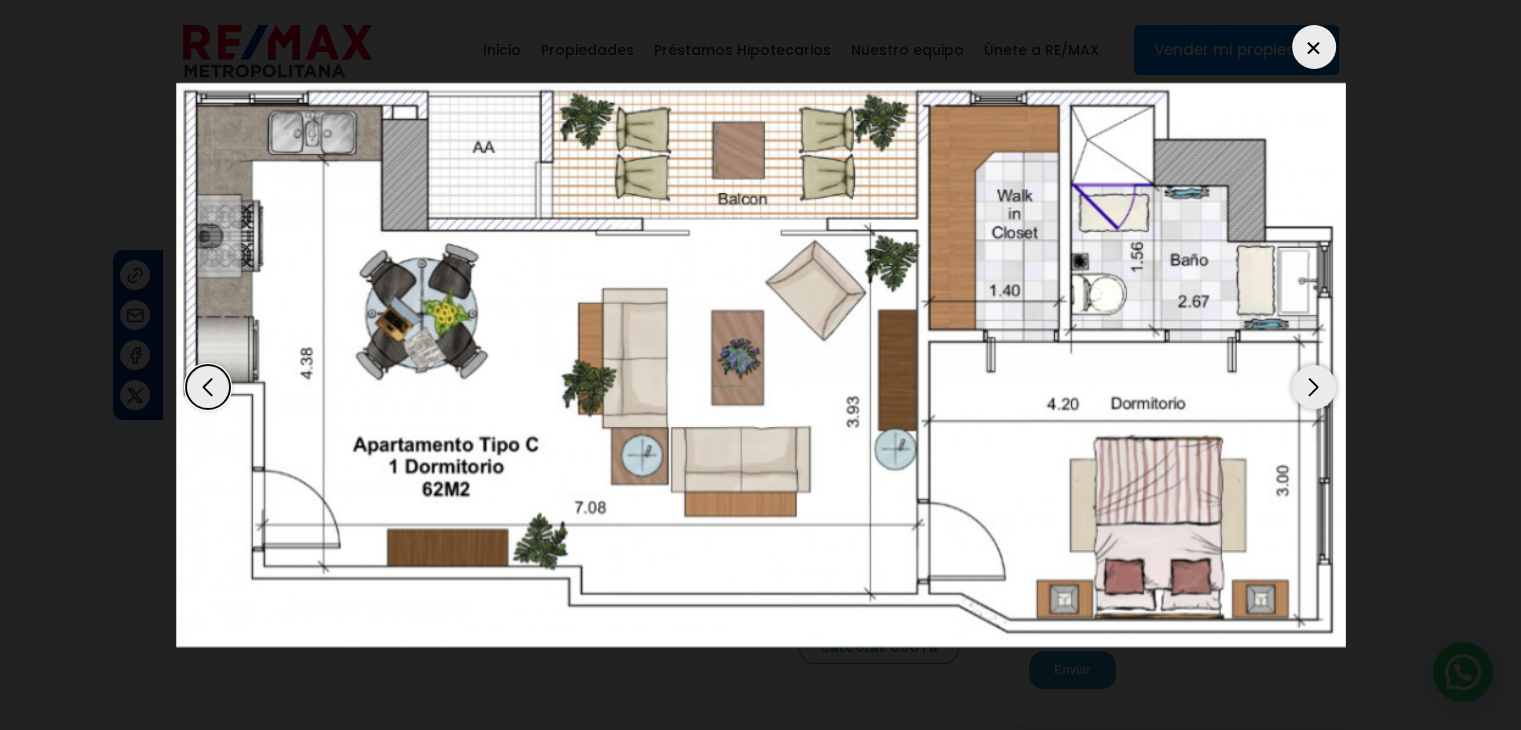click at bounding box center [1314, 387] 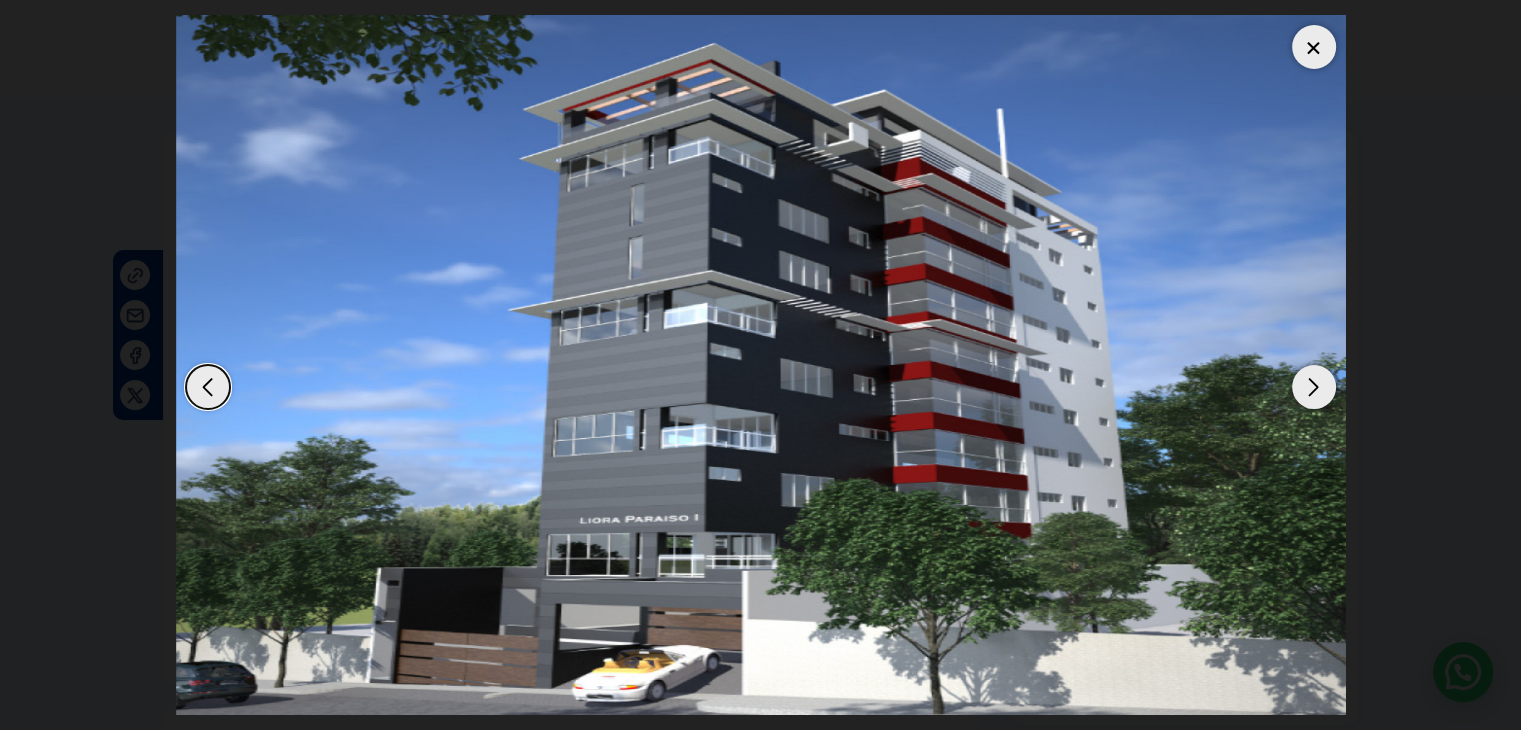 click at bounding box center [1314, 387] 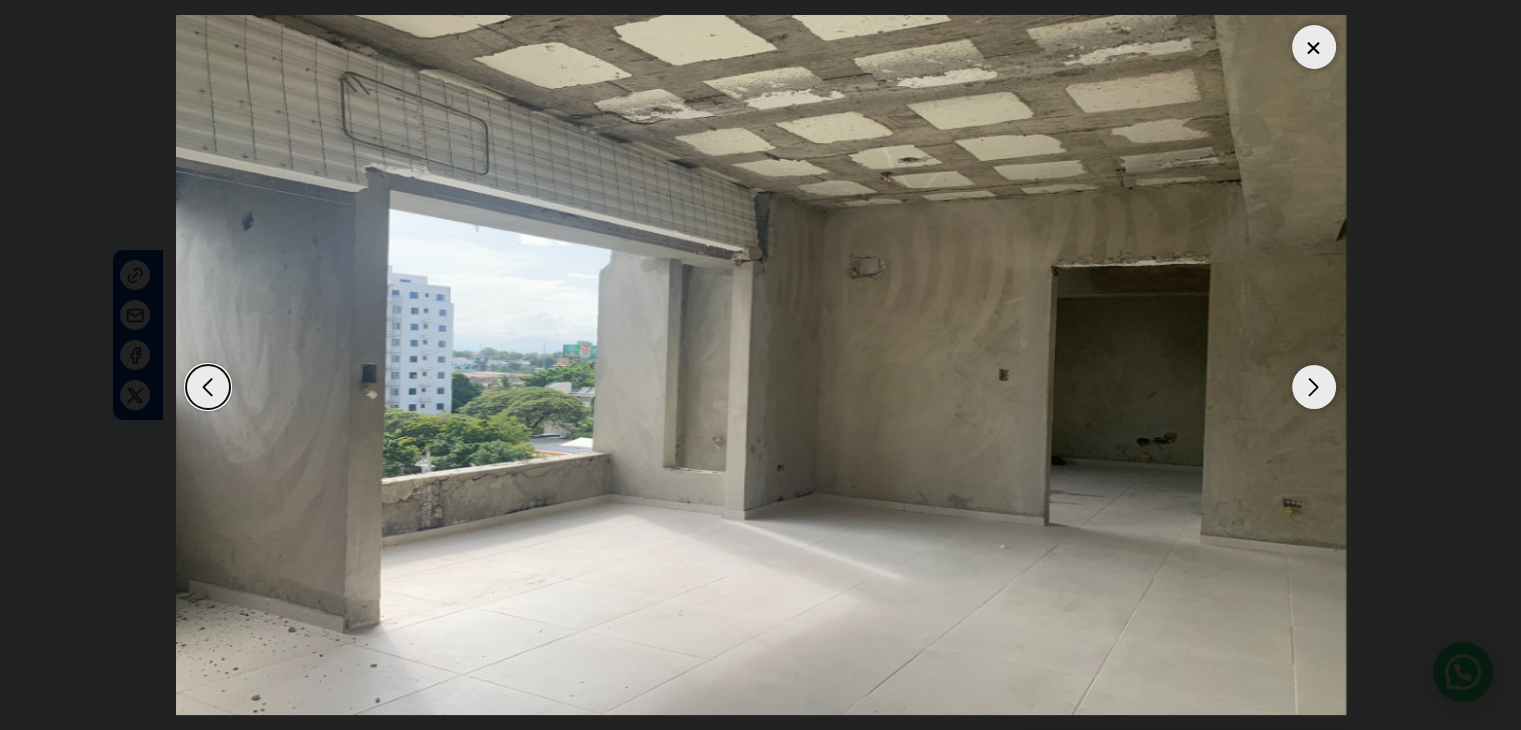 click at bounding box center [1314, 47] 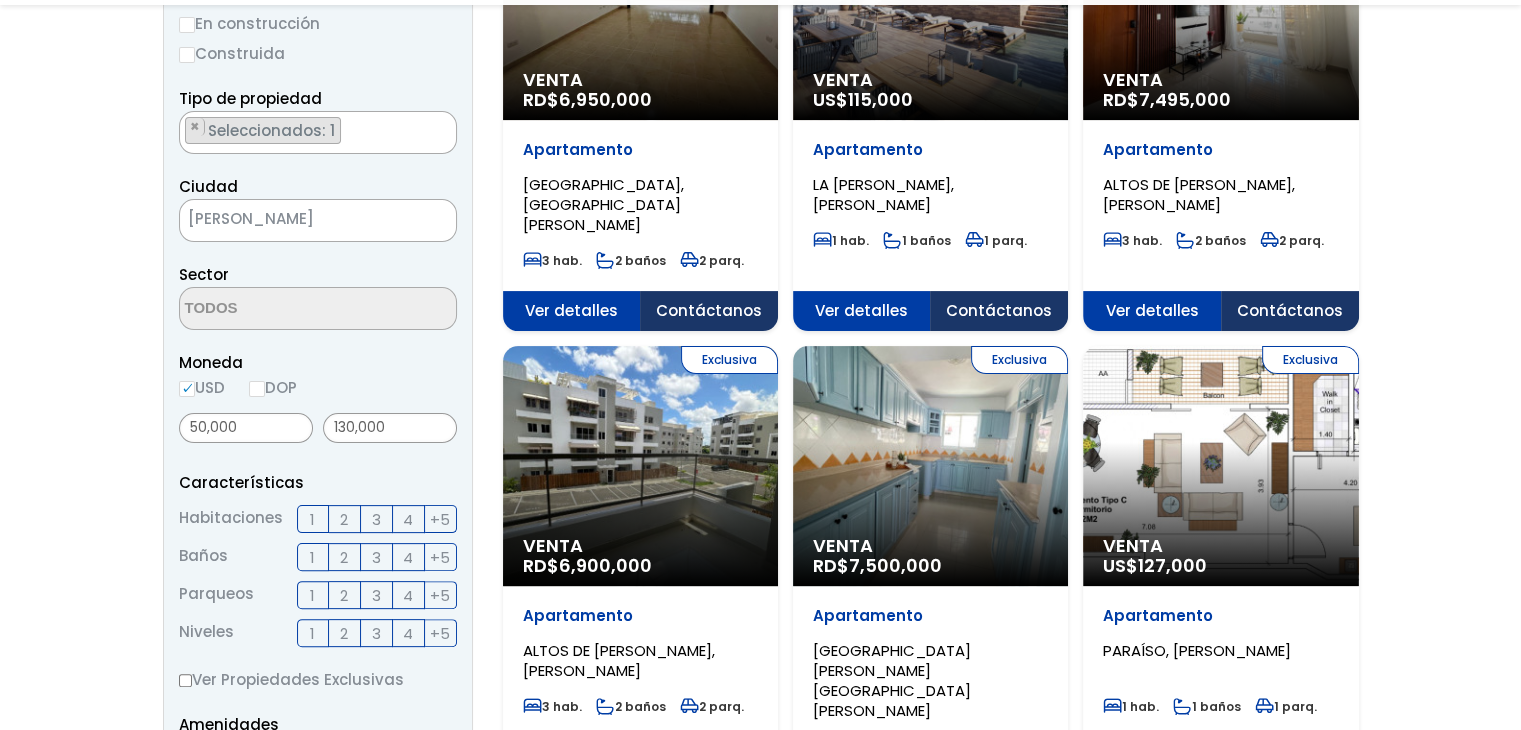 scroll, scrollTop: 400, scrollLeft: 0, axis: vertical 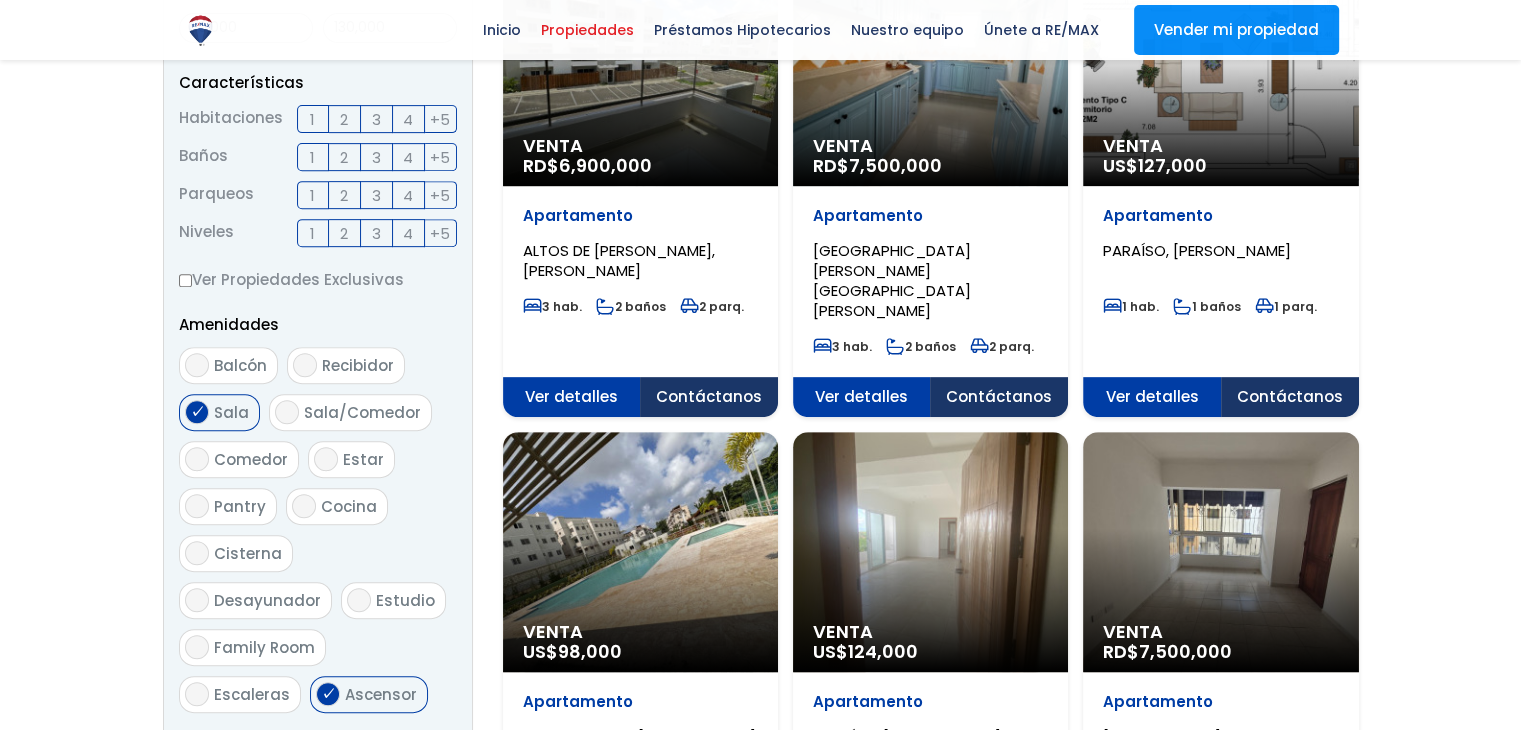 select 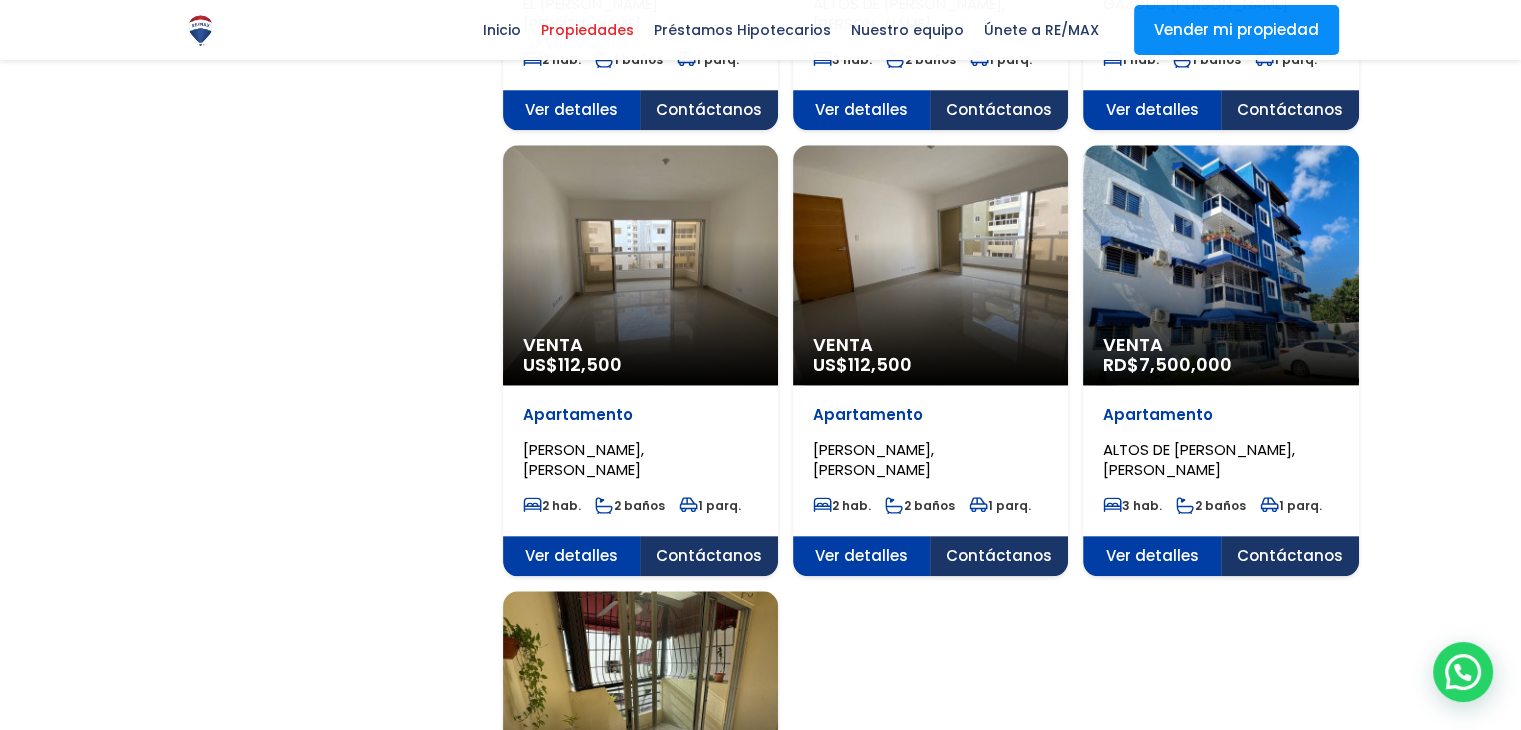 scroll, scrollTop: 2000, scrollLeft: 0, axis: vertical 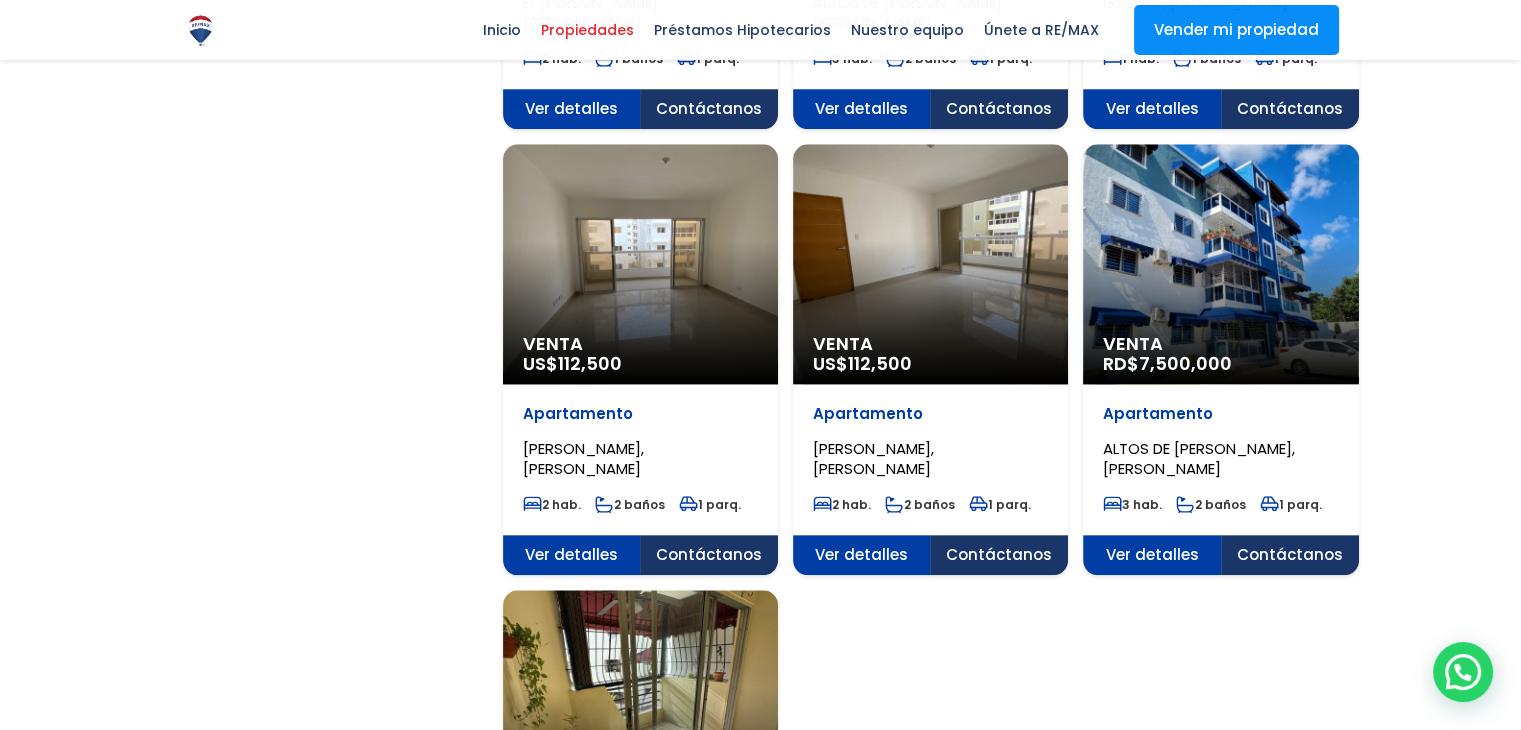click on "Venta
US$  112,500" at bounding box center (640, -1600) 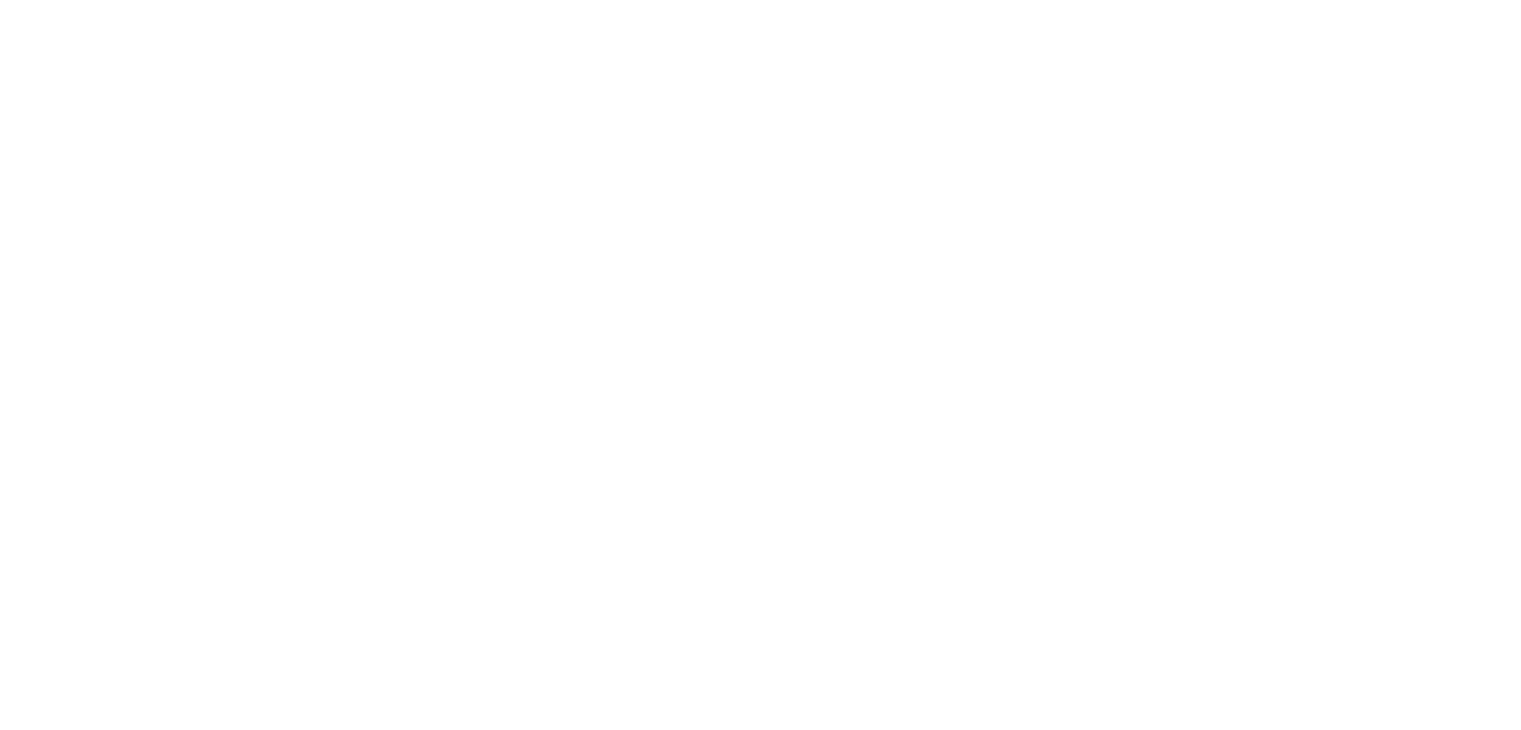 scroll, scrollTop: 0, scrollLeft: 0, axis: both 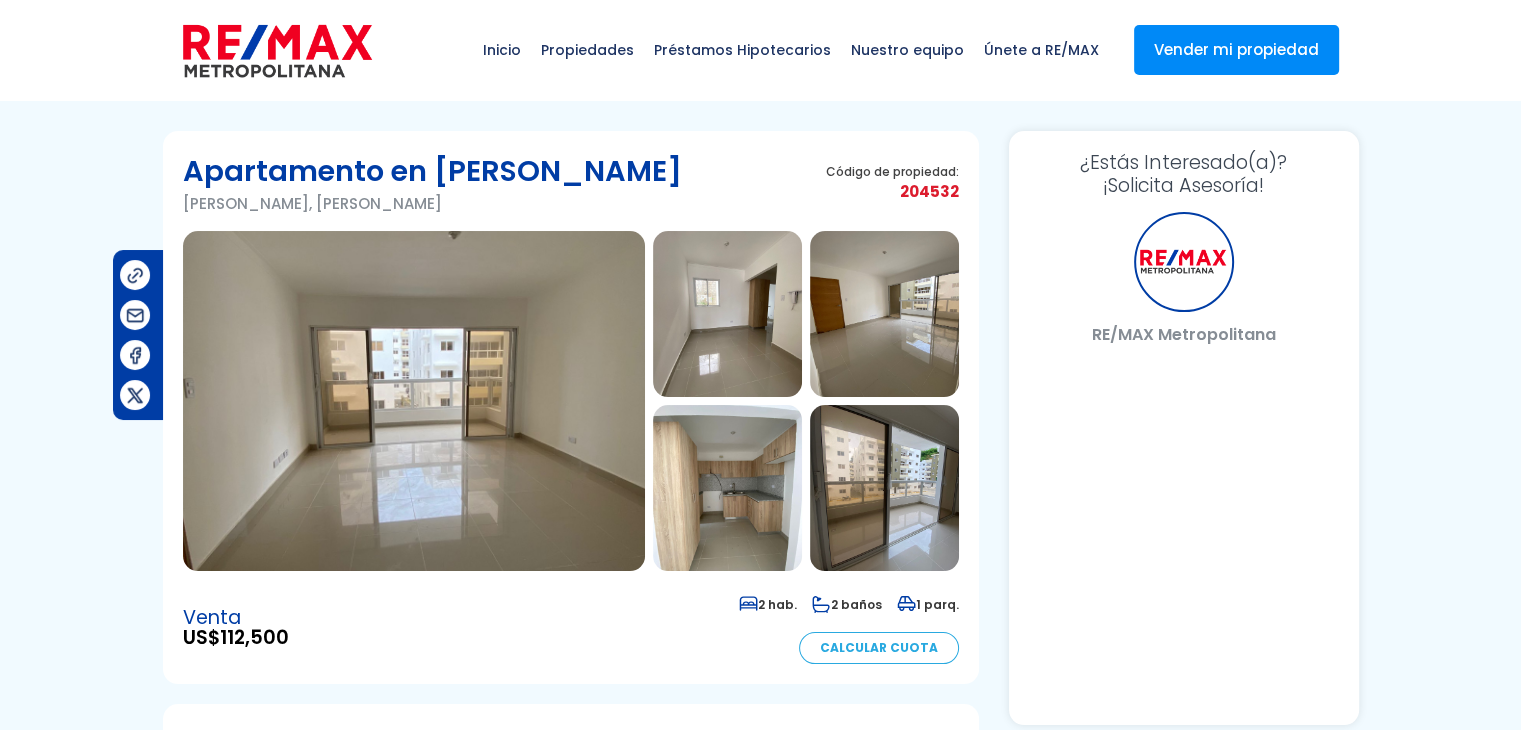 select on "IT" 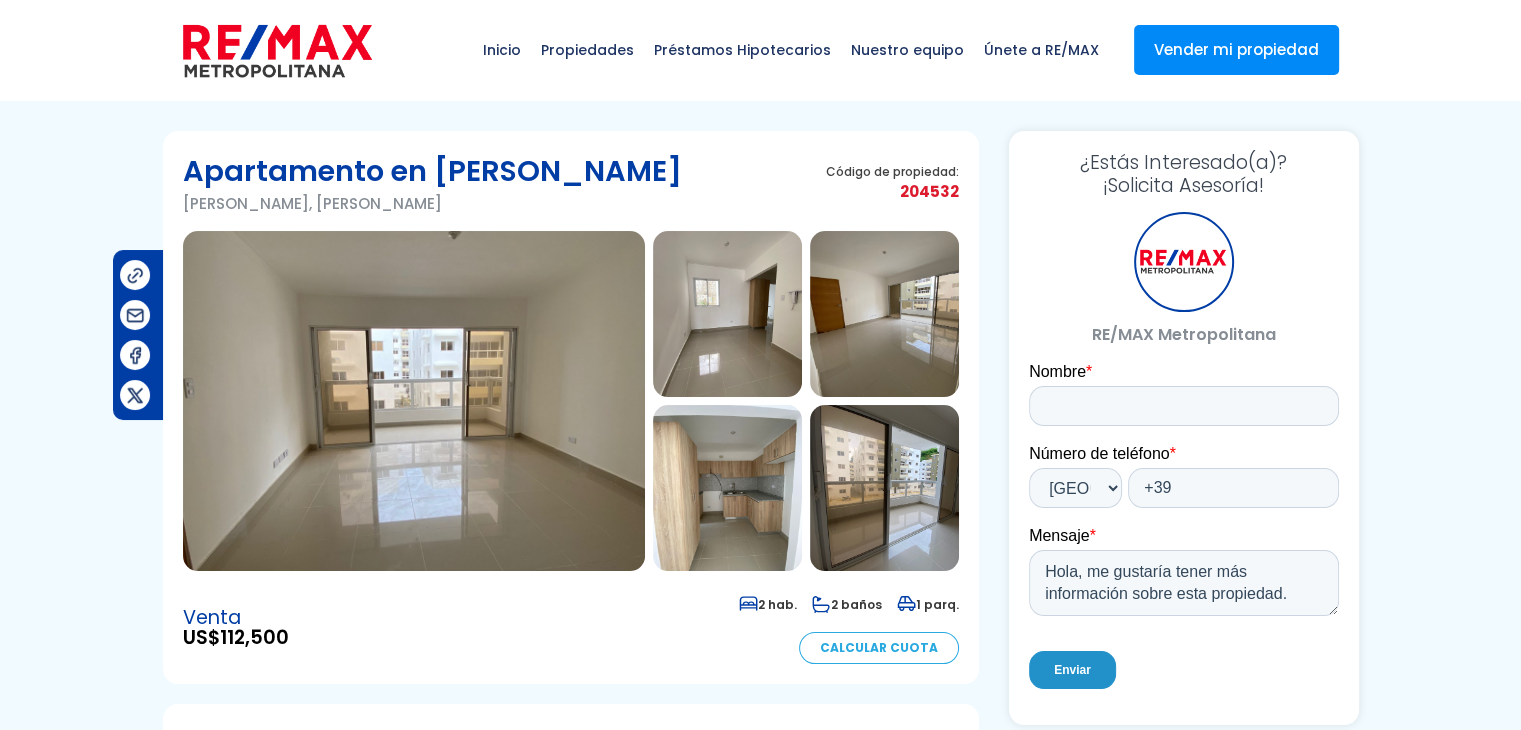 scroll, scrollTop: 0, scrollLeft: 0, axis: both 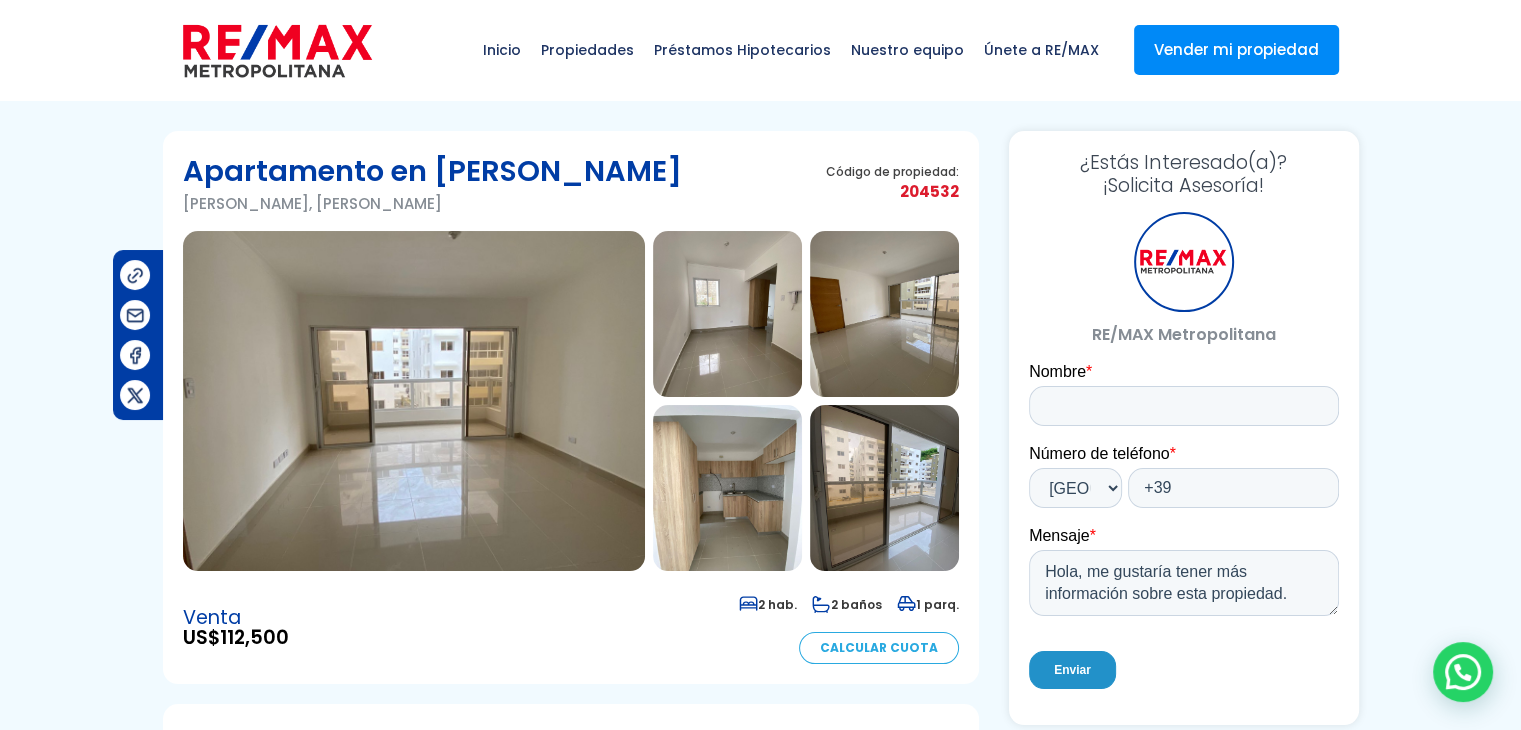 click at bounding box center (884, 314) 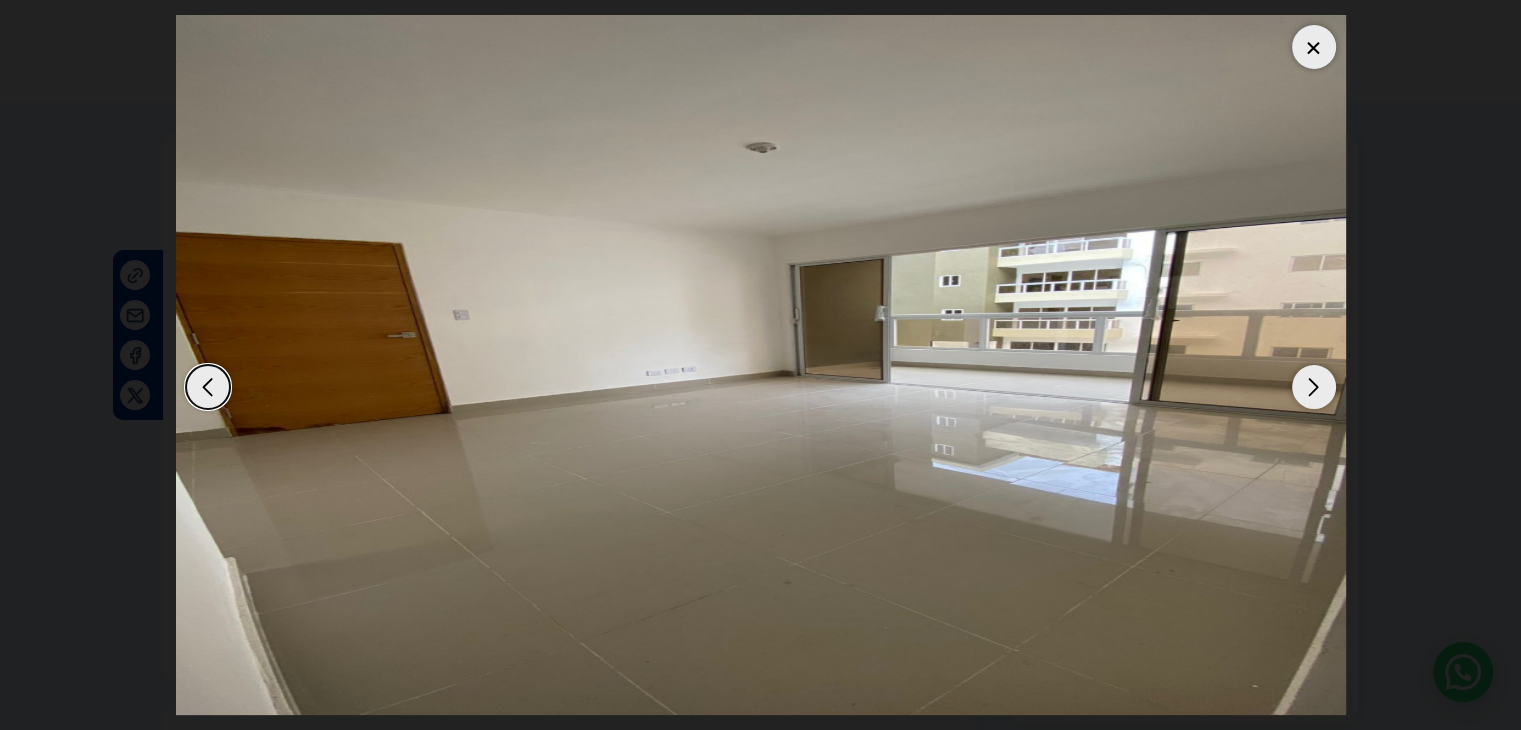 click at bounding box center (1314, 387) 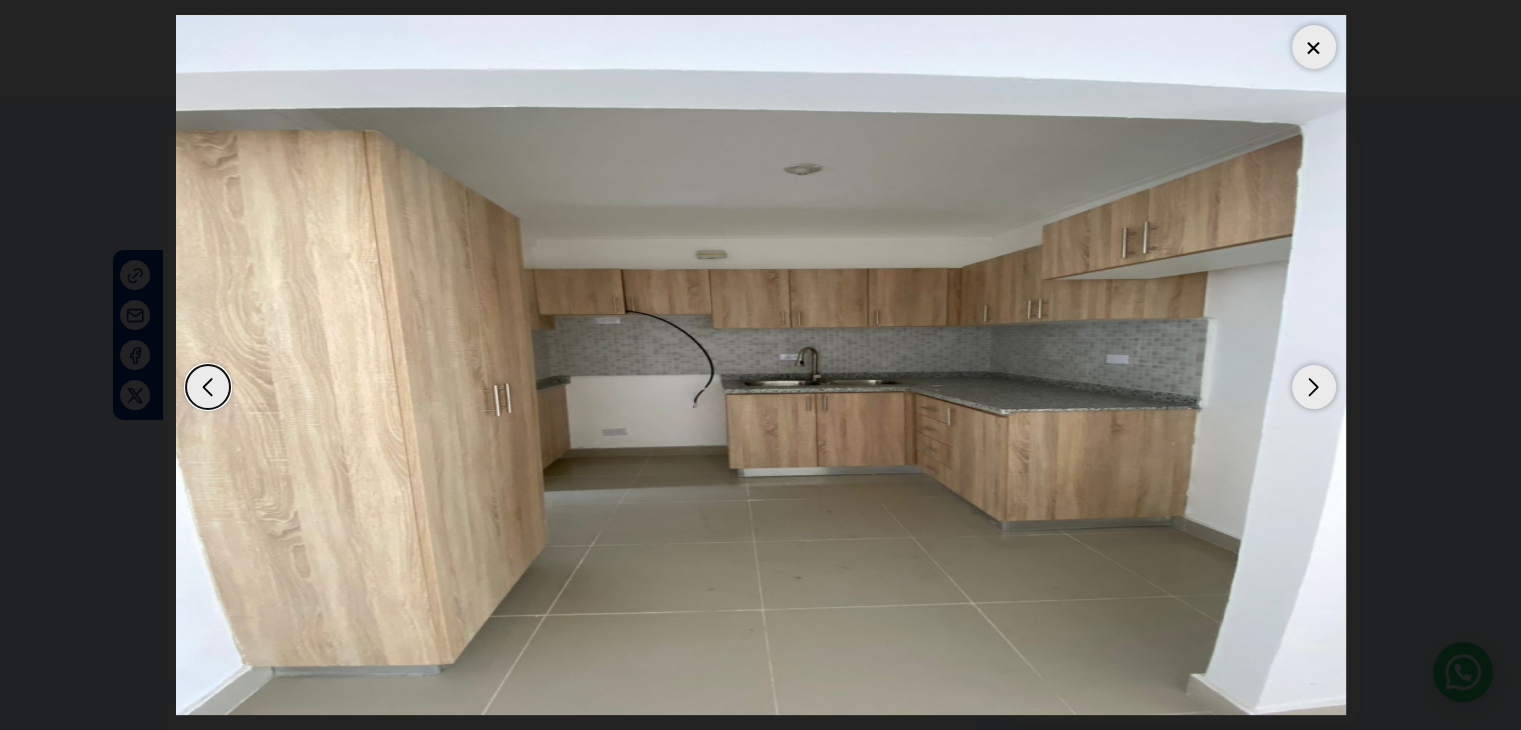 click at bounding box center [1314, 387] 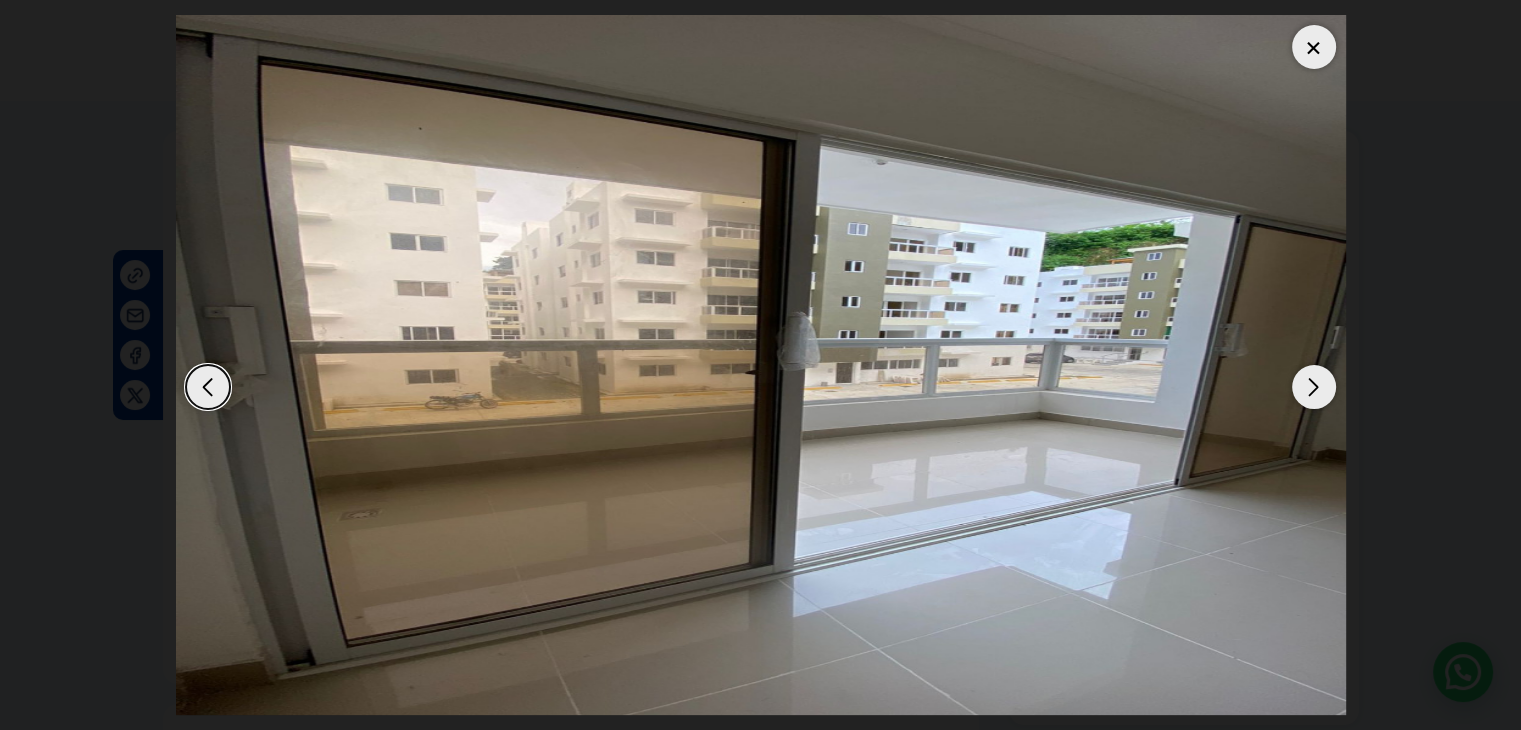 click at bounding box center [1314, 387] 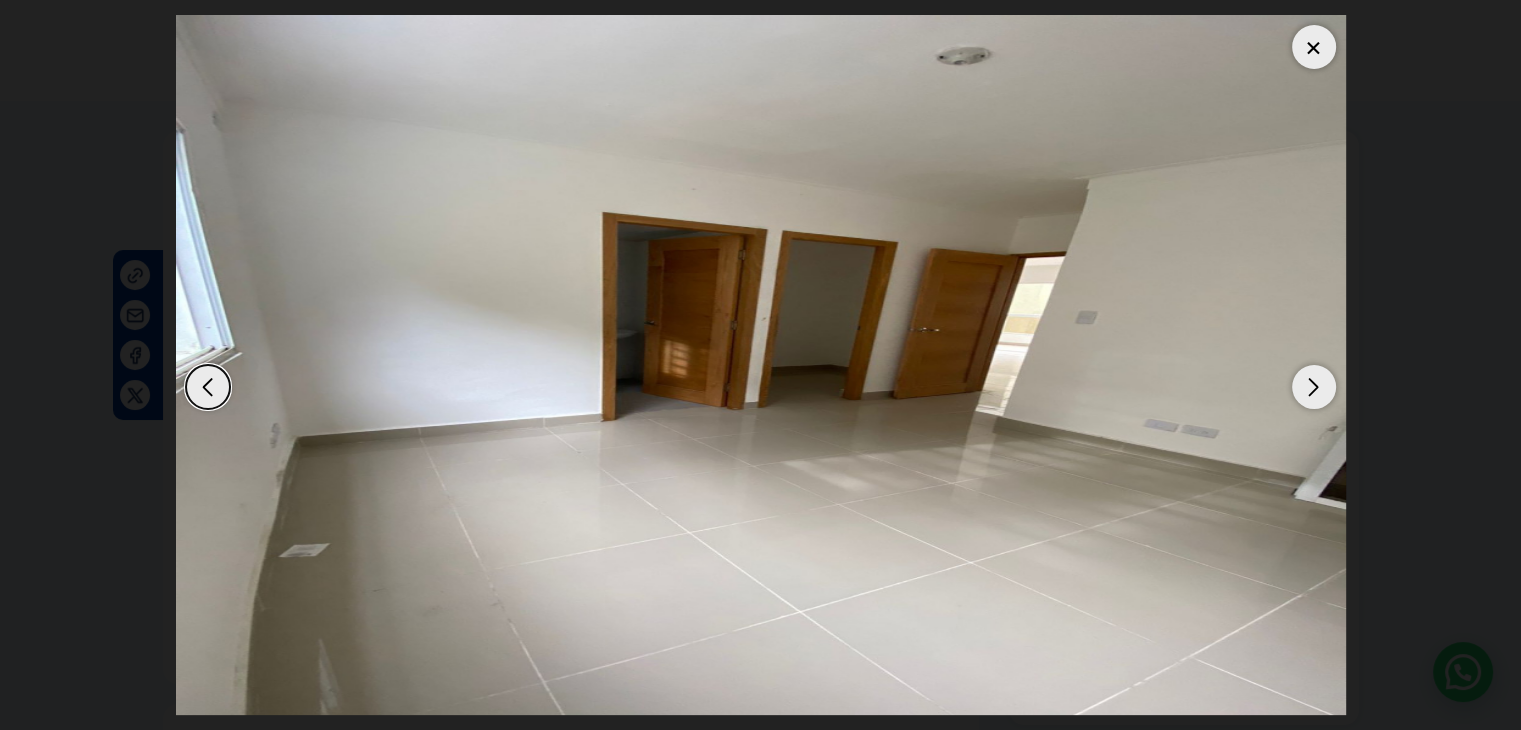 click at bounding box center [1314, 387] 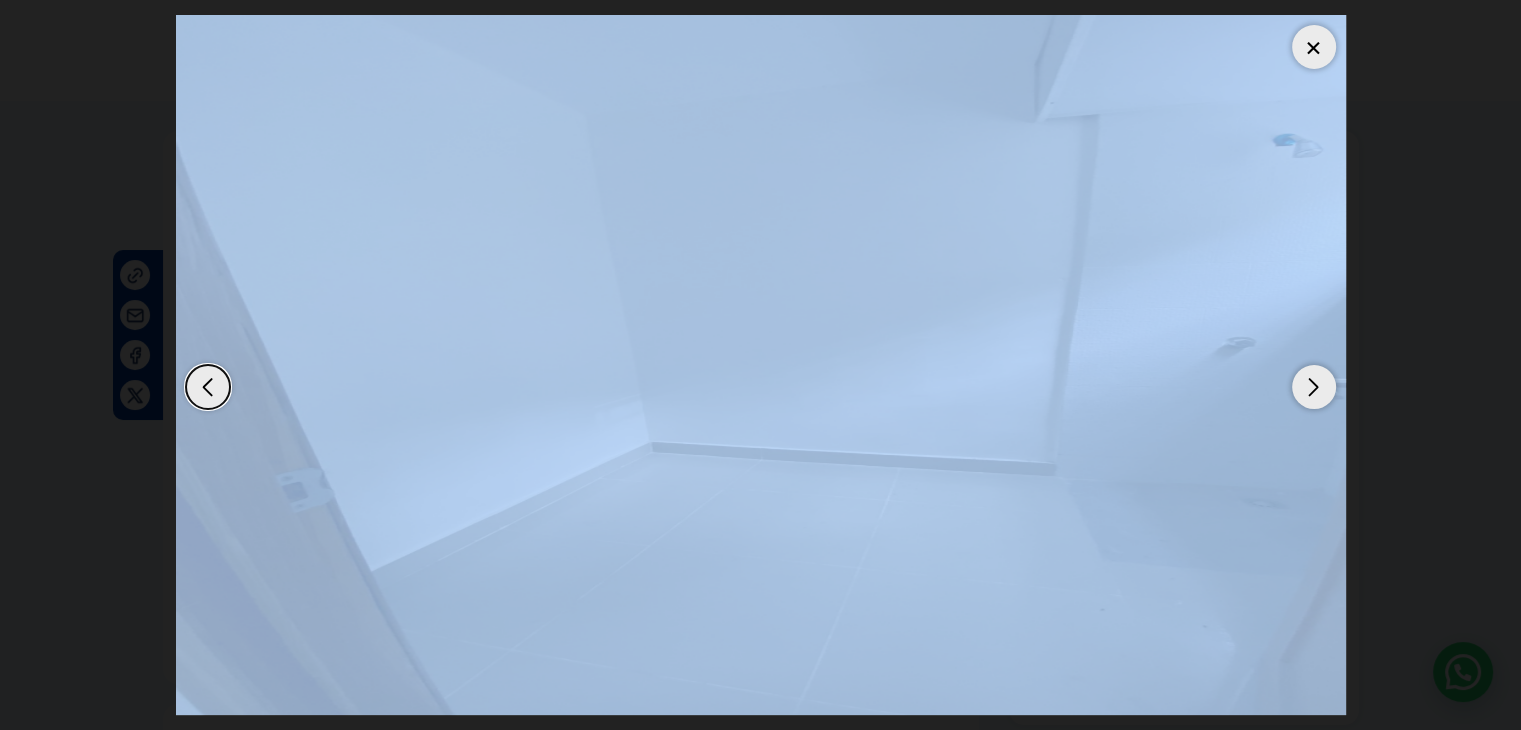 click at bounding box center [1314, 387] 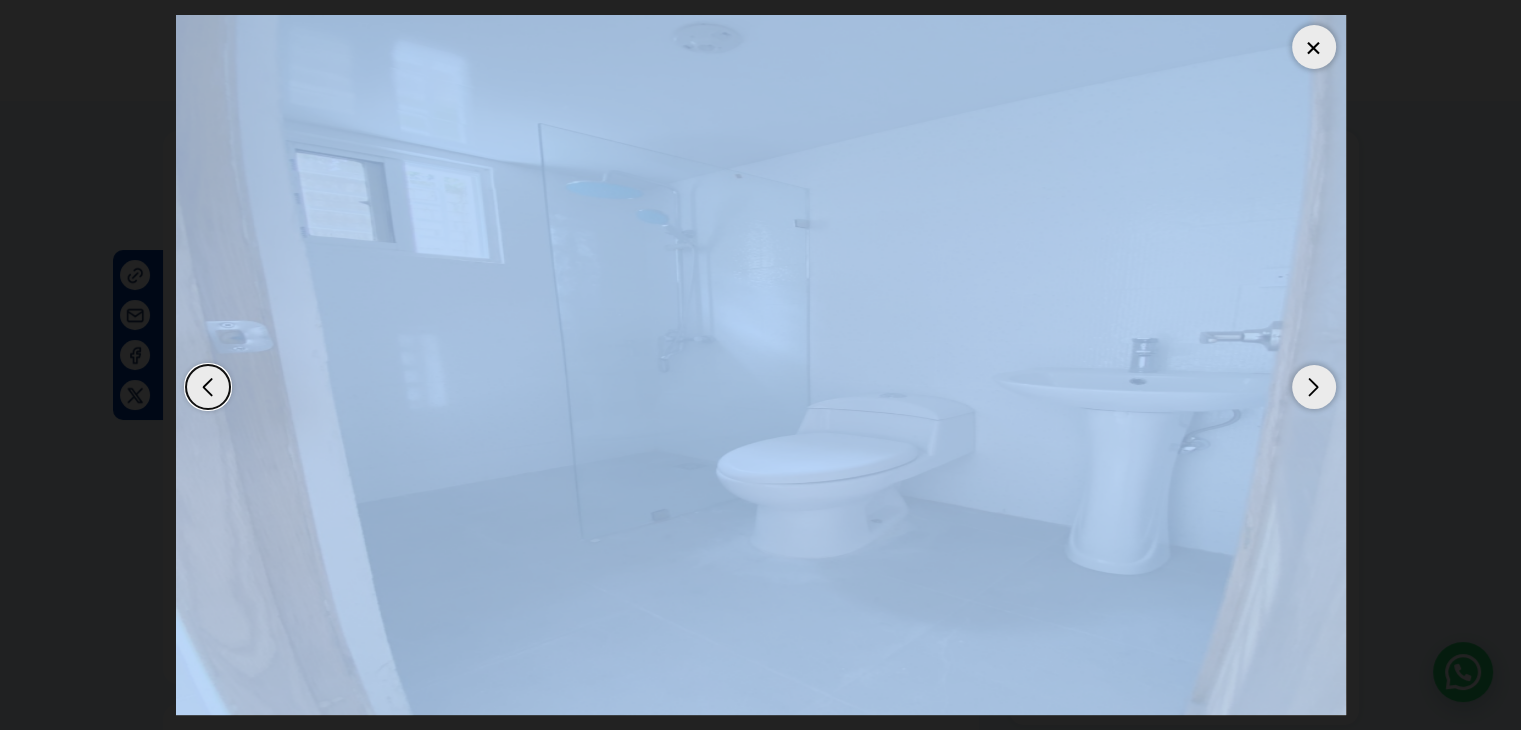 click at bounding box center (1314, 387) 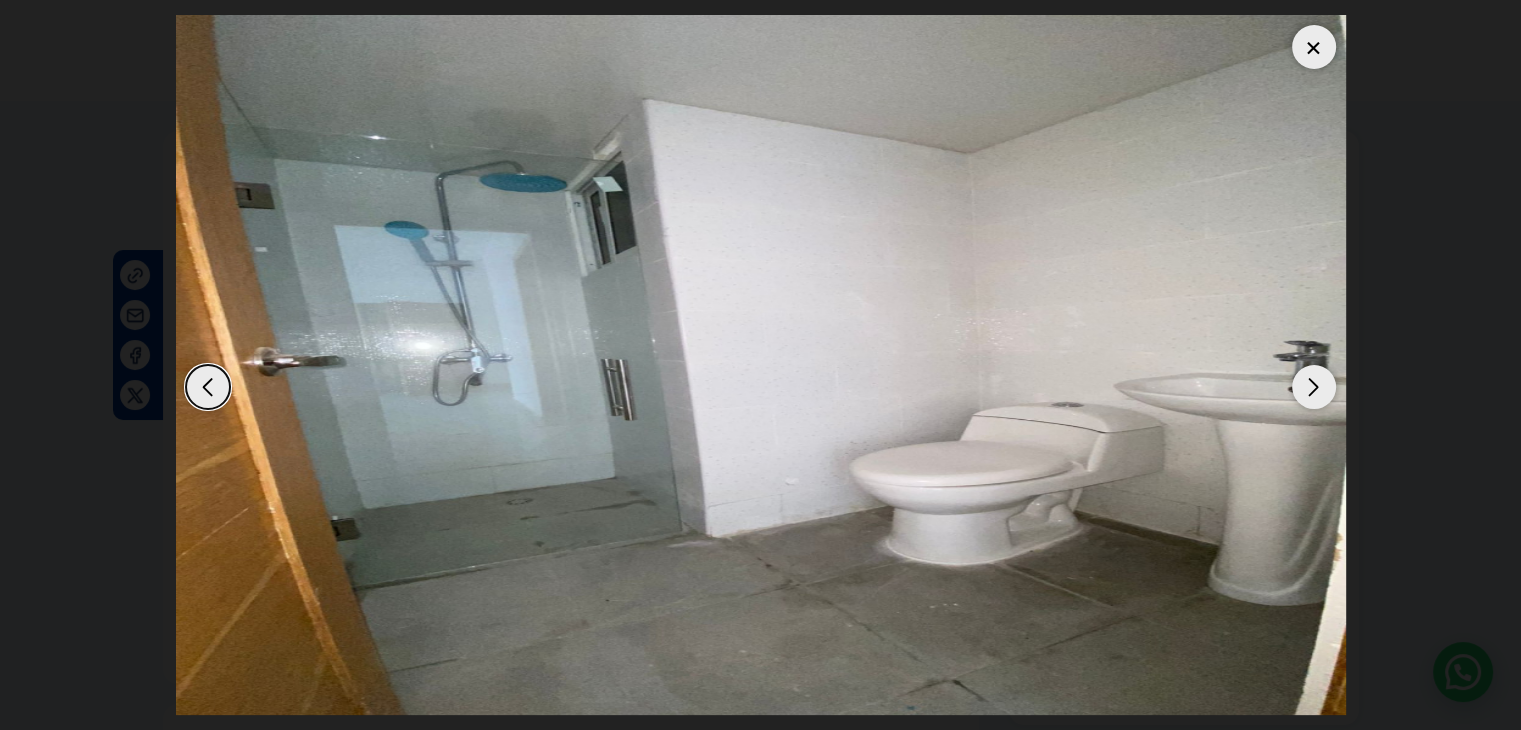 click at bounding box center [1314, 387] 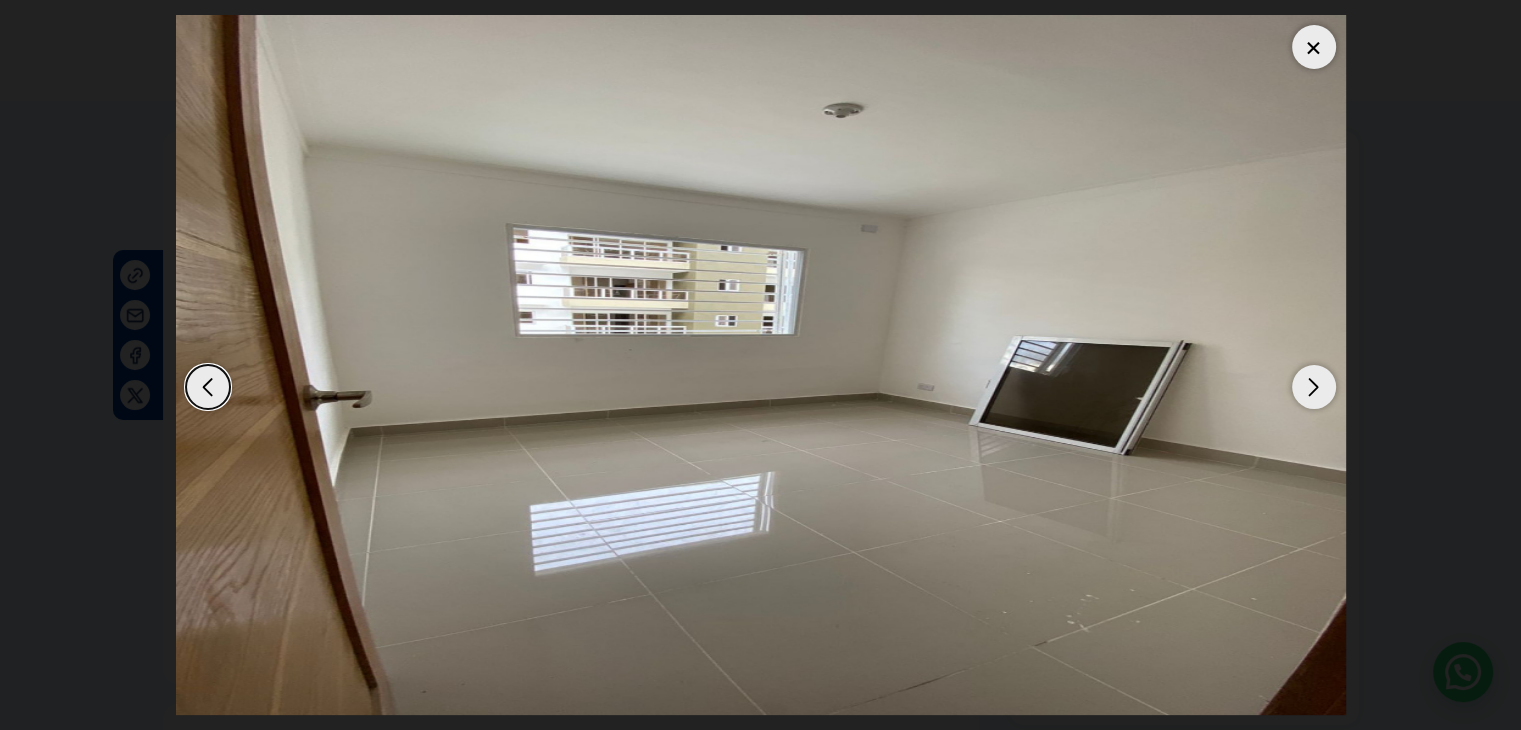 click at bounding box center (1314, 387) 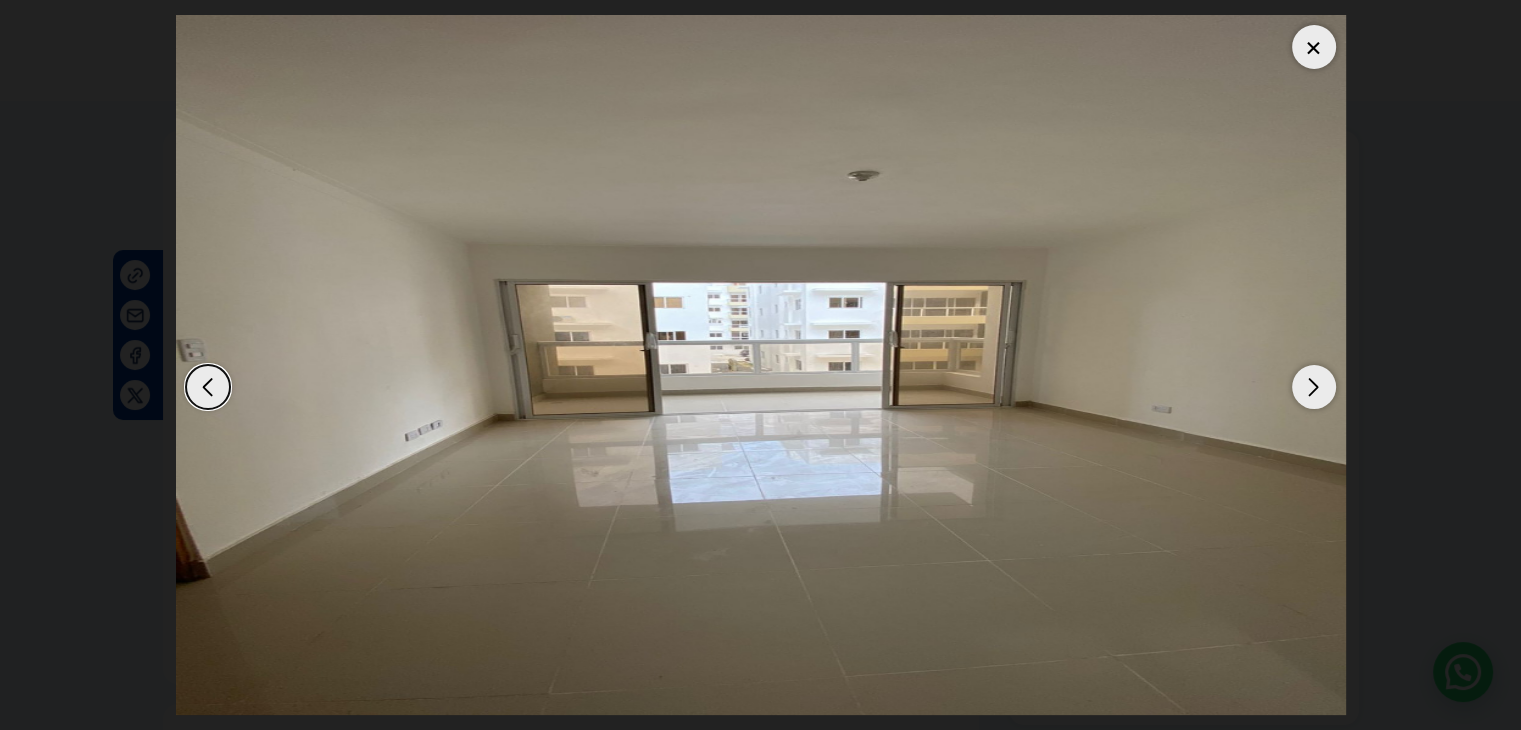 click at bounding box center (1314, 387) 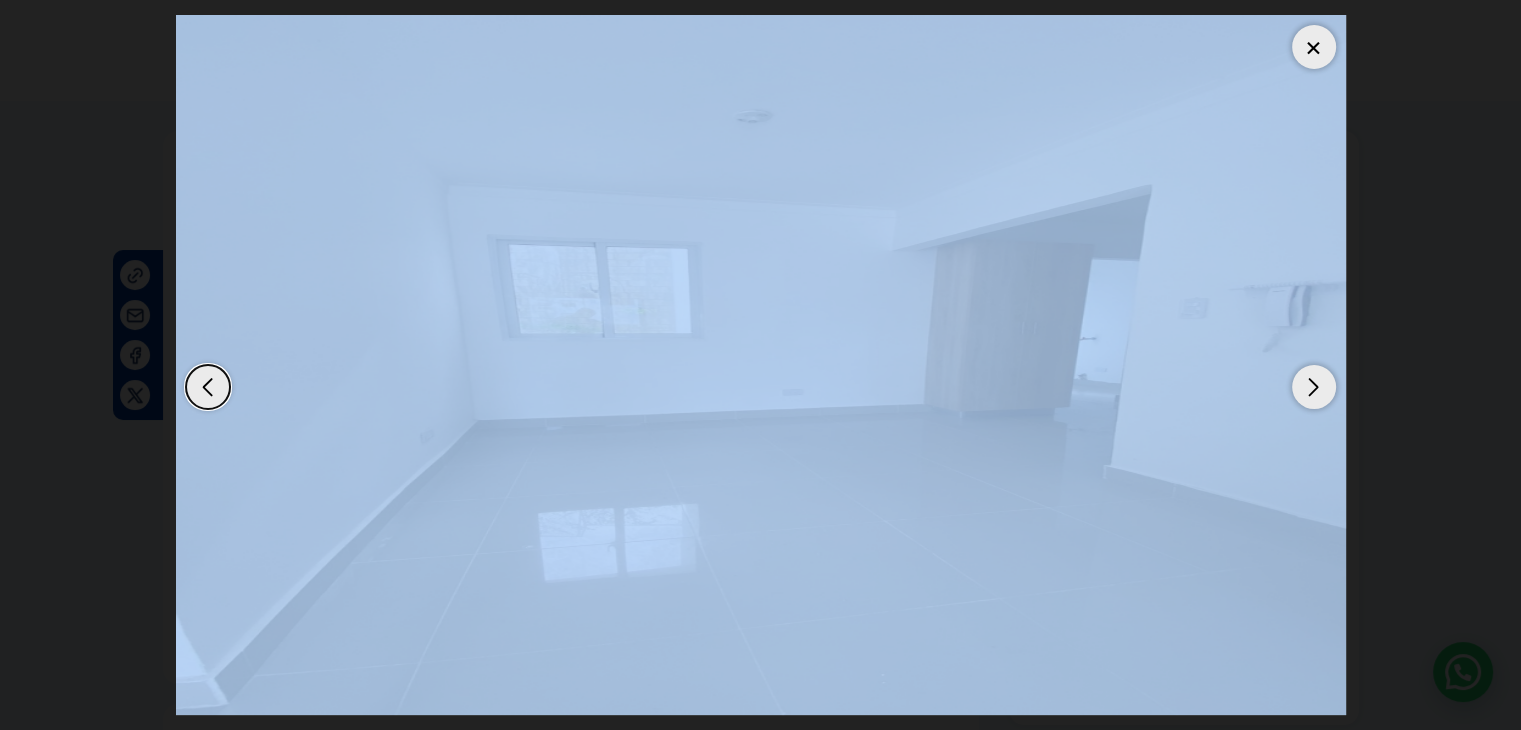 click at bounding box center [1314, 387] 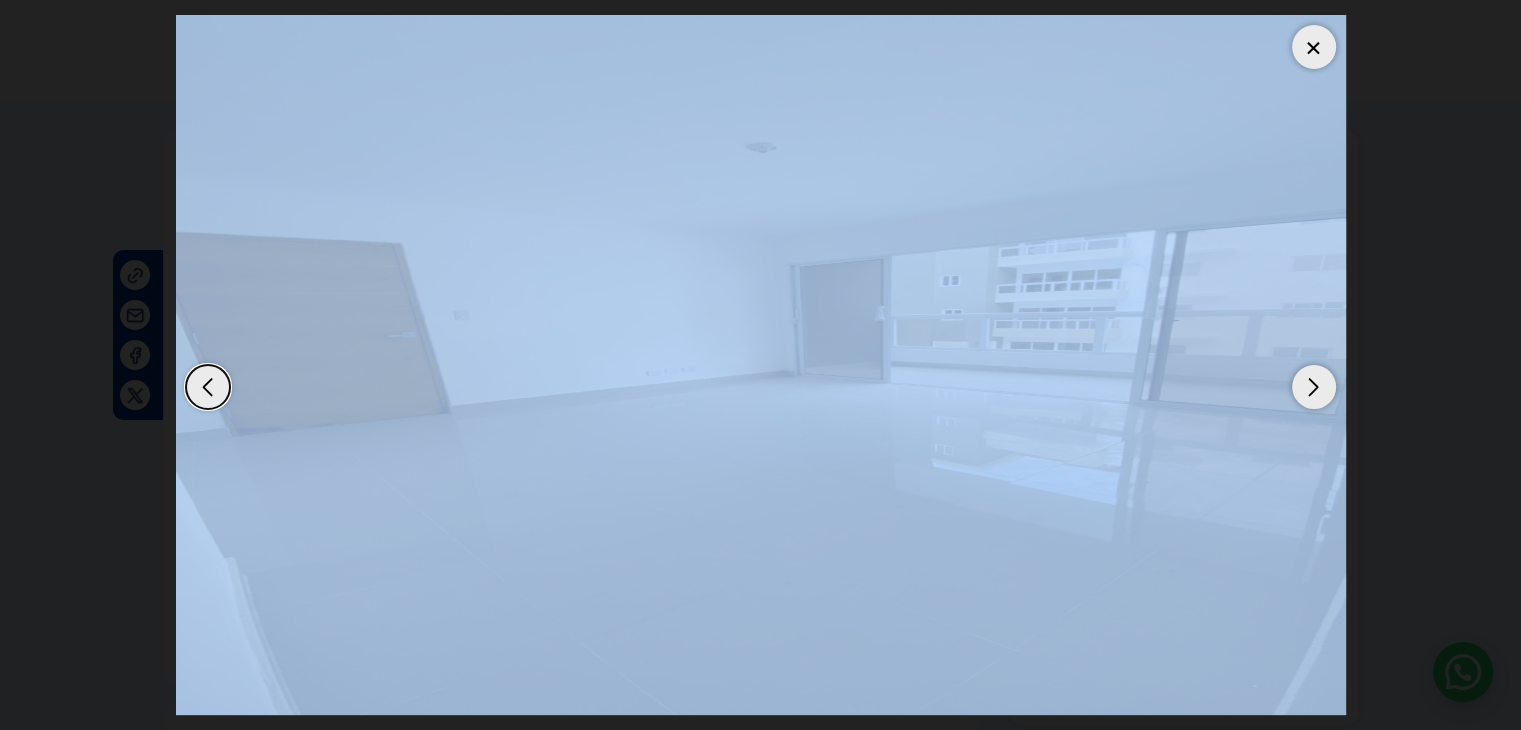 click at bounding box center [1314, 387] 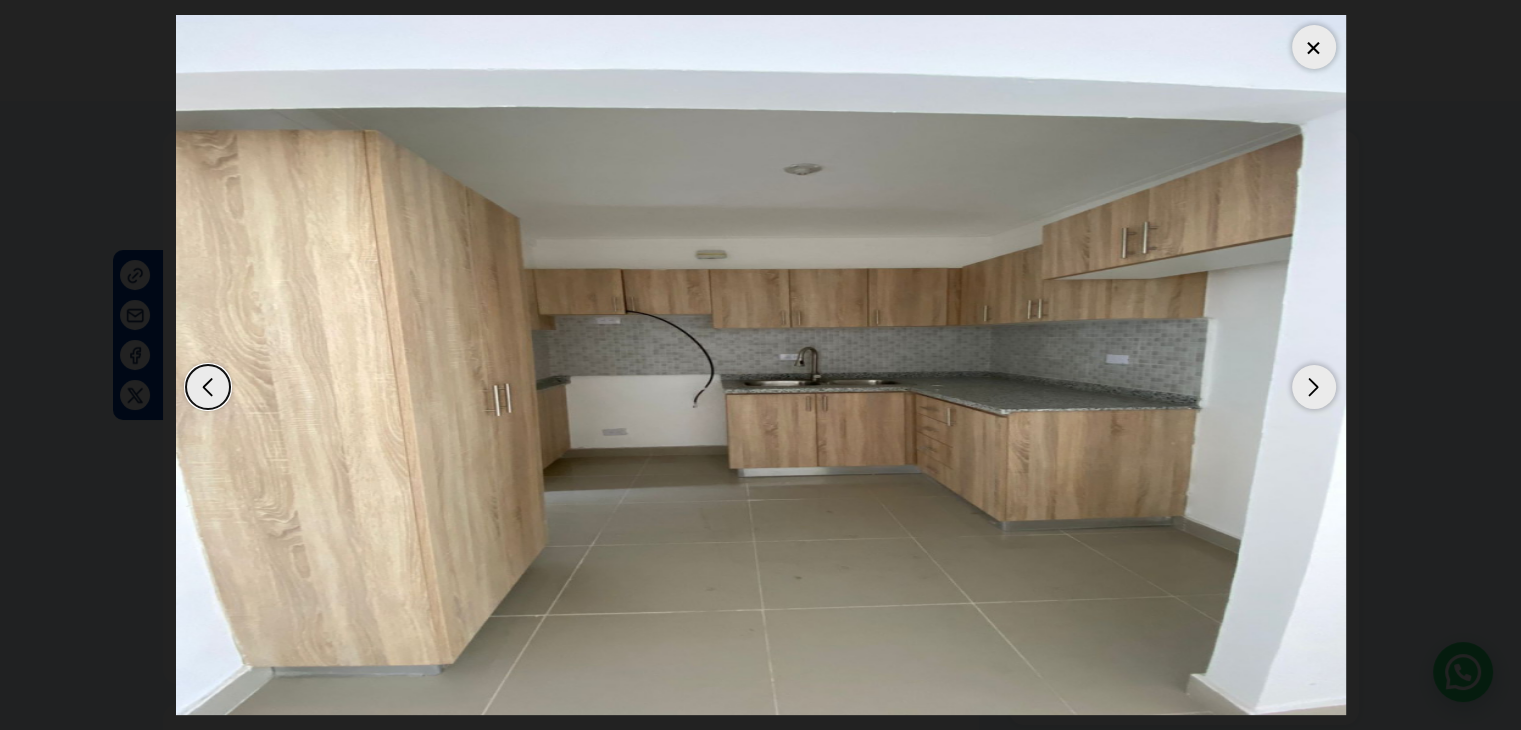 click at bounding box center (1314, 47) 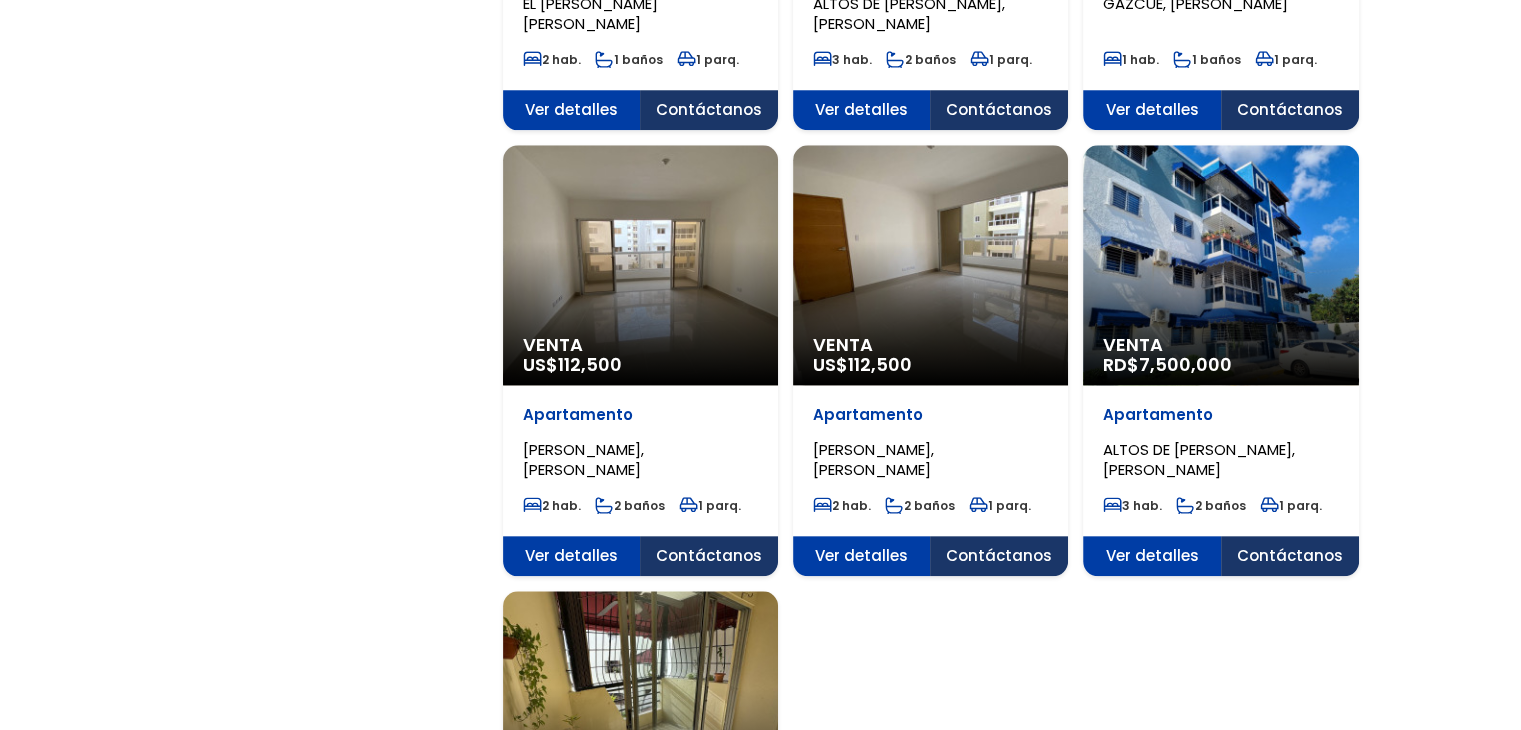 scroll, scrollTop: 2000, scrollLeft: 0, axis: vertical 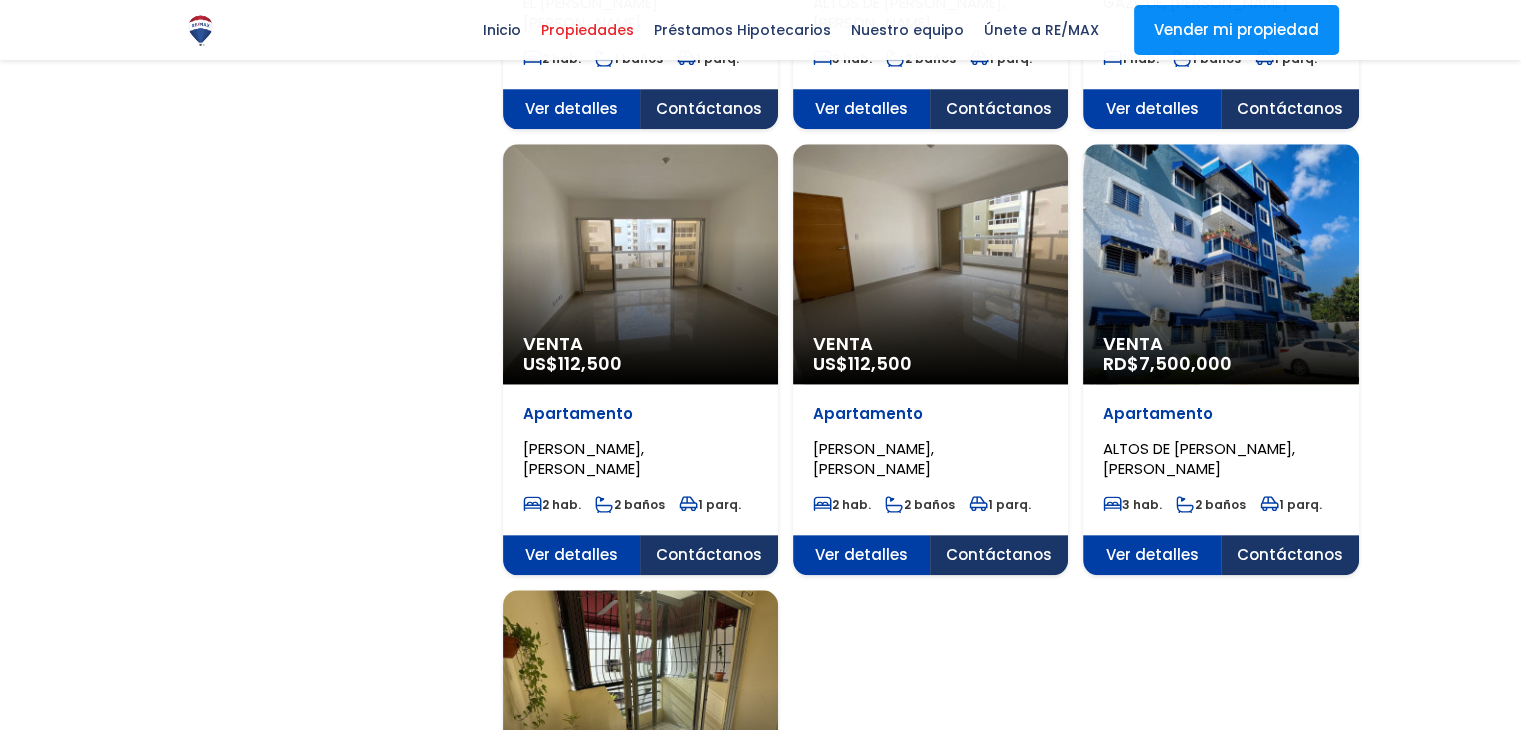 select 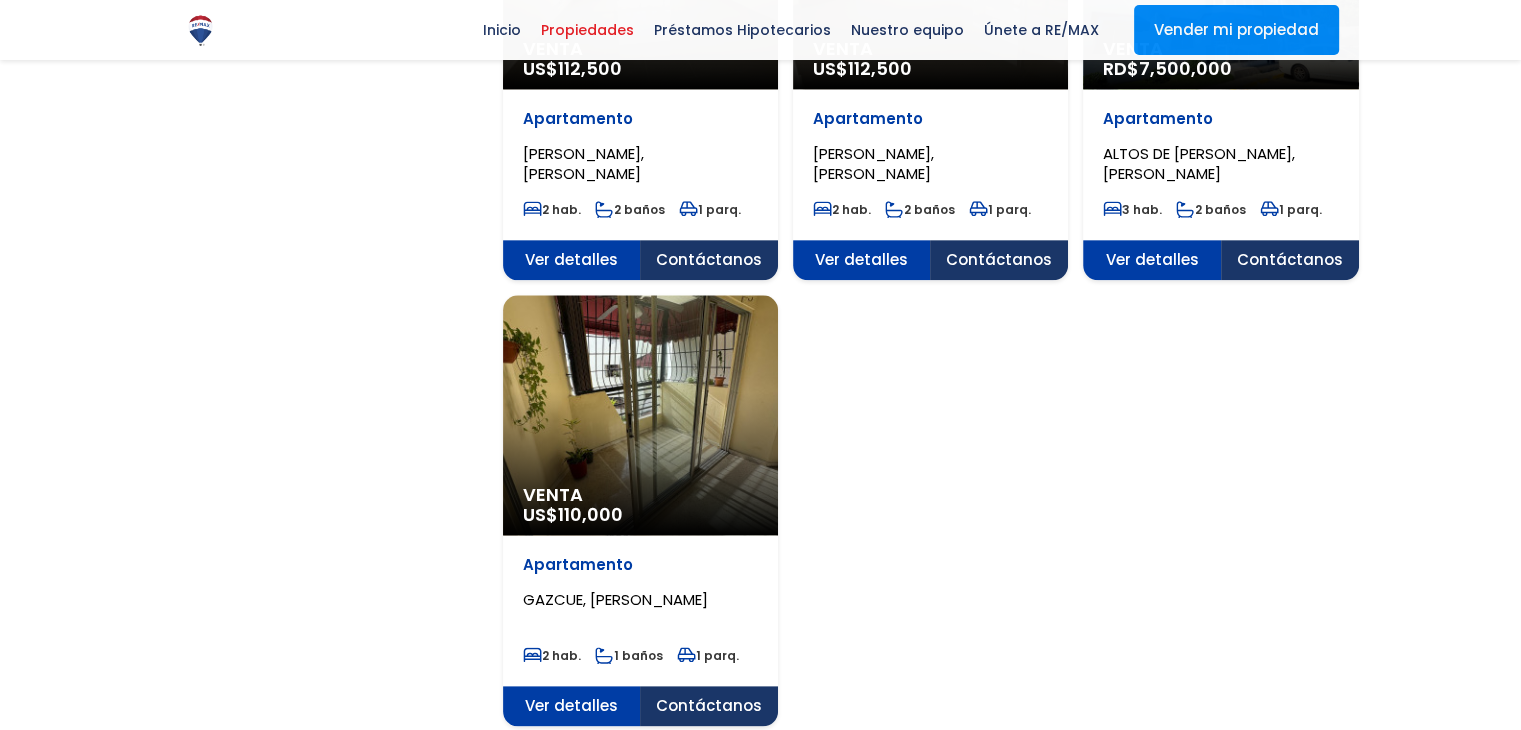 scroll, scrollTop: 2400, scrollLeft: 0, axis: vertical 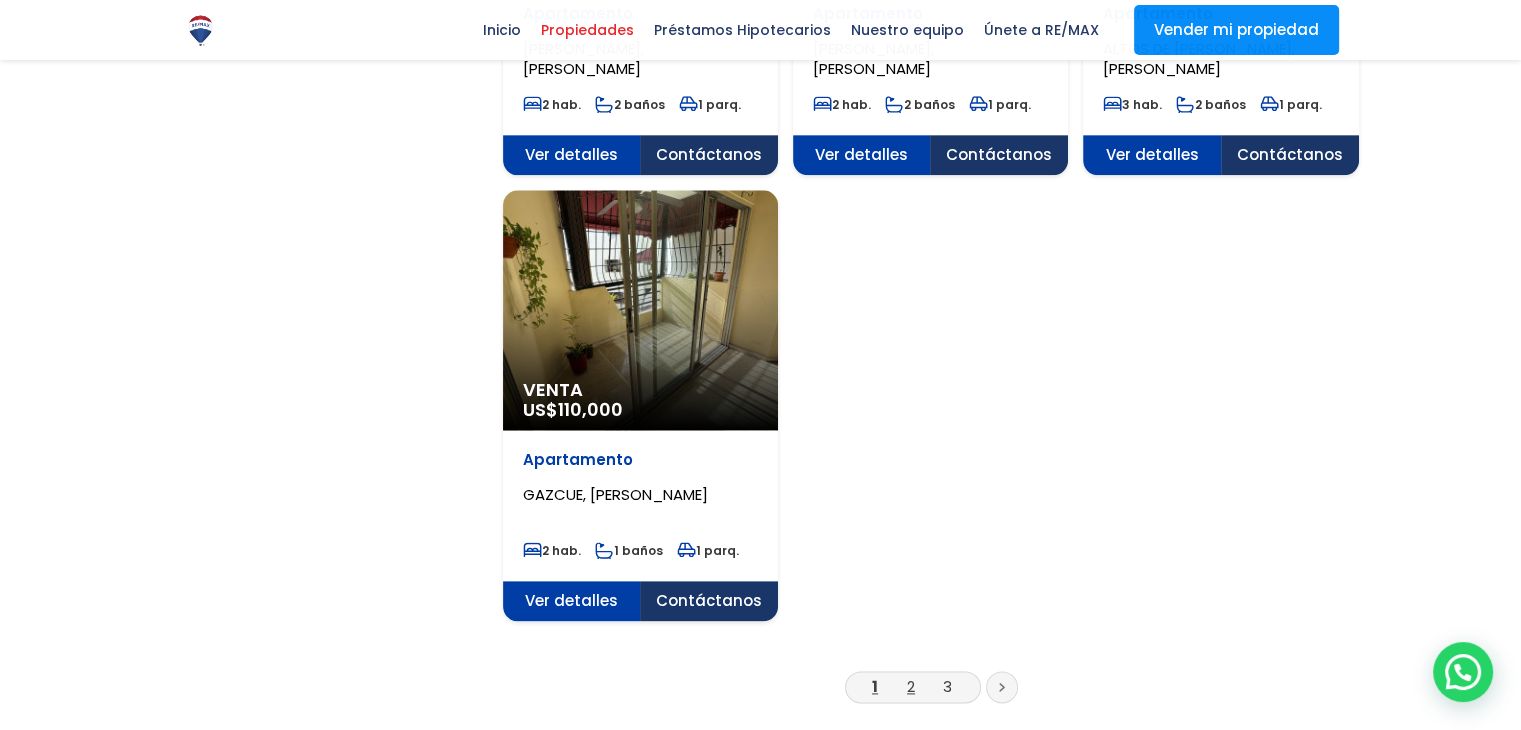 click on "2" at bounding box center [911, 686] 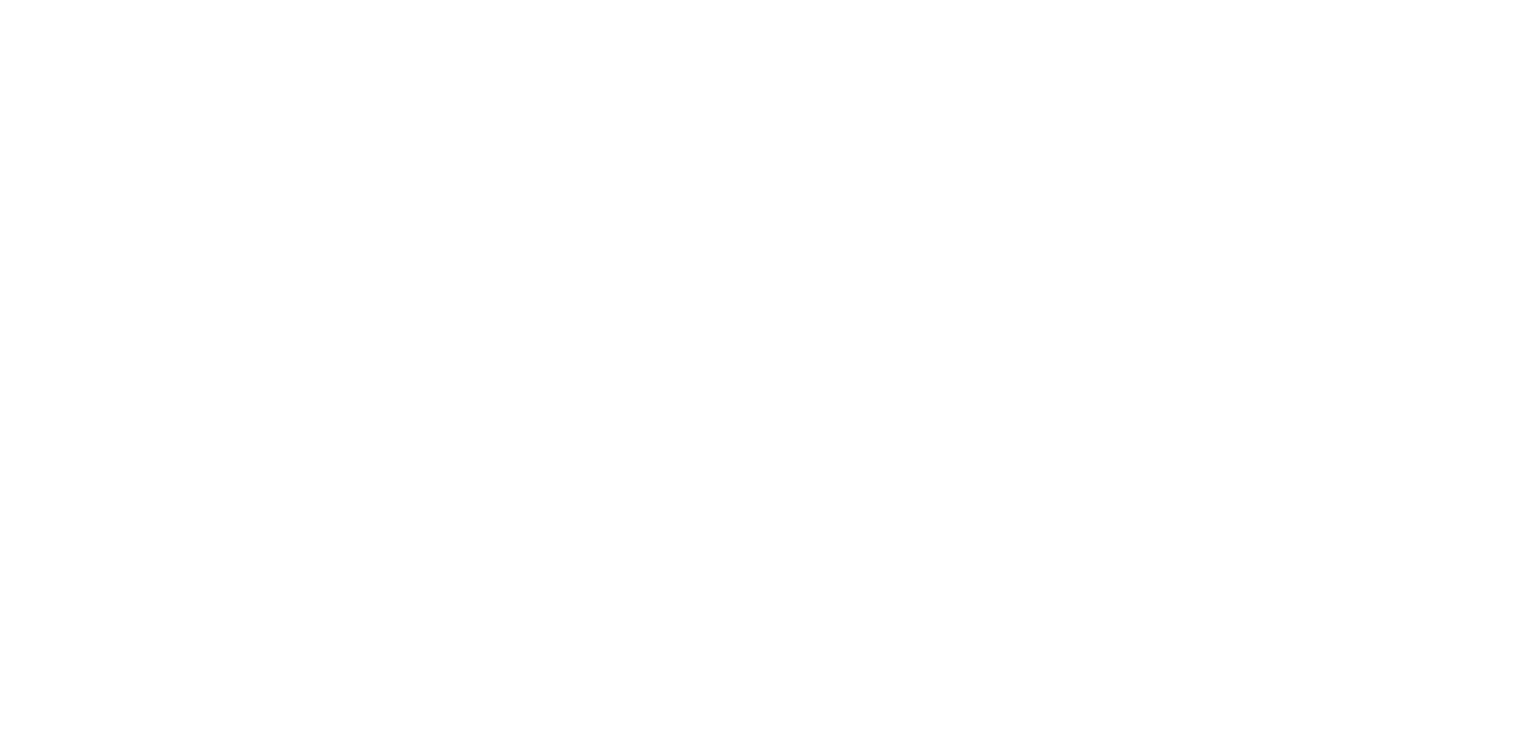 scroll, scrollTop: 0, scrollLeft: 0, axis: both 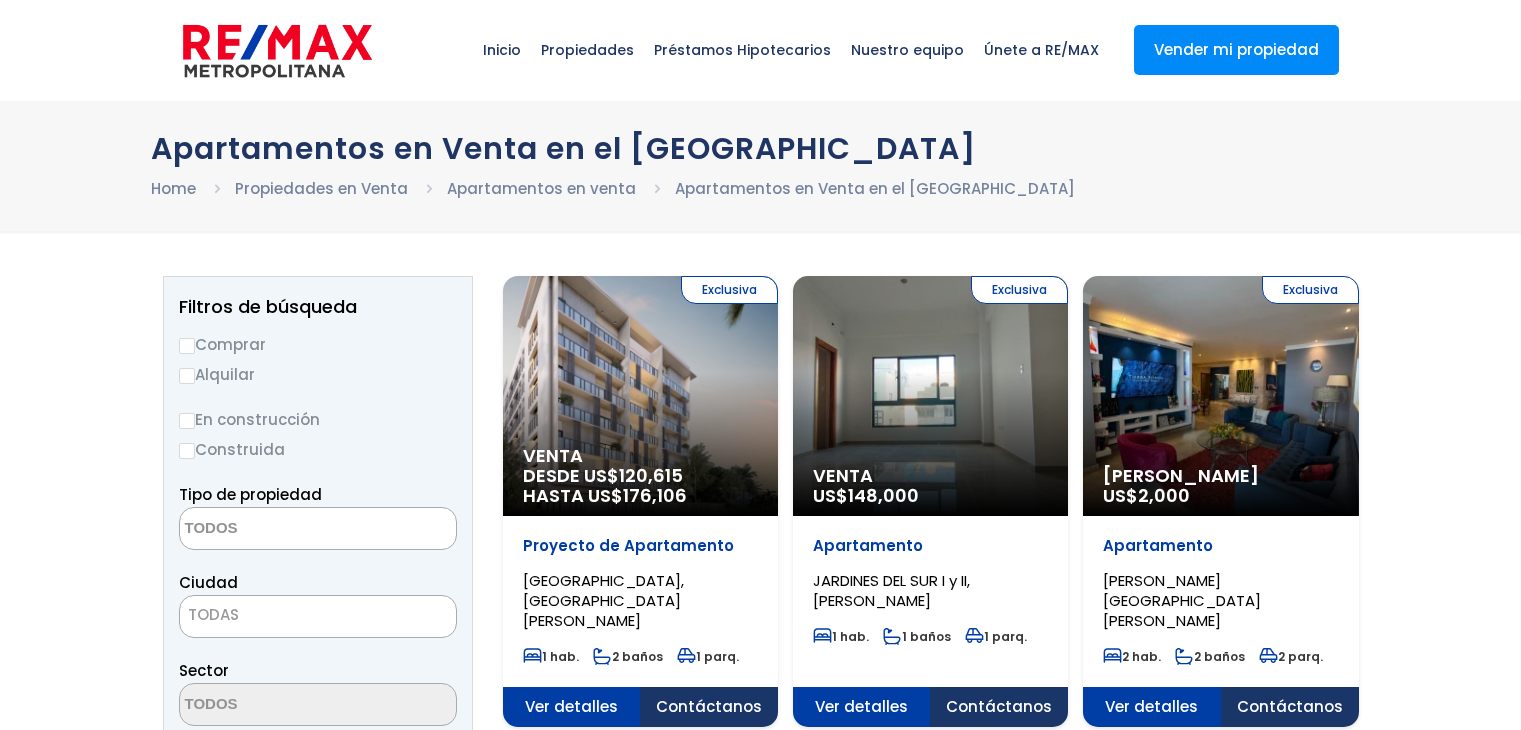 select 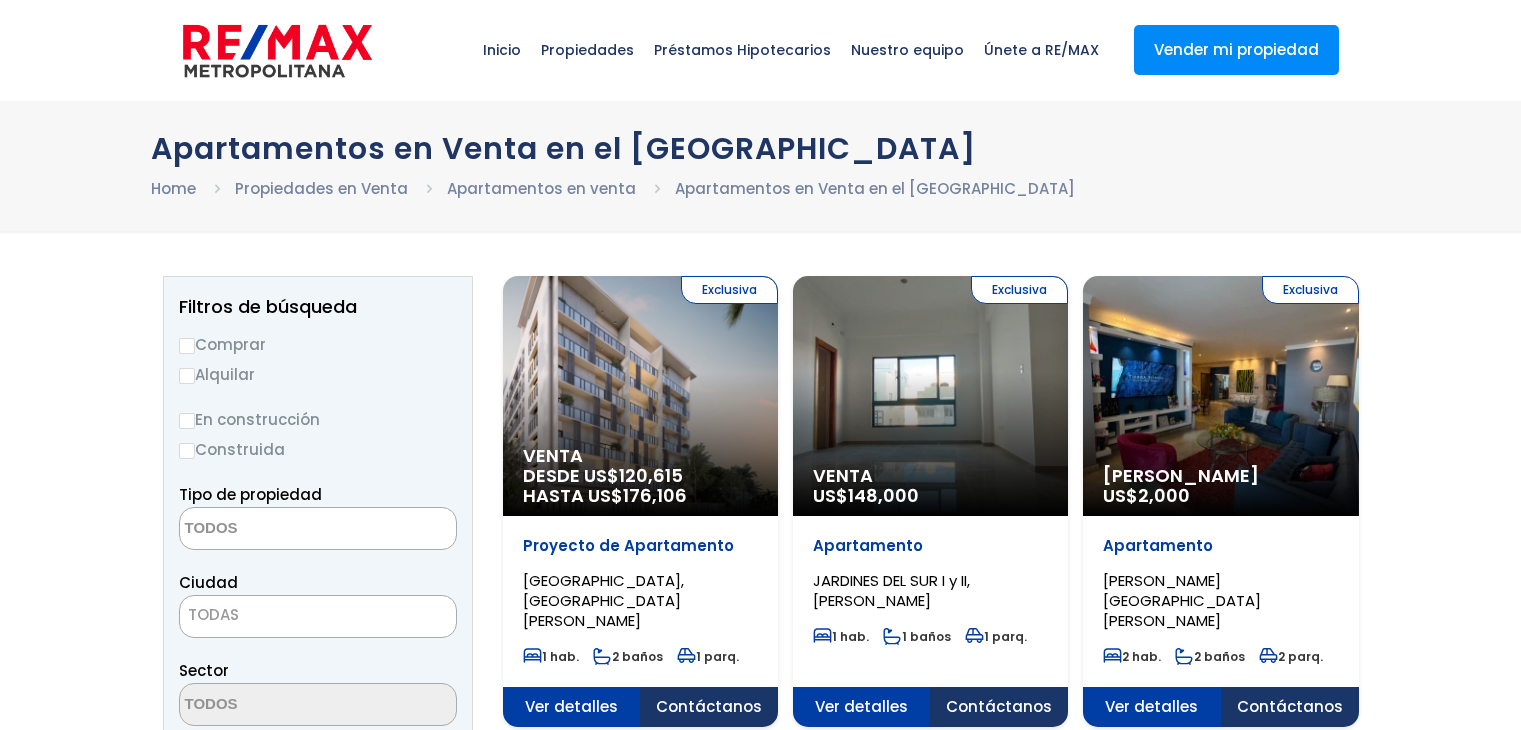 scroll, scrollTop: 0, scrollLeft: 0, axis: both 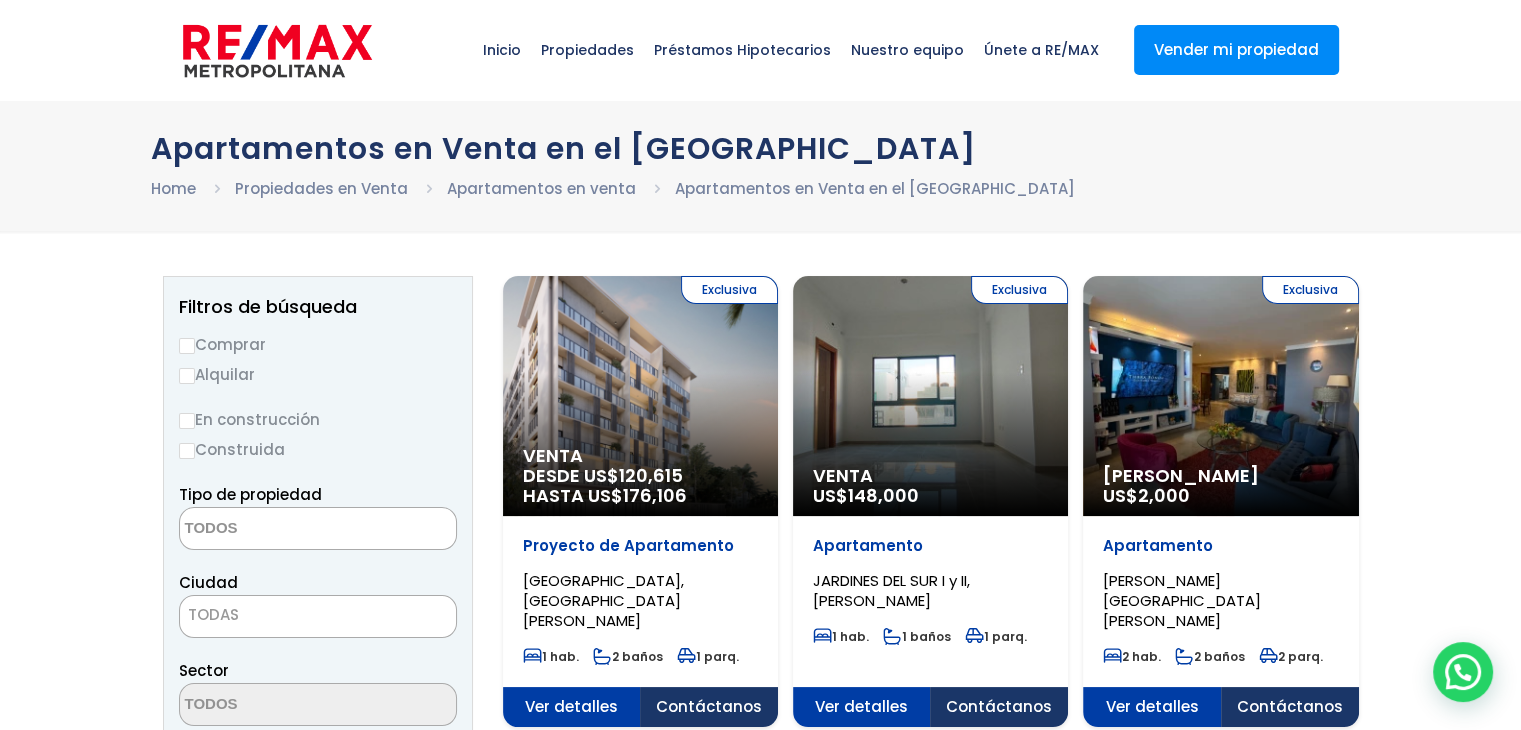 click on "Comprar" at bounding box center (187, 346) 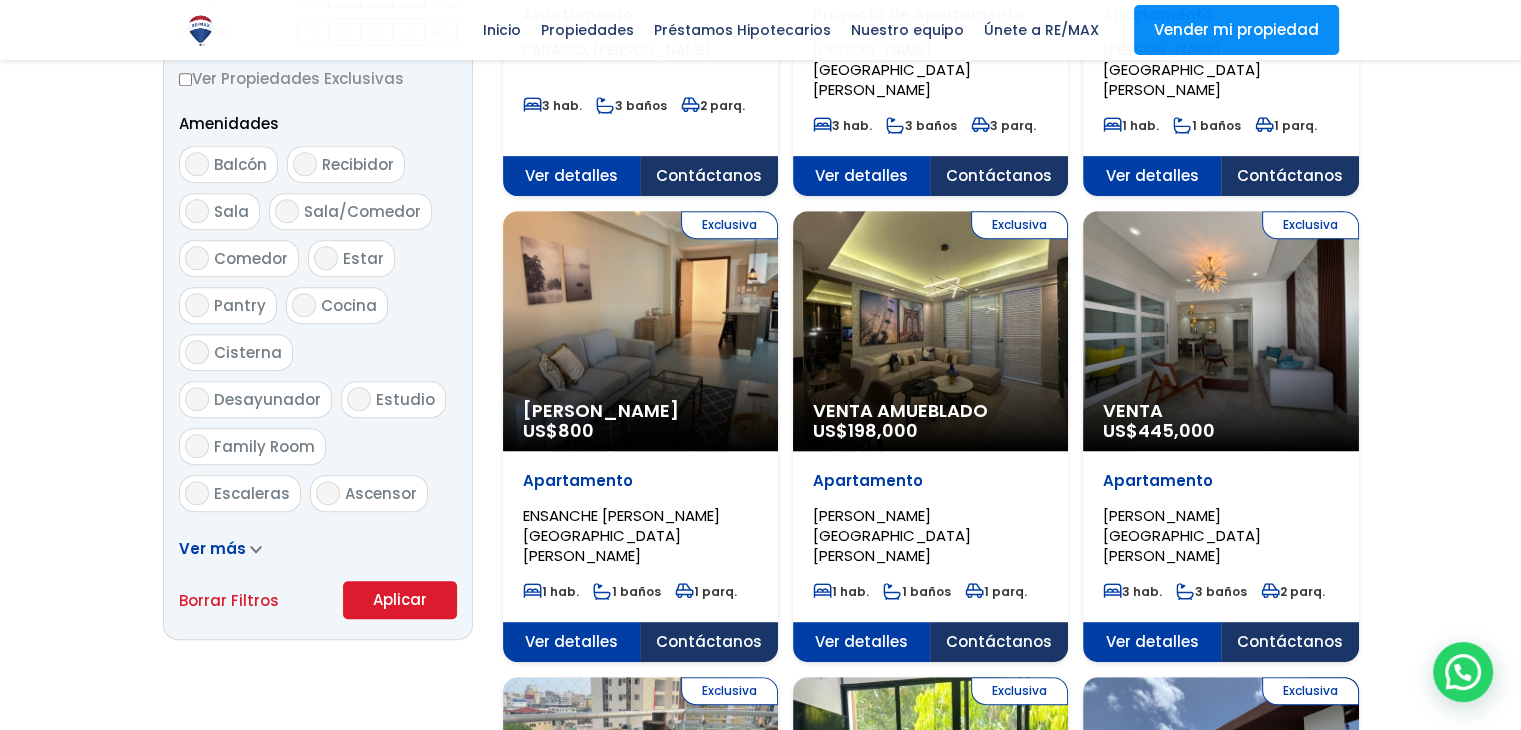 scroll, scrollTop: 1000, scrollLeft: 0, axis: vertical 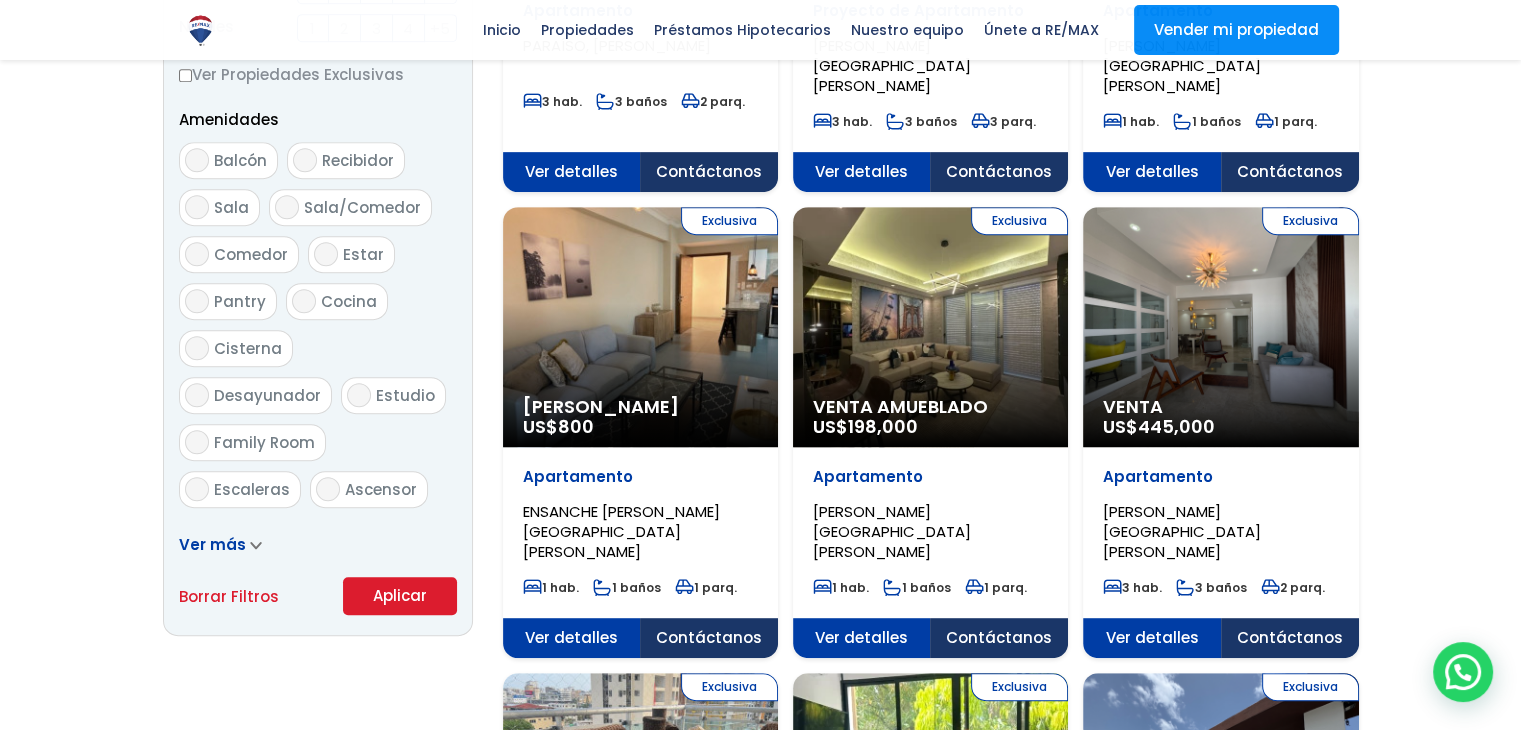 click on "Aplicar" at bounding box center (400, 596) 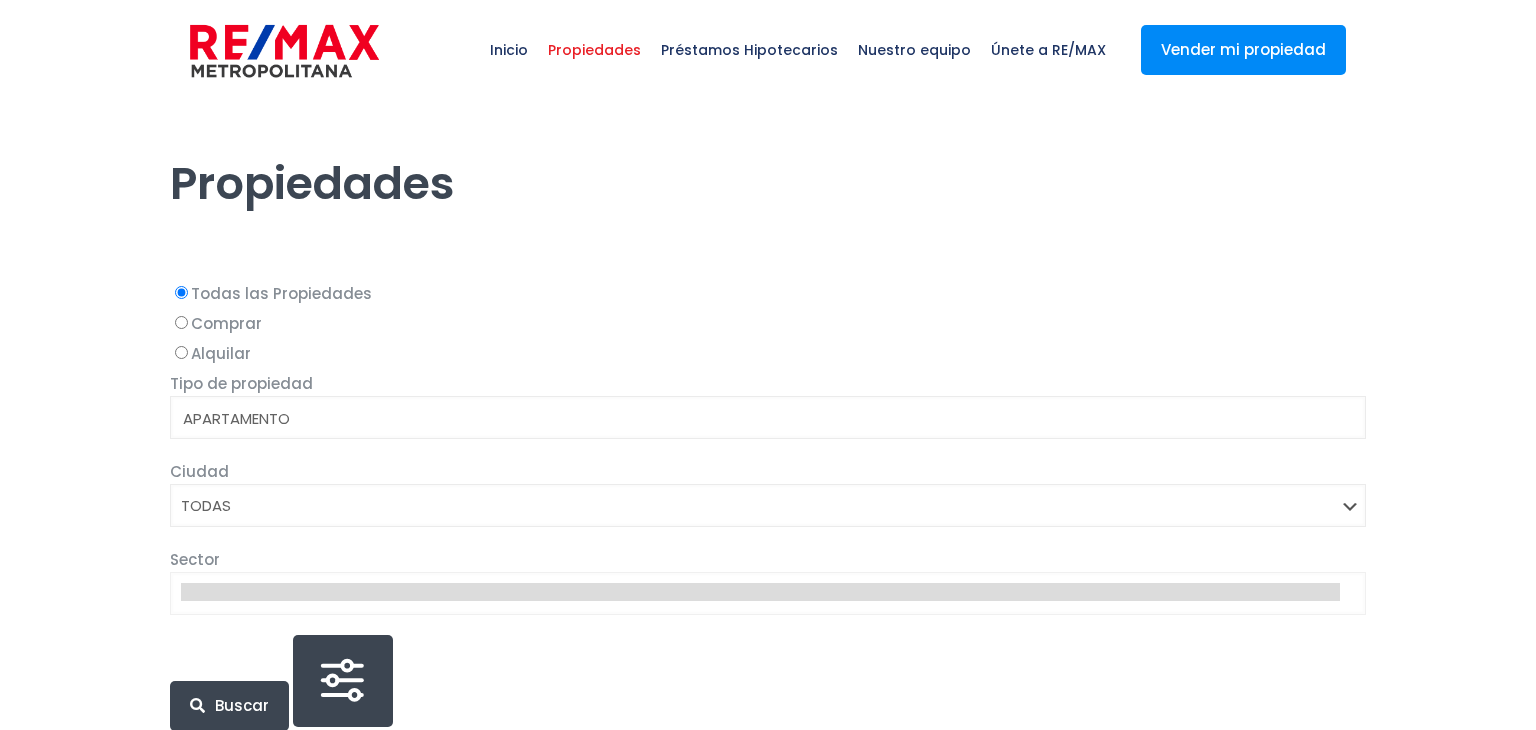 select 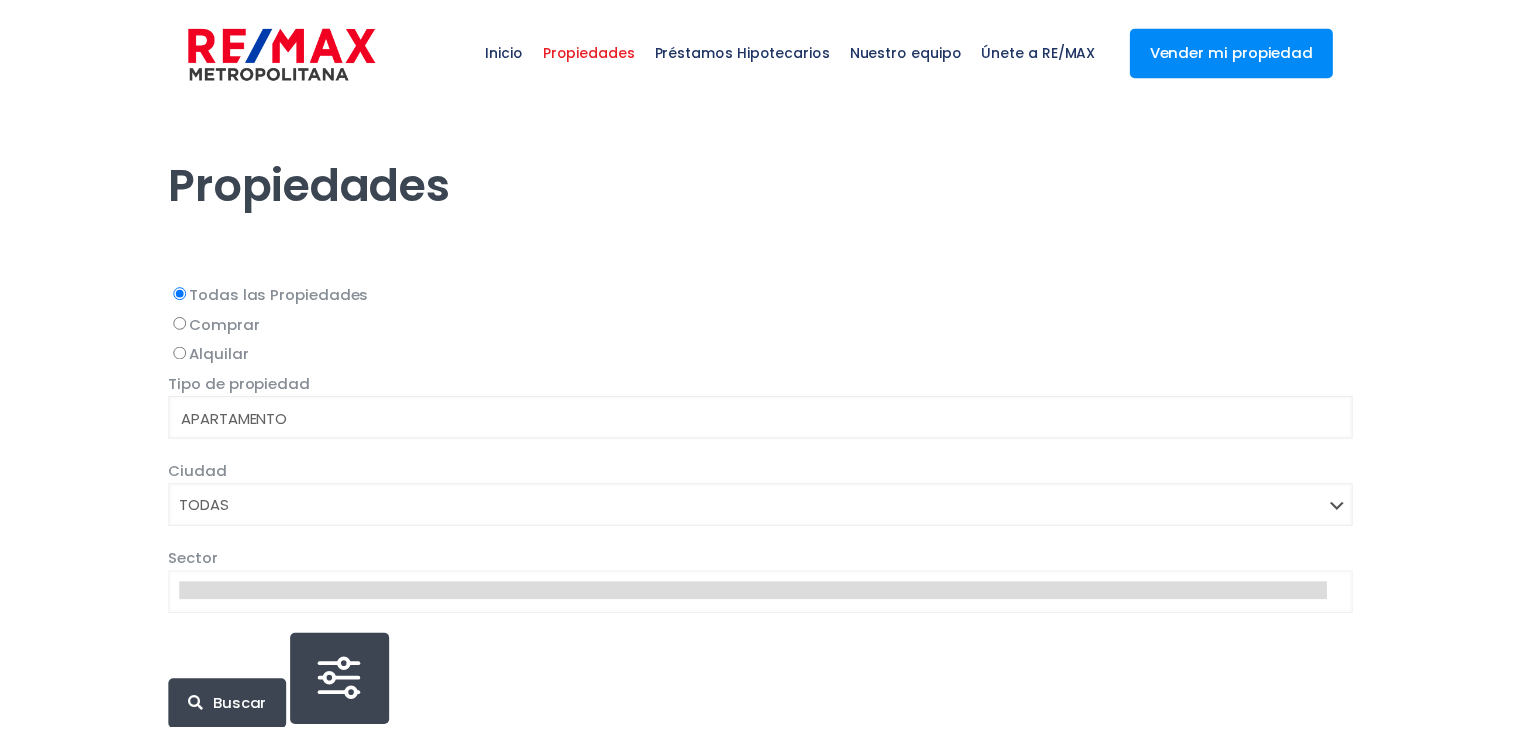 scroll, scrollTop: 0, scrollLeft: 0, axis: both 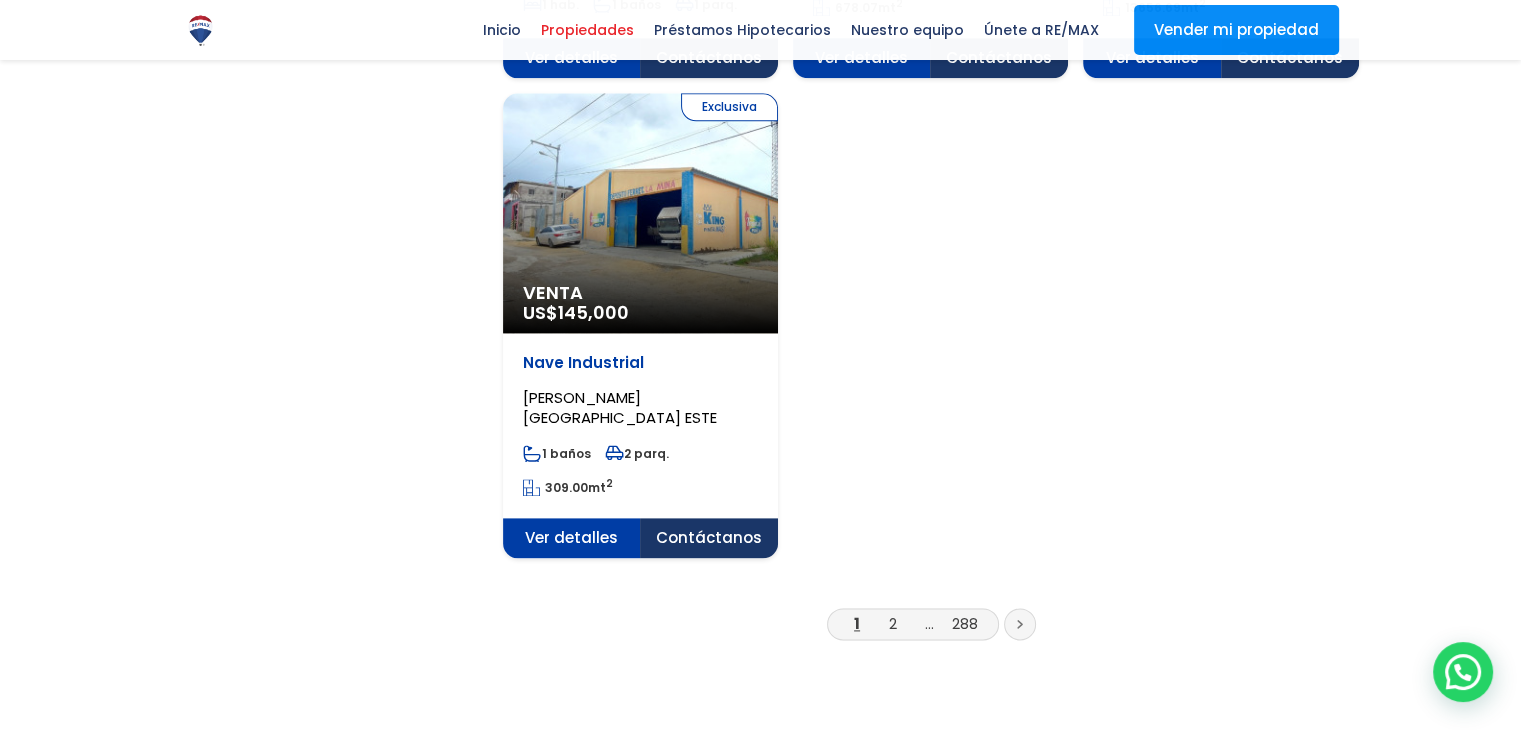 click at bounding box center (1020, 624) 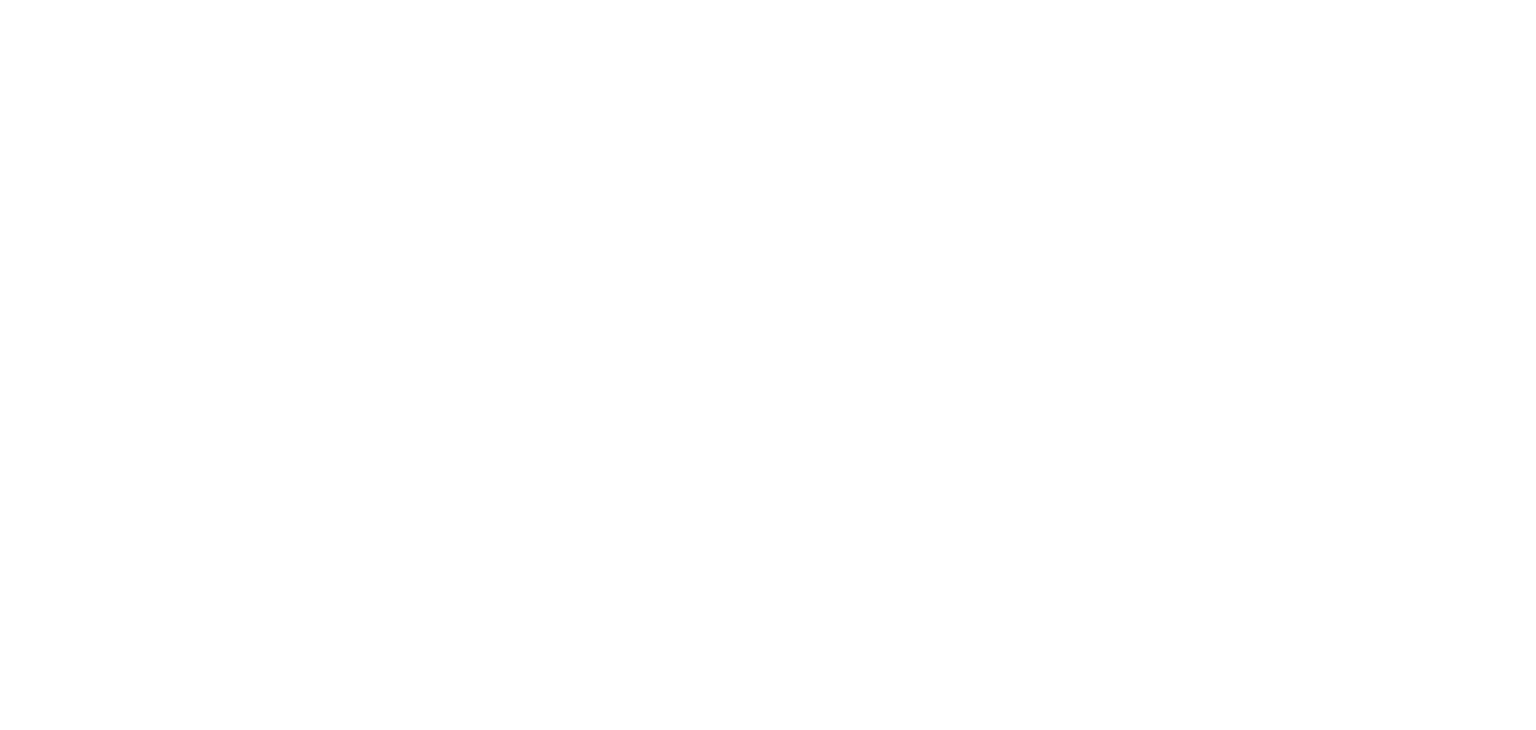 scroll, scrollTop: 0, scrollLeft: 0, axis: both 